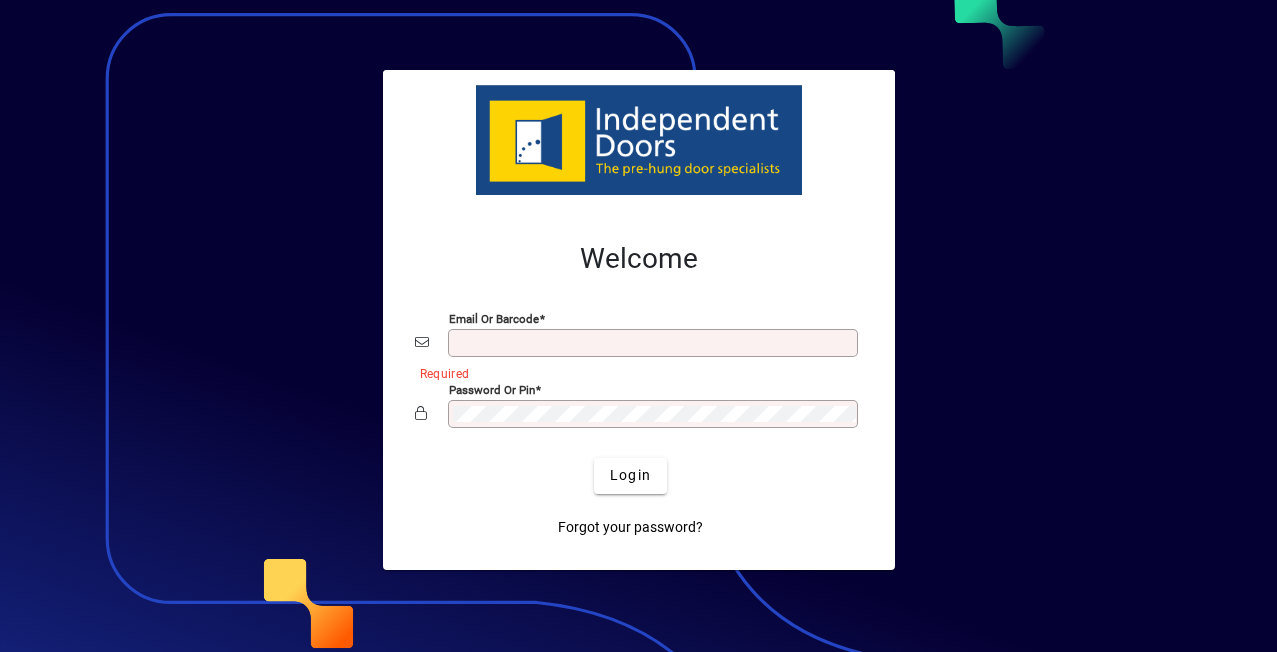 scroll, scrollTop: 0, scrollLeft: 0, axis: both 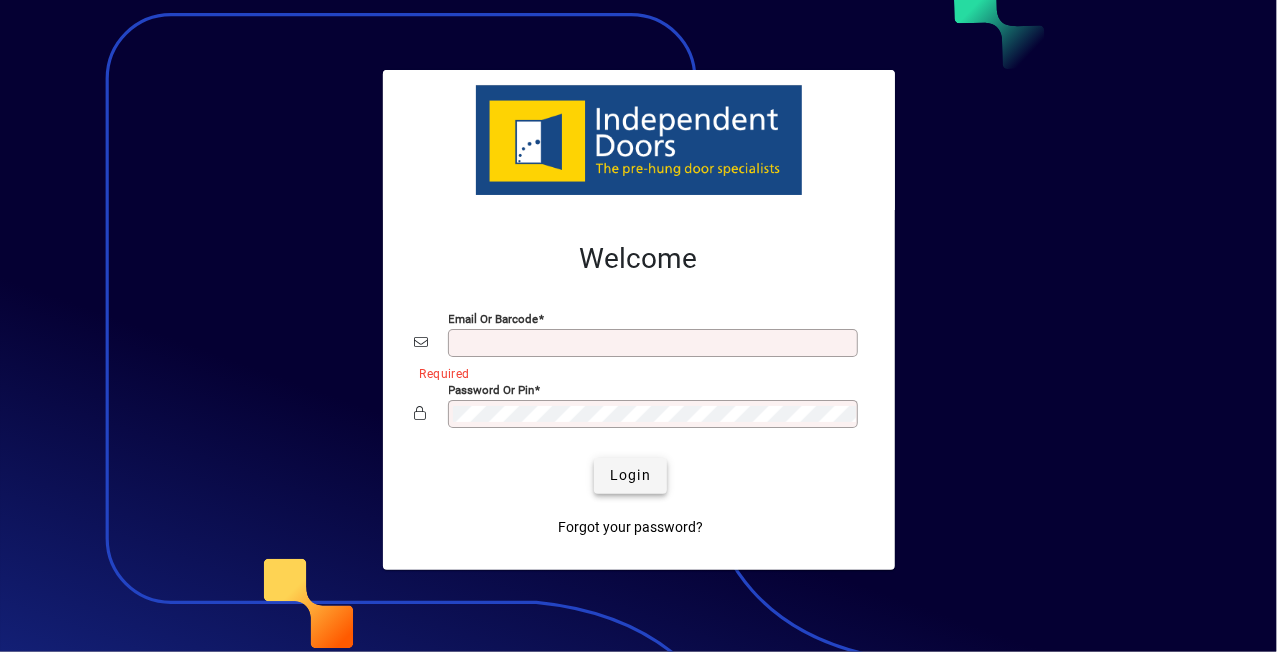 type on "**********" 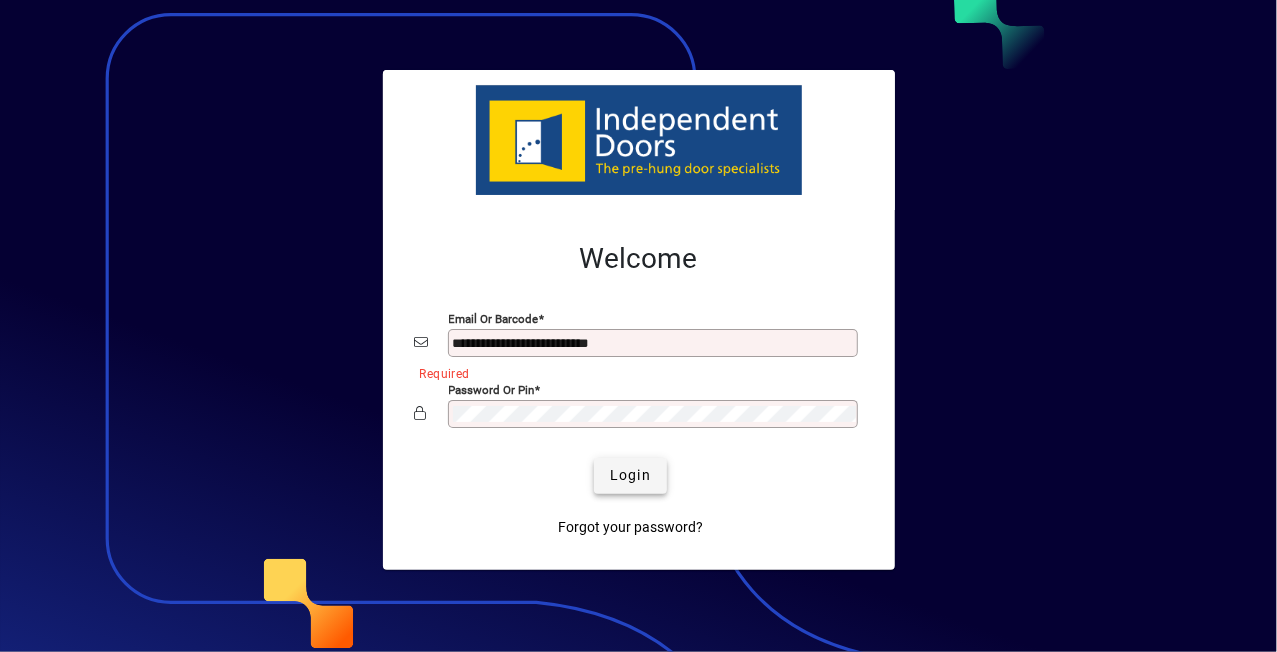 click on "Login" 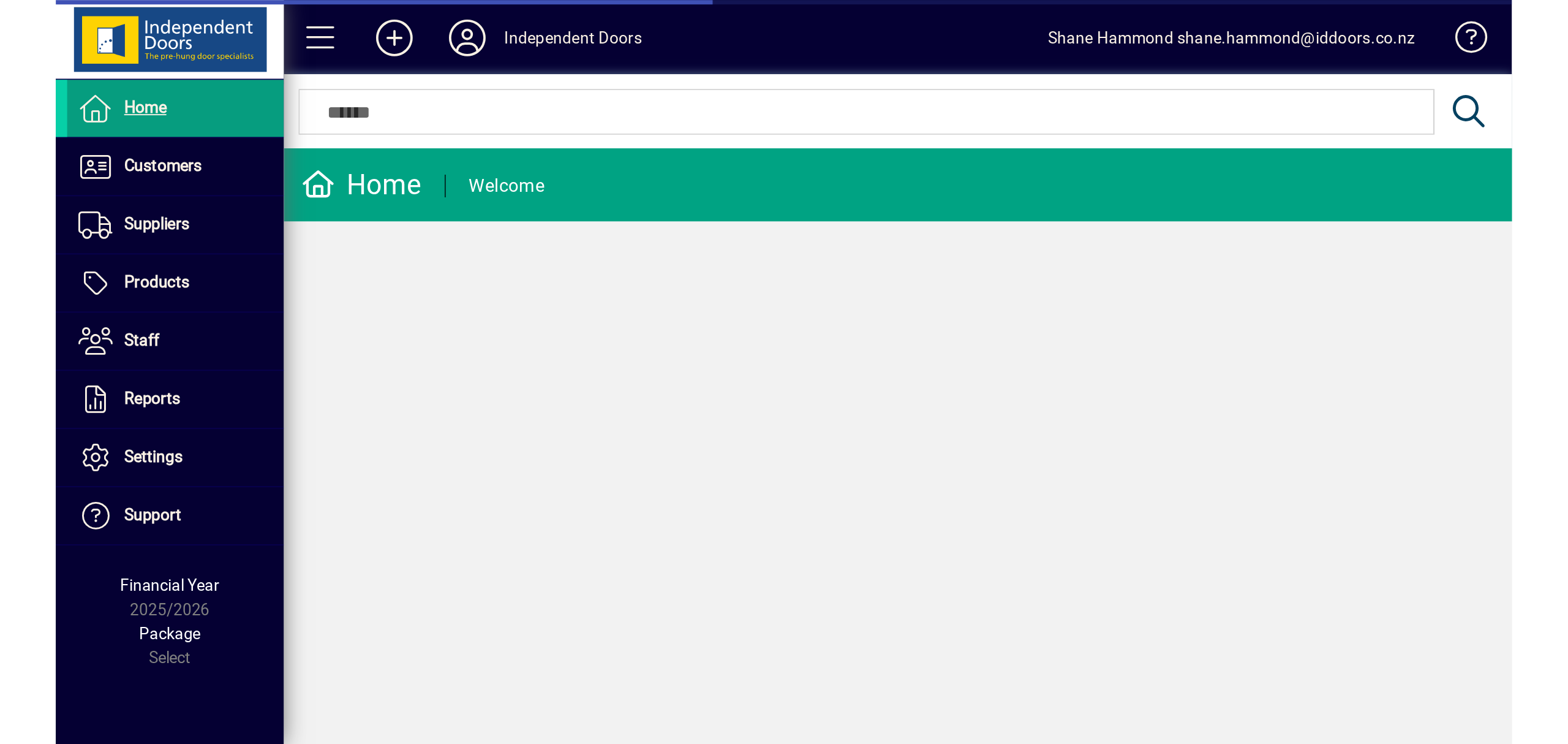 scroll, scrollTop: 0, scrollLeft: 0, axis: both 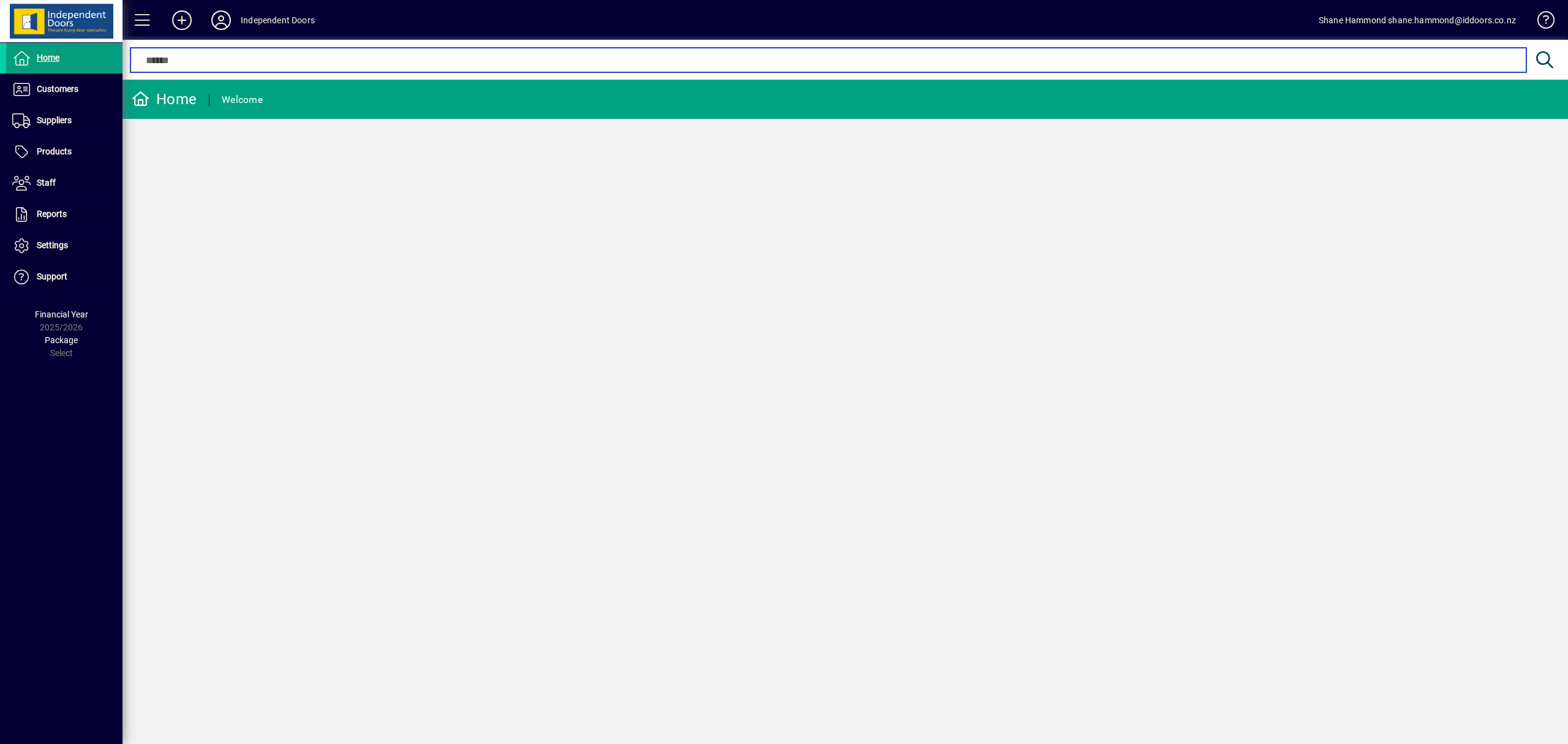 click at bounding box center (828, 60) 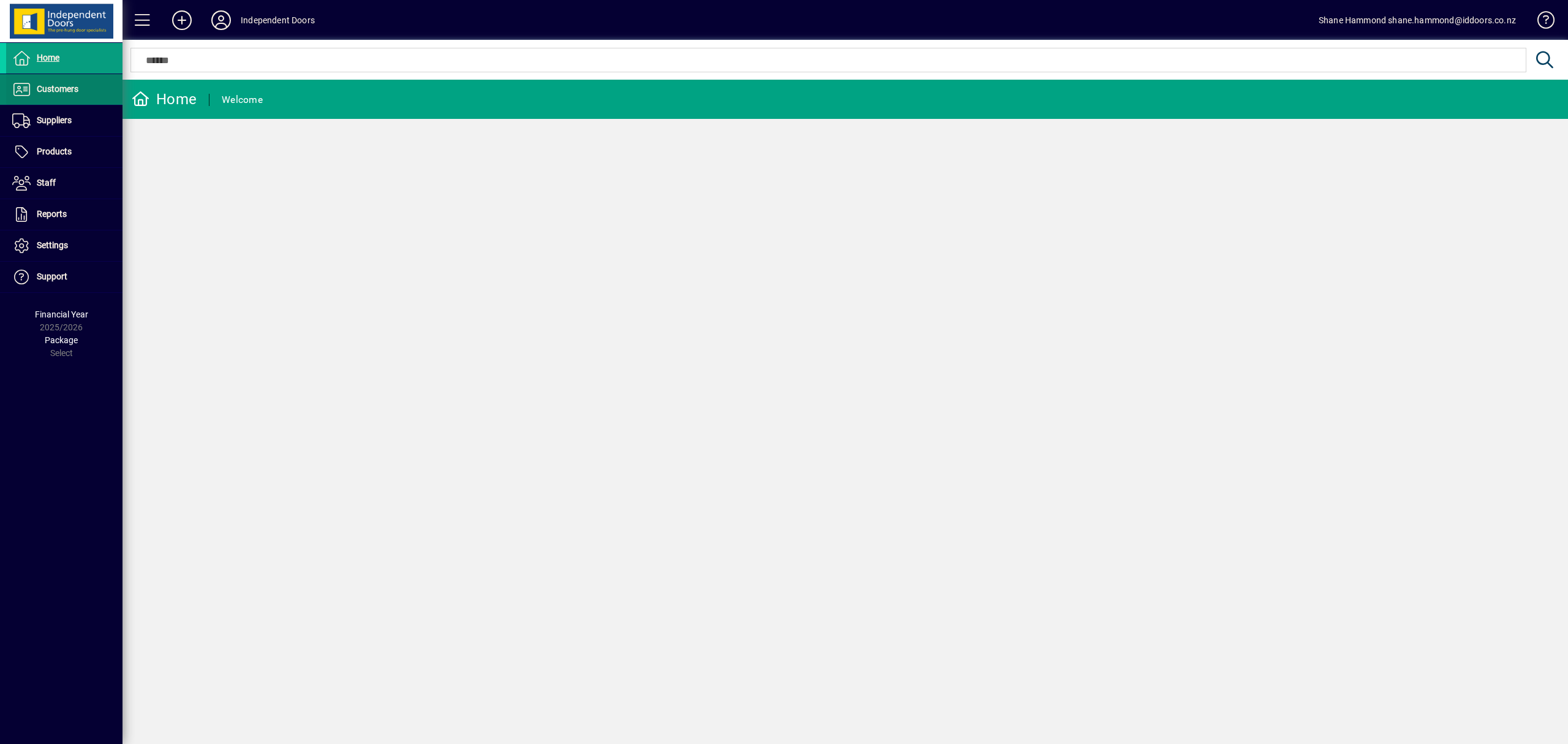 click at bounding box center [64, 89] 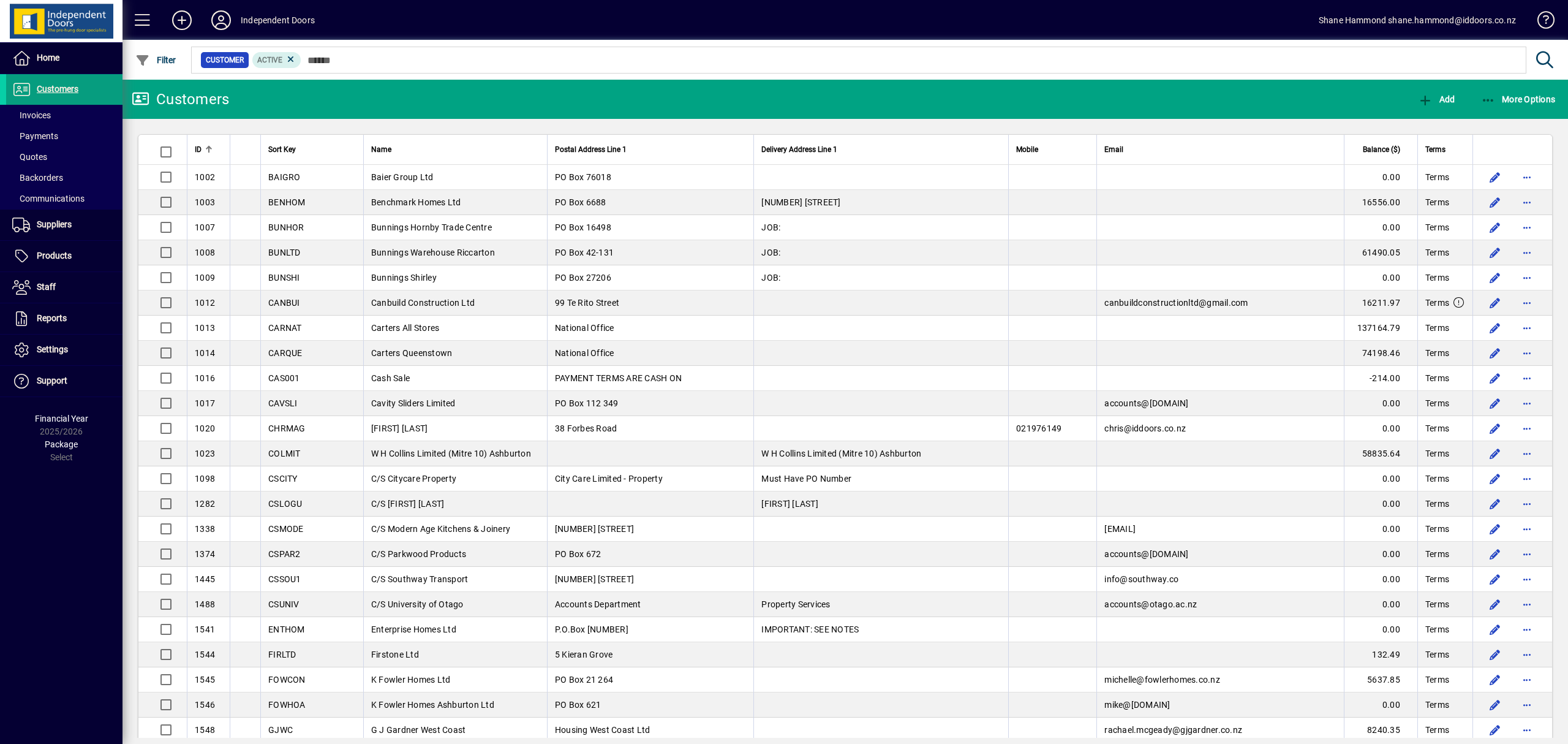 drag, startPoint x: 43, startPoint y: 150, endPoint x: 415, endPoint y: 44, distance: 386.80745 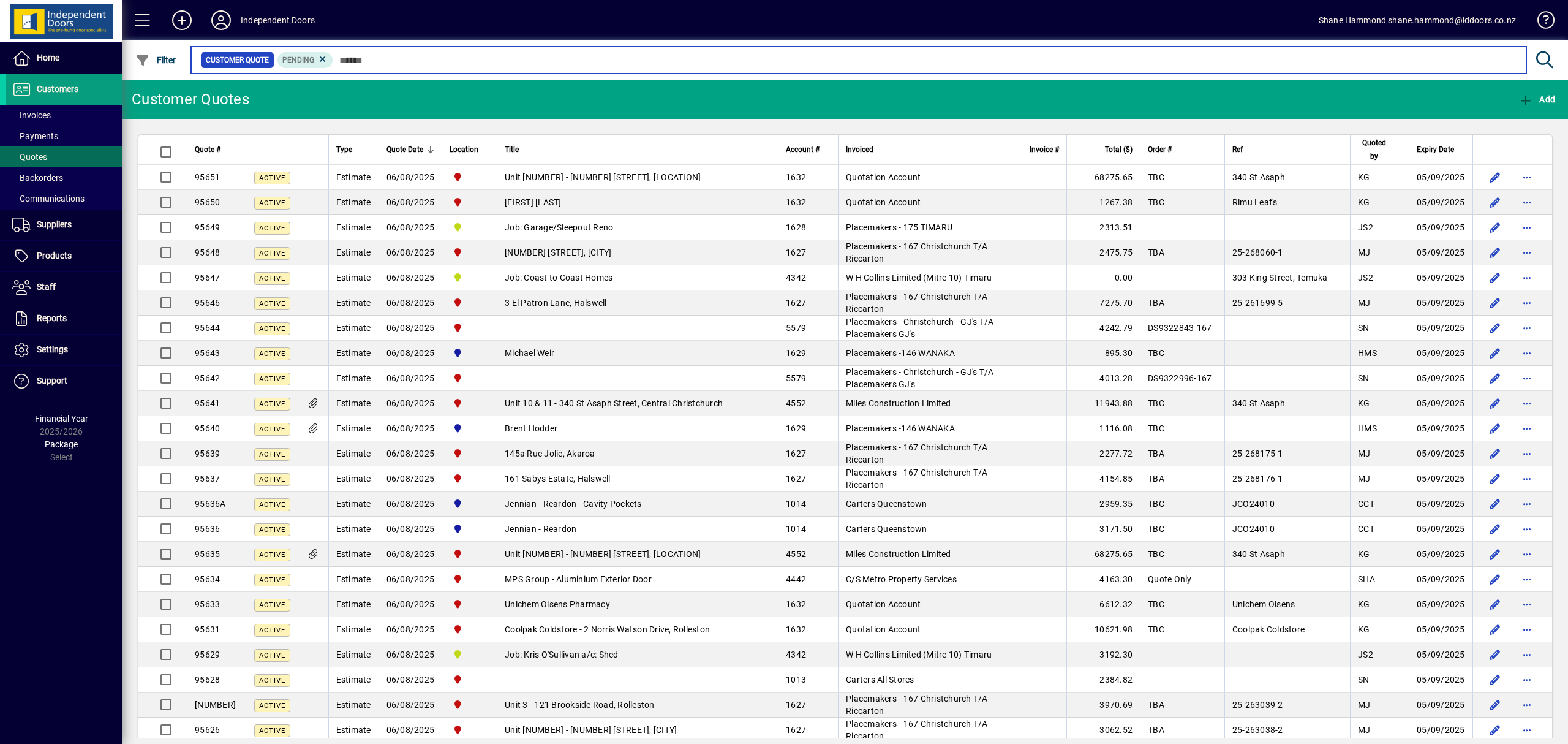 click at bounding box center (925, 60) 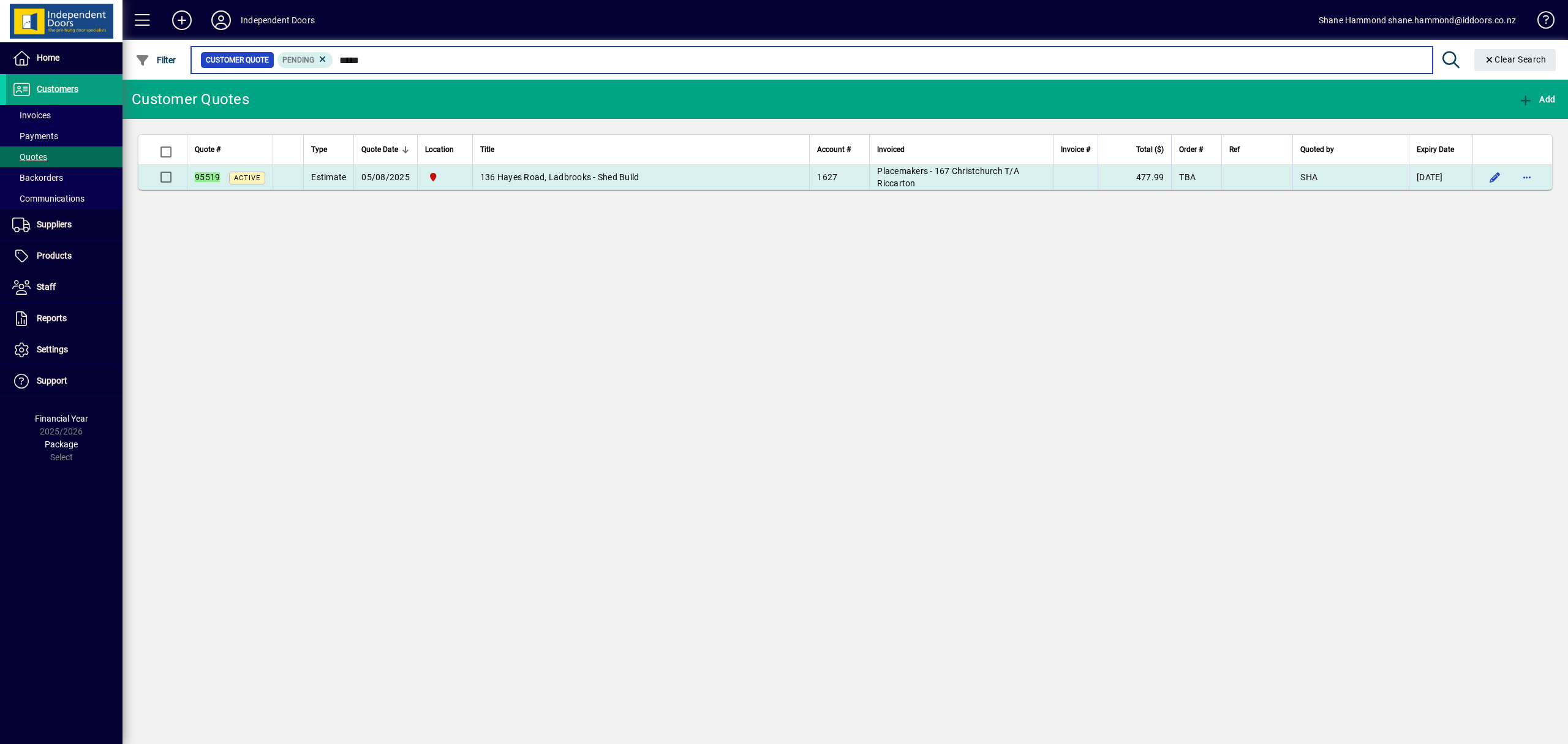 type on "*****" 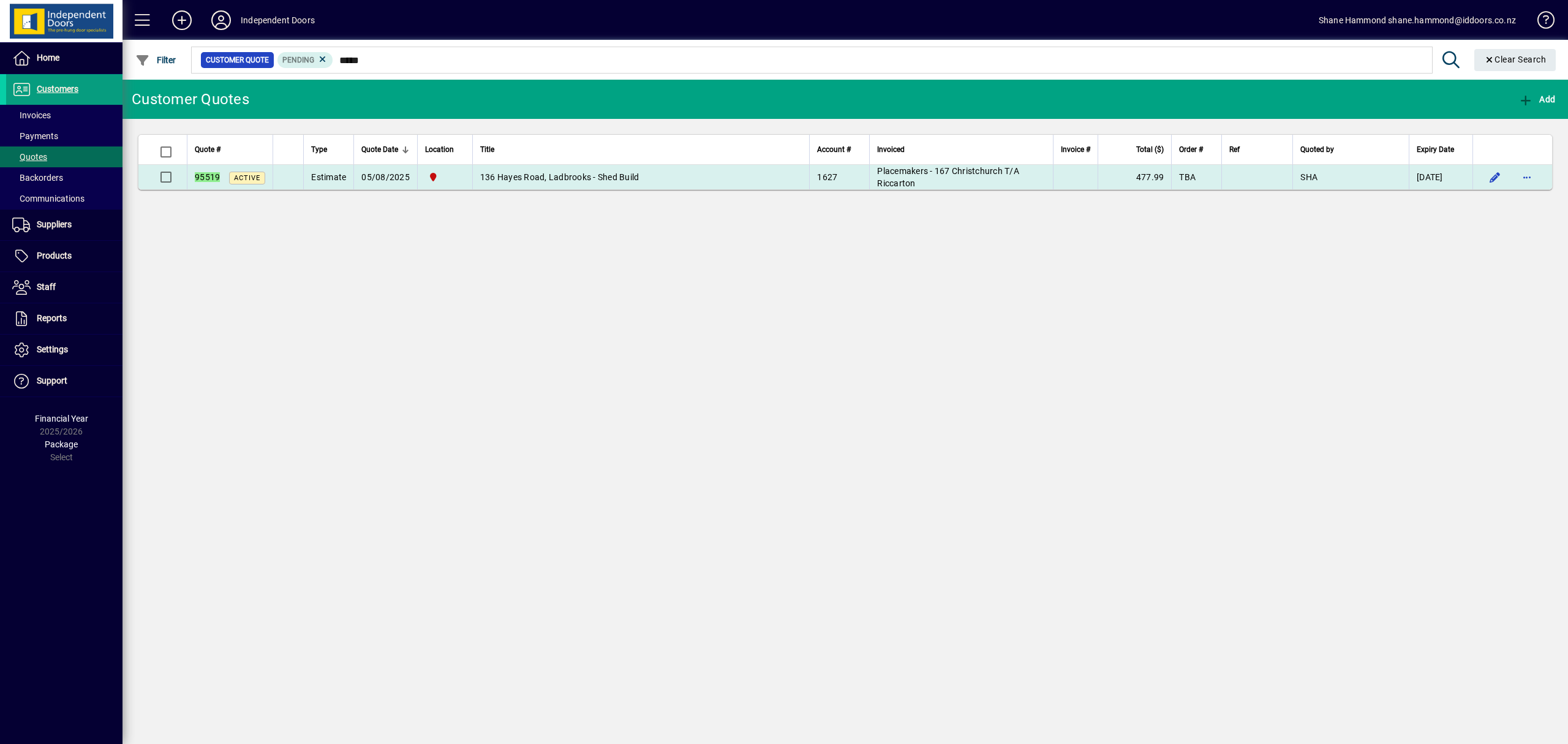 click on "136 Hayes Road, Ladbrooks - Shed Build" at bounding box center (560, 177) 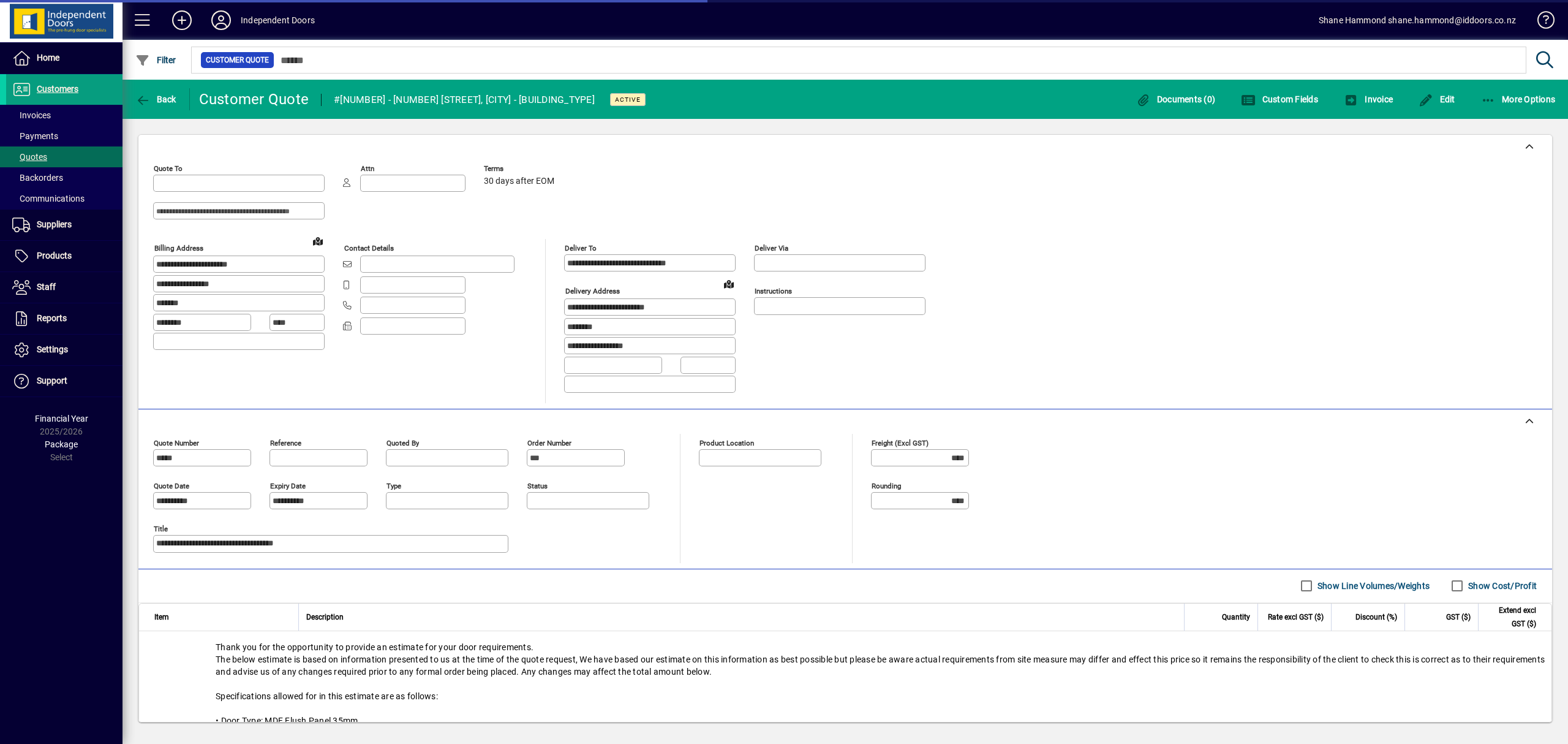 type on "**********" 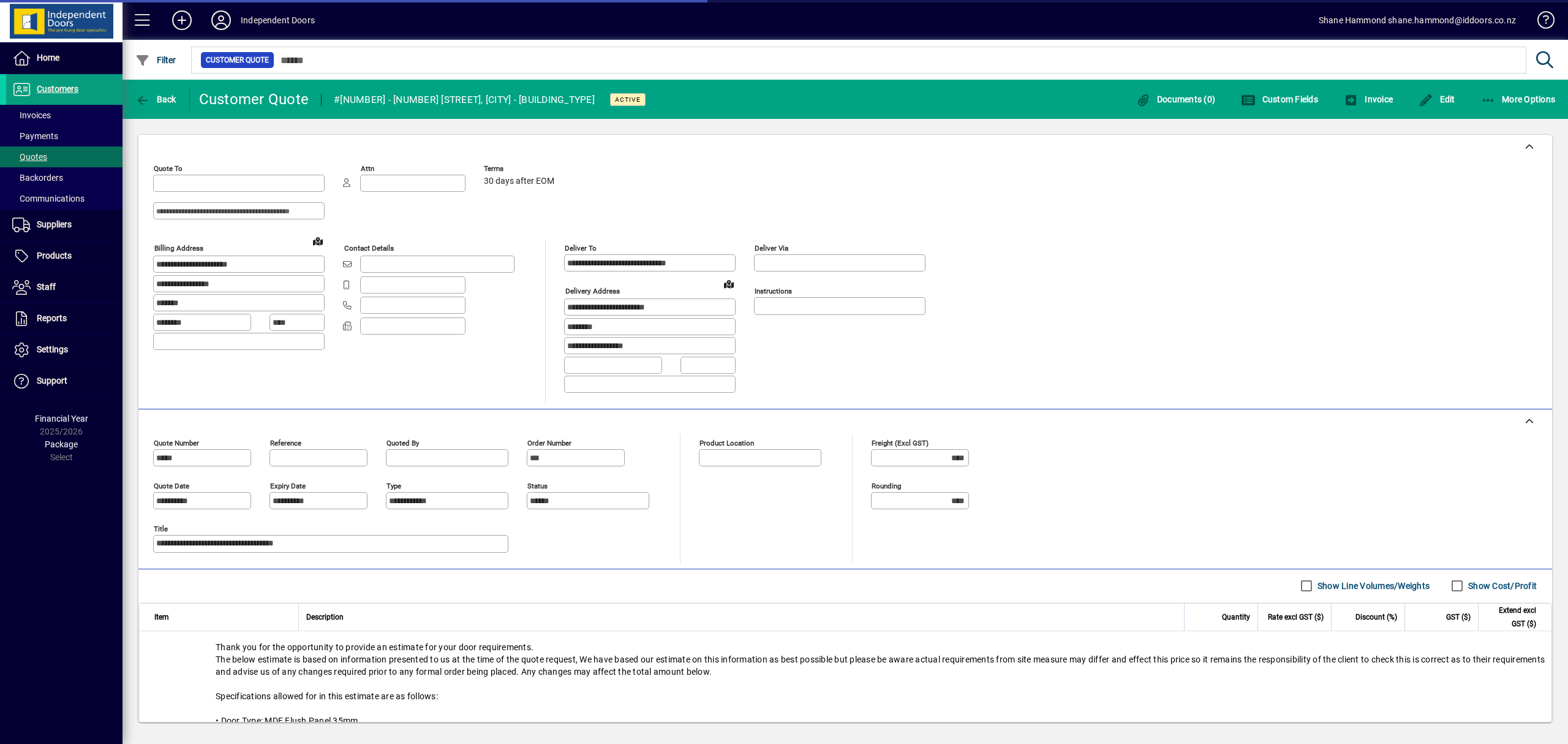 type on "**********" 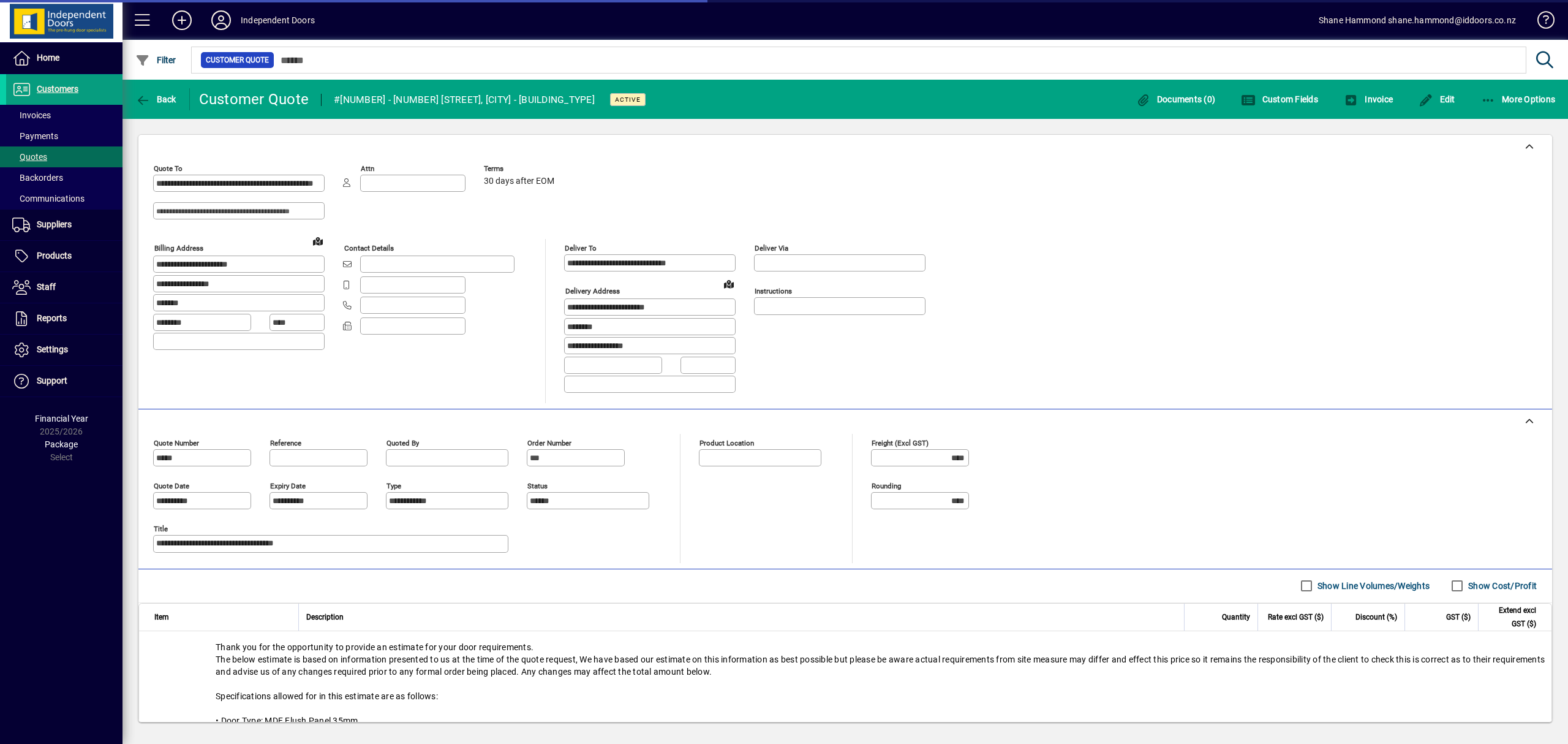 type on "**********" 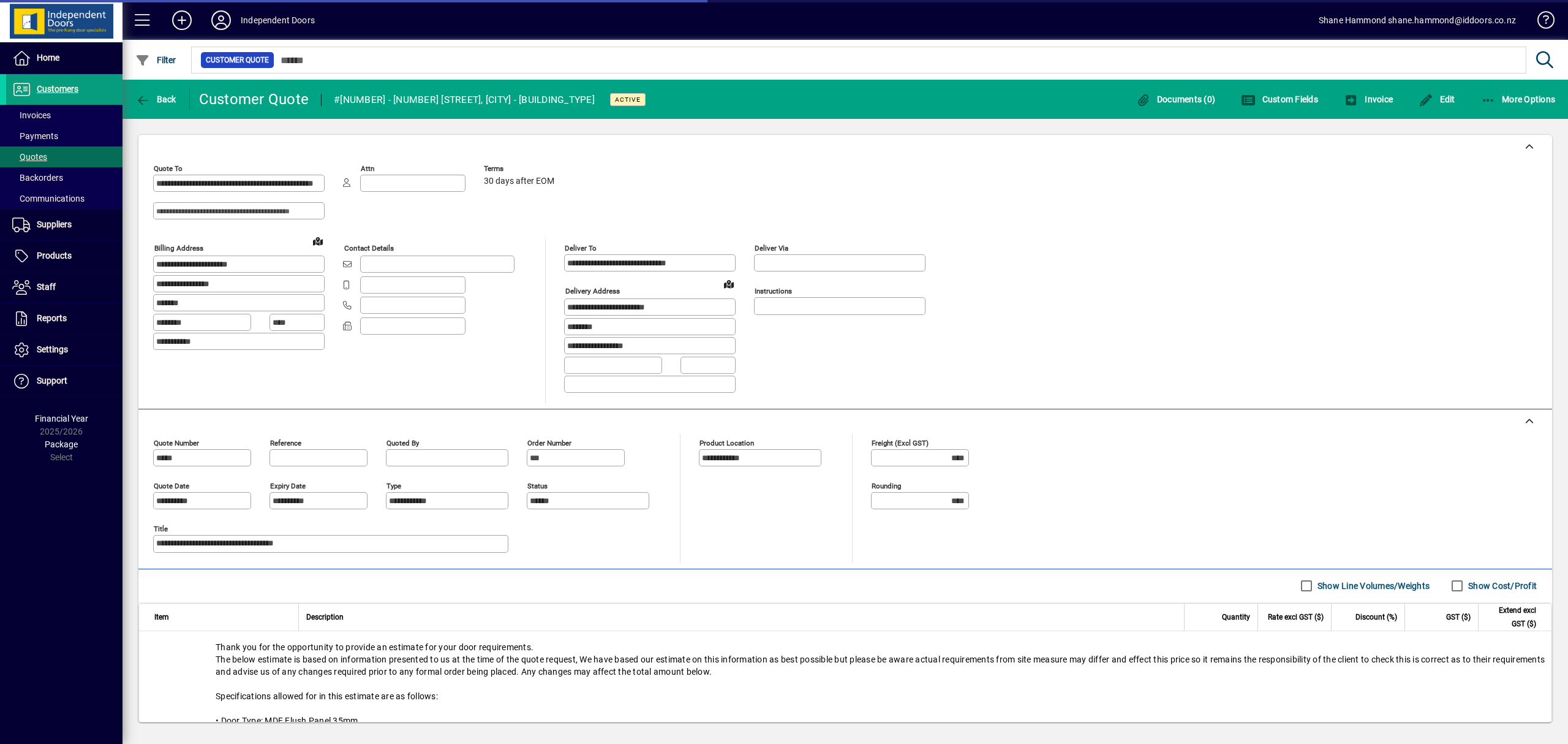 type on "**********" 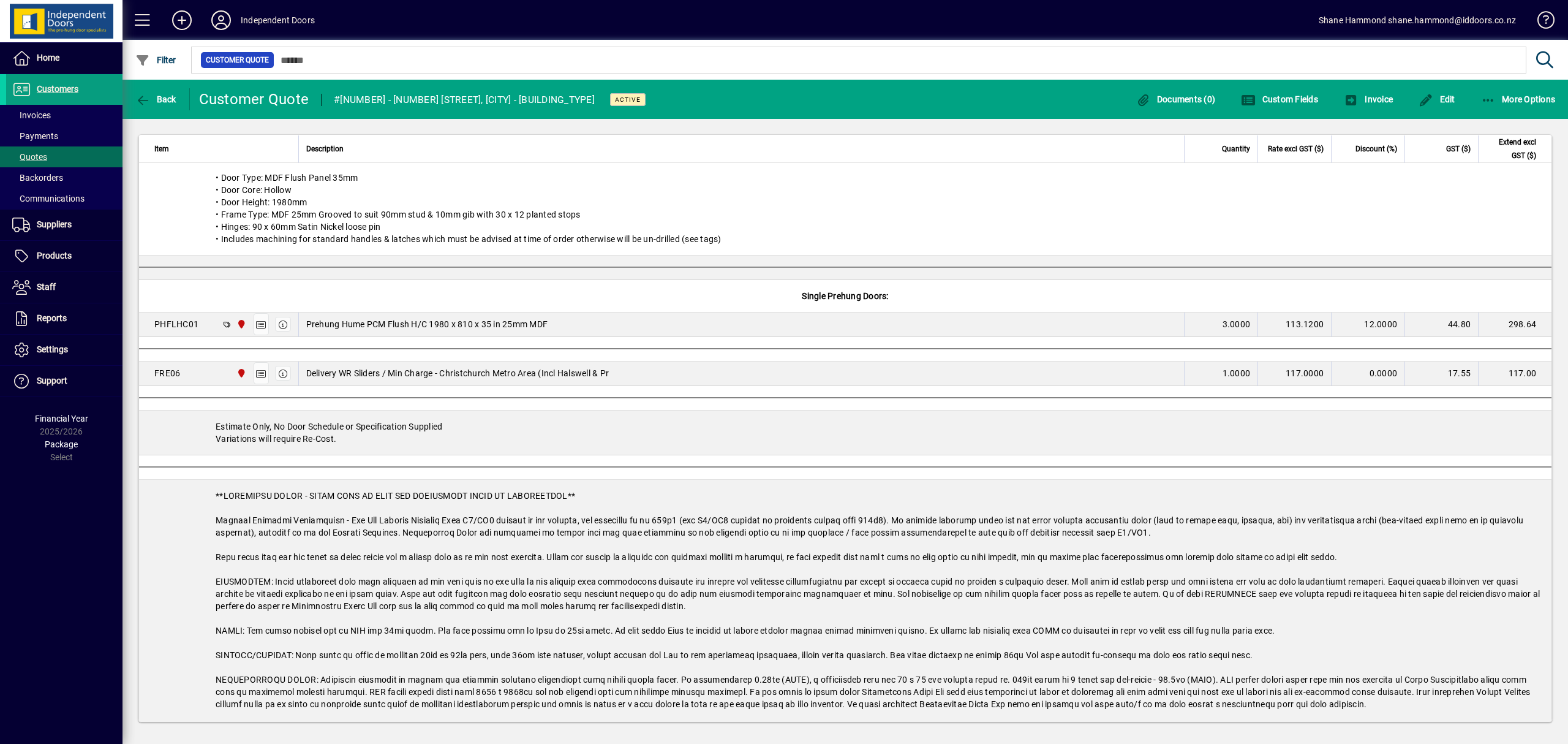 scroll, scrollTop: 327, scrollLeft: 0, axis: vertical 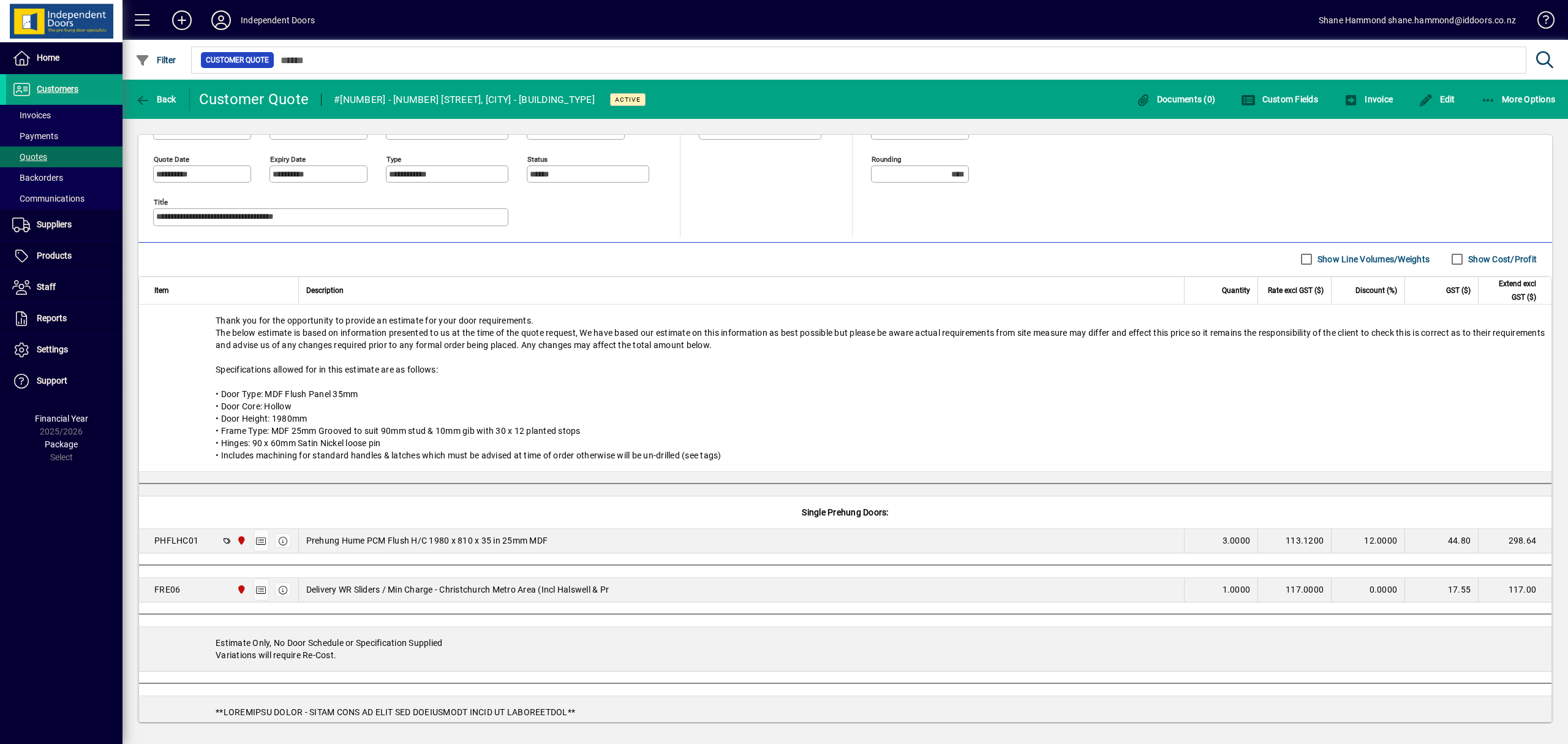 click on "Thank you for the opportunity to provide an estimate for your door requirements.
The below estimate is based on information presented to us at the time of the quote request, We have based our estimate on this information as best possible but  please be aware actual requirements from site measure may differ and effect this price so it remains the responsibility of the client to check this is correct as to their requirements and advise us of any changes required prior to any formal order being placed. Any changes may affect the total amount below.
Specifications allowed for in this estimate are as follows:
• Door Type: MDF Flush Panel 35mm
• Door Core: Hollow
• Door Height: 1980mm
• Frame Type: MDF 25mm Grooved to suit 90mm stud & 10mm gib with 30 x 12 planted stops
• Hinges: 90 x 60mm Satin Nickel loose pin
• Includes machining for standard handles & latches which must be advised at time of order otherwise will be un-drilled (see tags)" at bounding box center (845, 388) 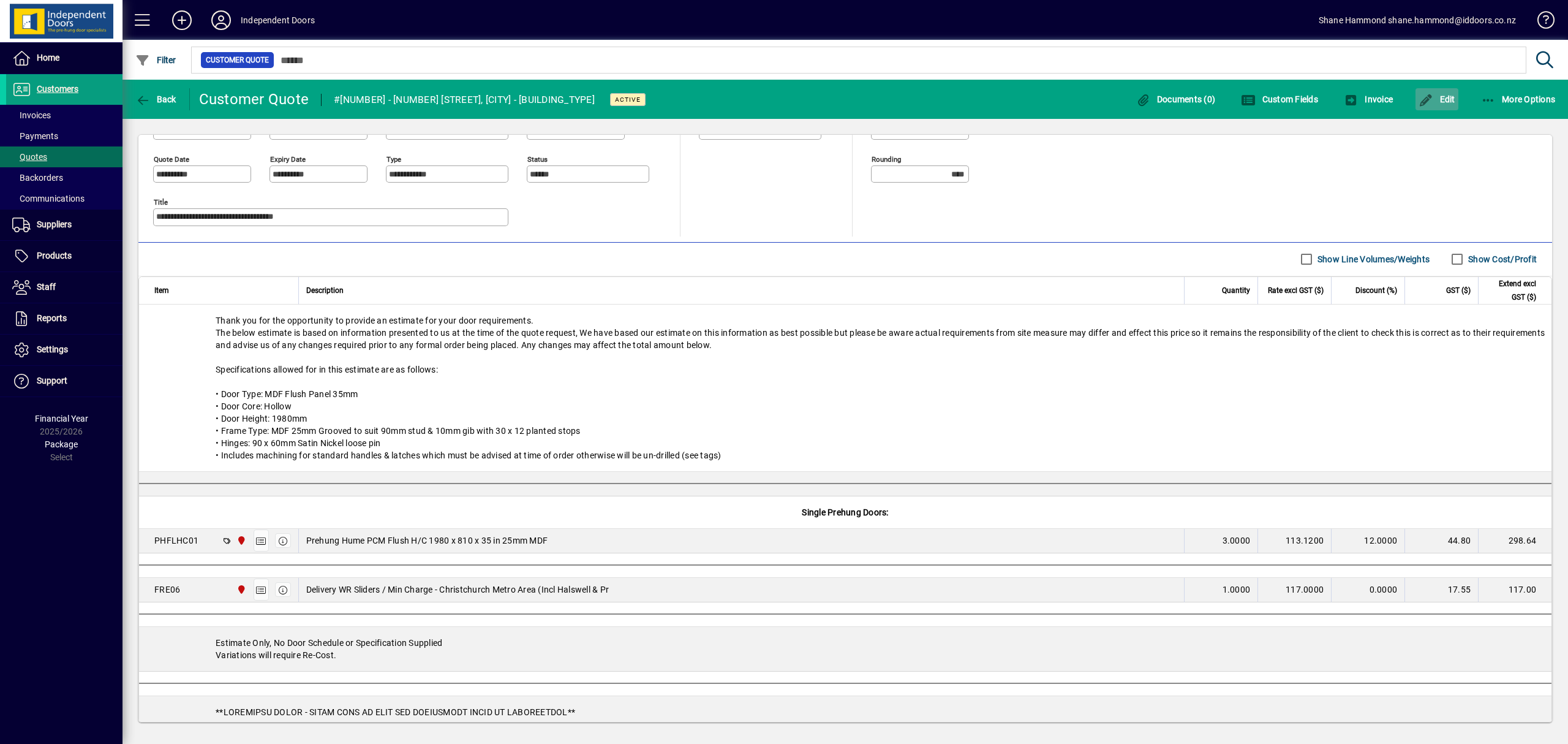 click on "Edit" 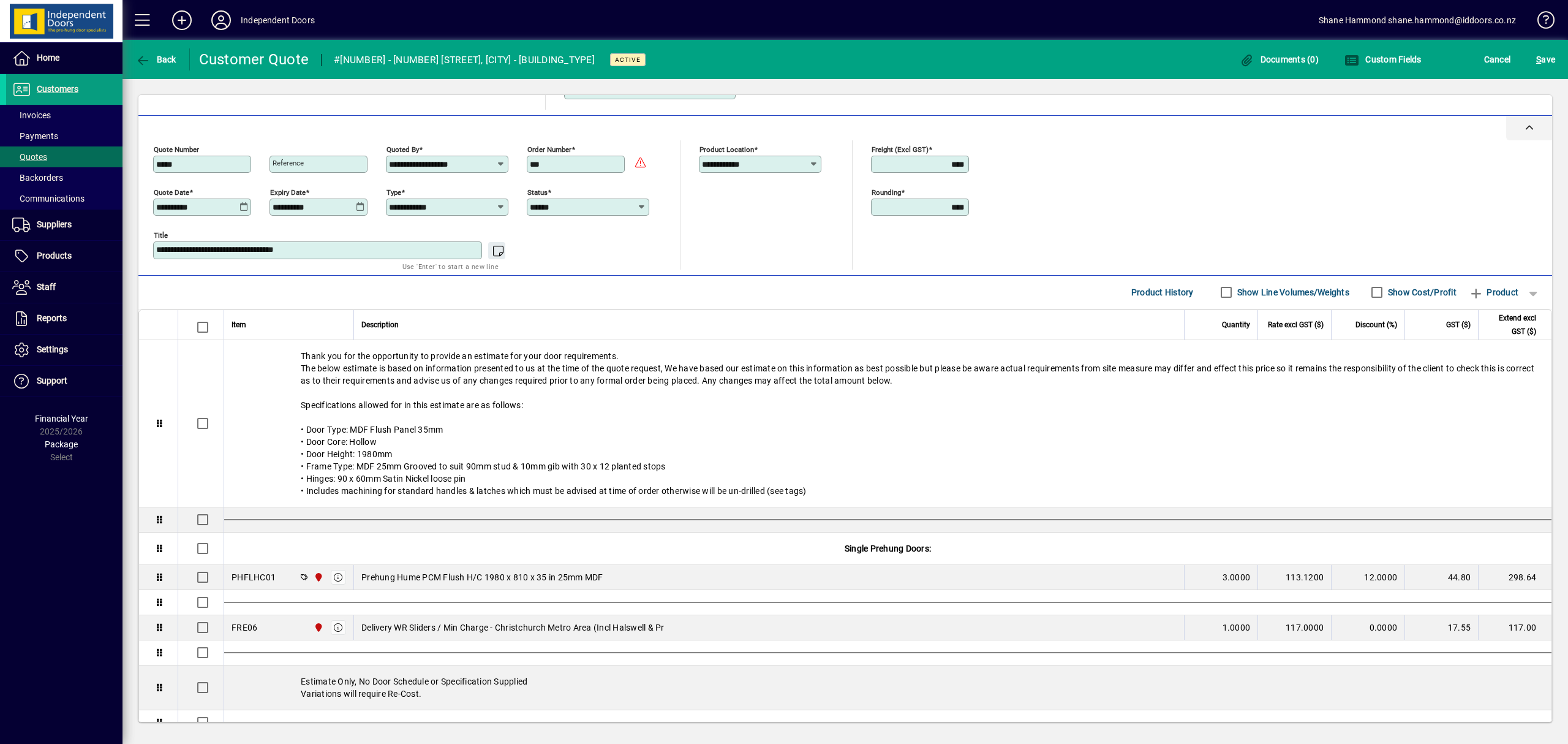 scroll, scrollTop: 163, scrollLeft: 0, axis: vertical 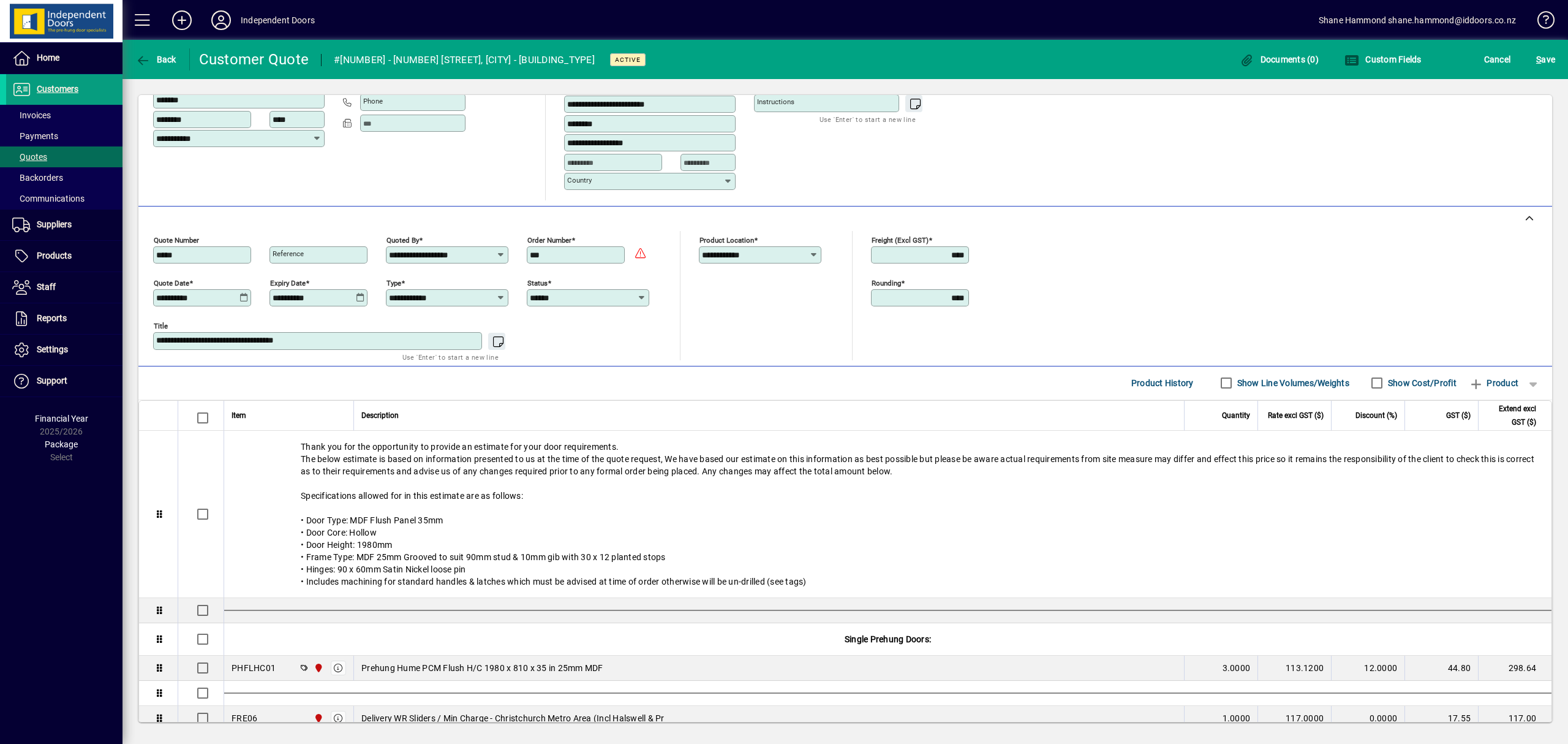 click 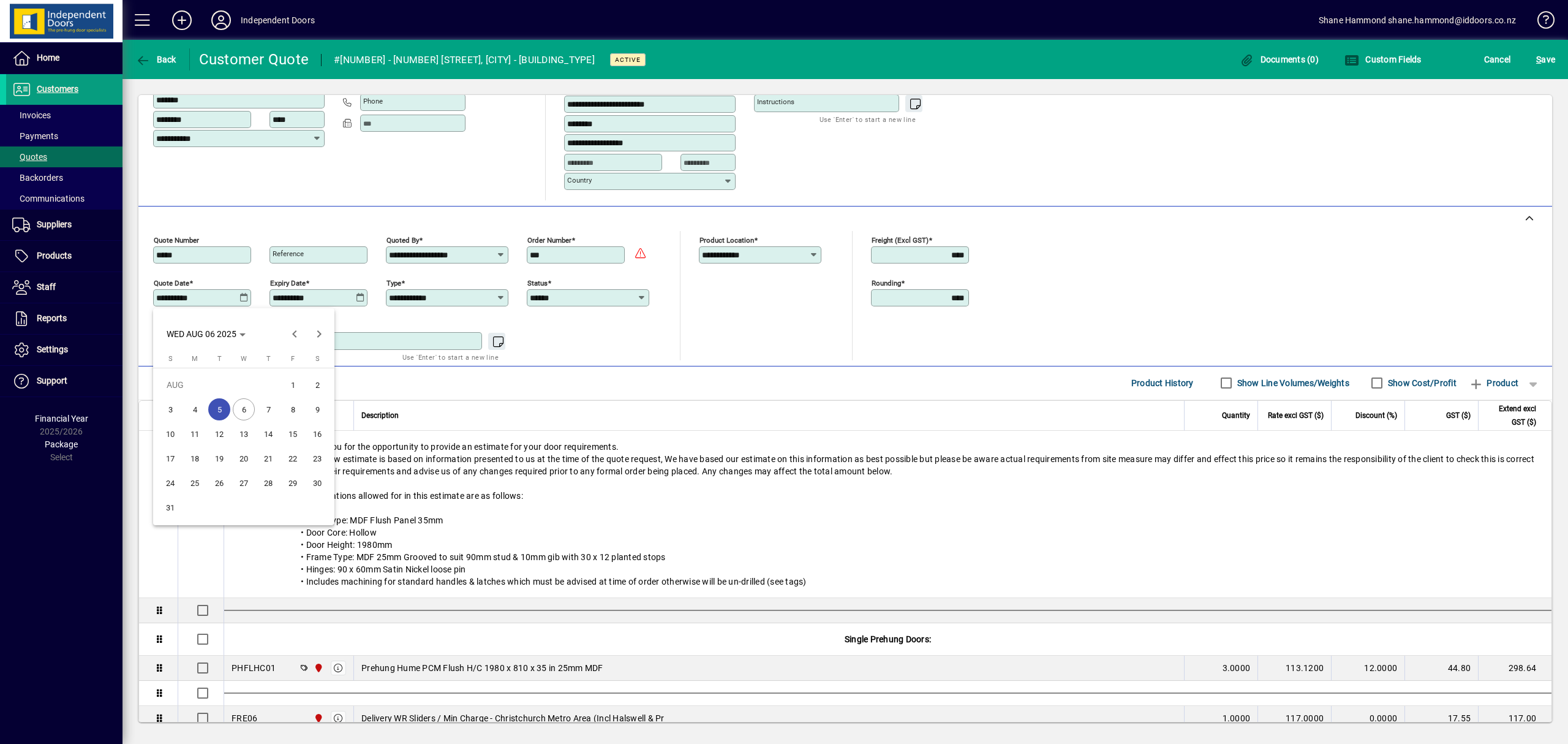 click on "6" at bounding box center [244, 409] 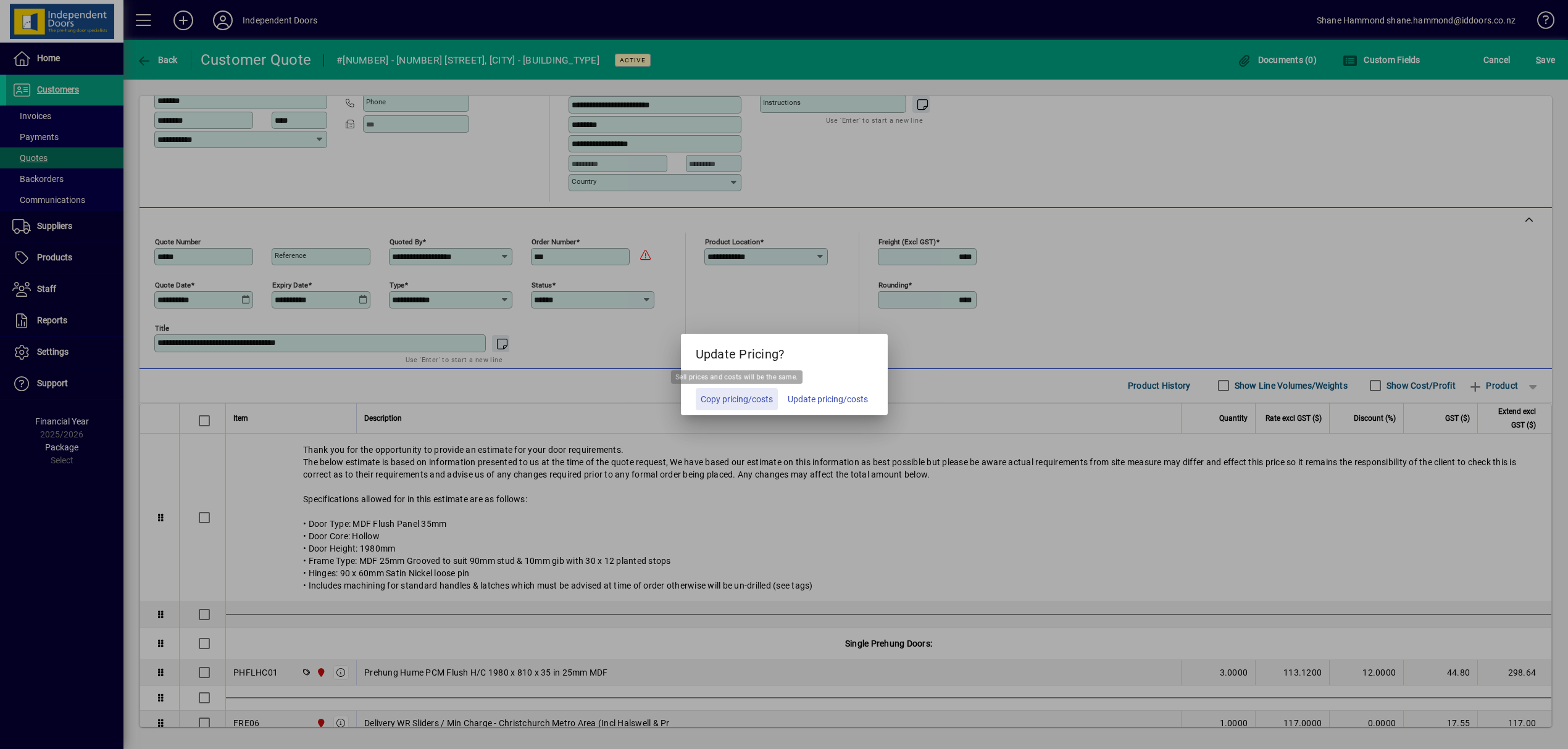 click on "Copy pricing/costs" 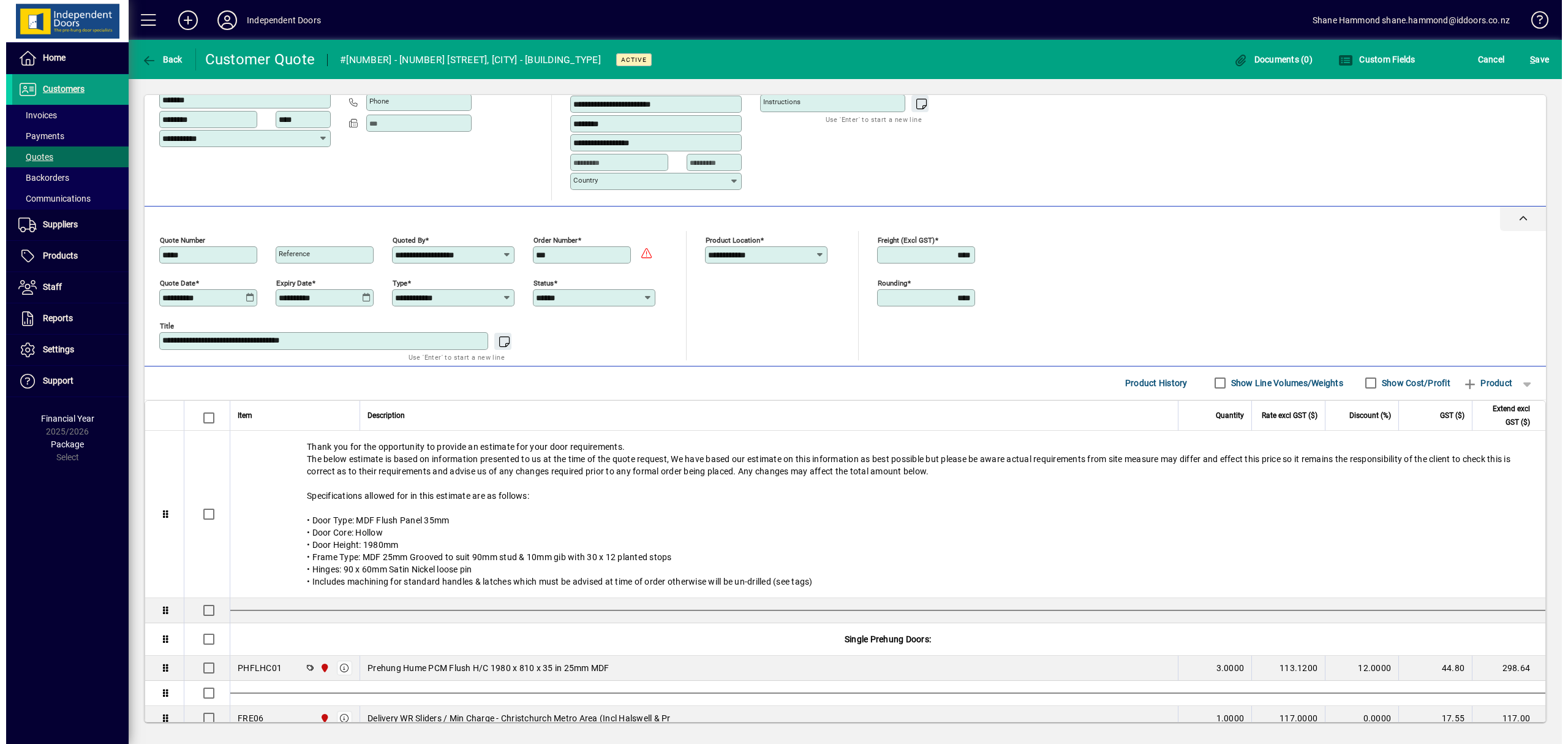scroll, scrollTop: 0, scrollLeft: 0, axis: both 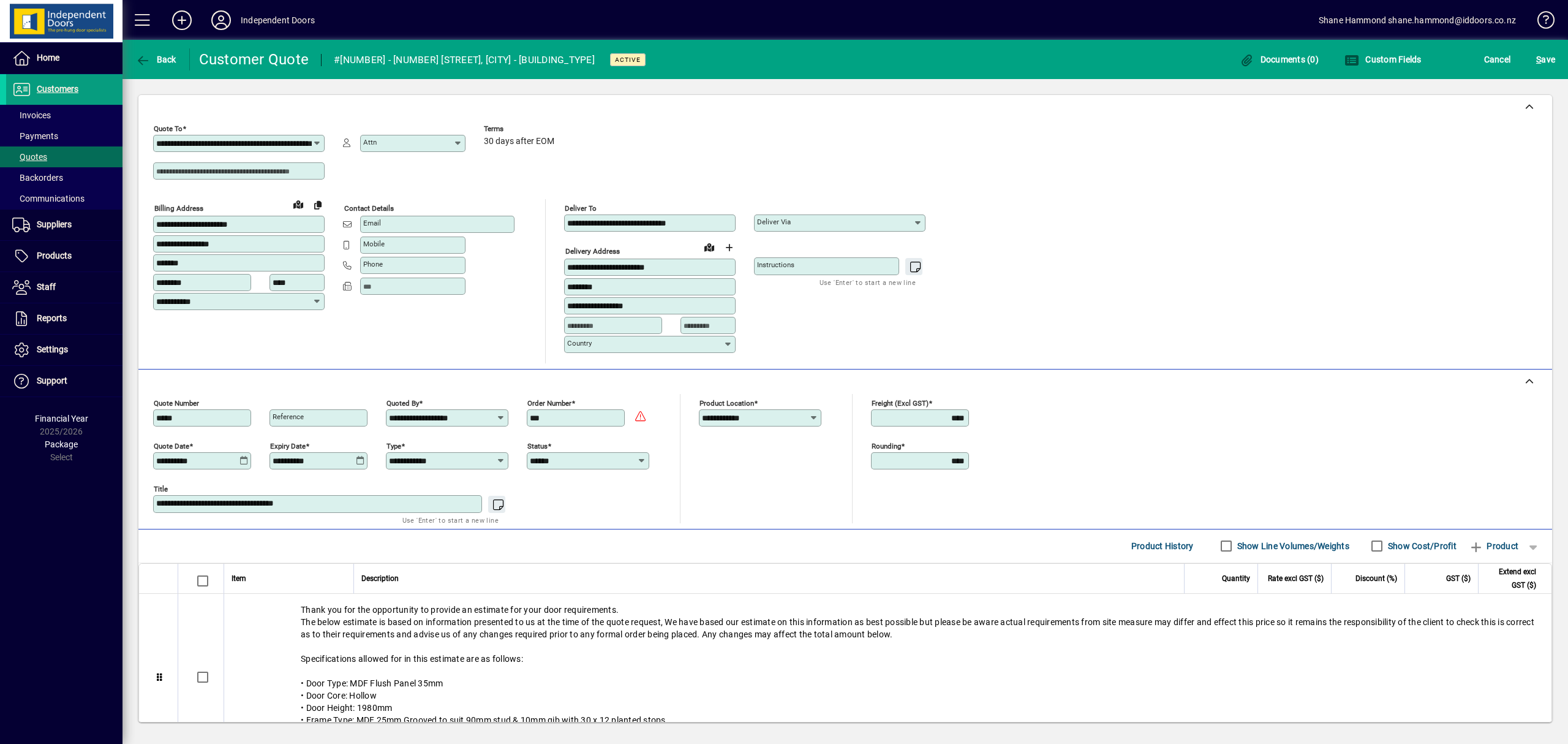 click 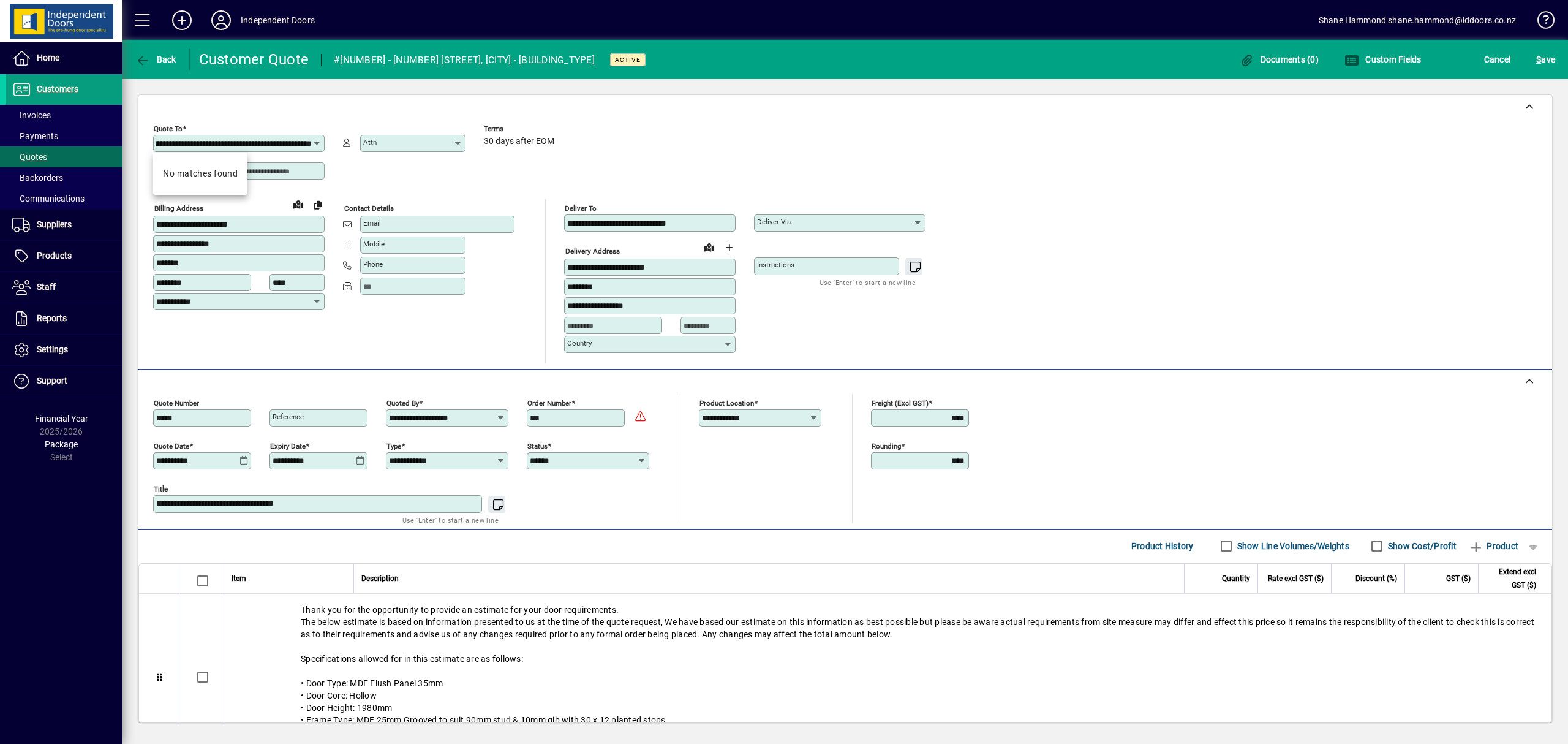 scroll, scrollTop: 0, scrollLeft: 89, axis: horizontal 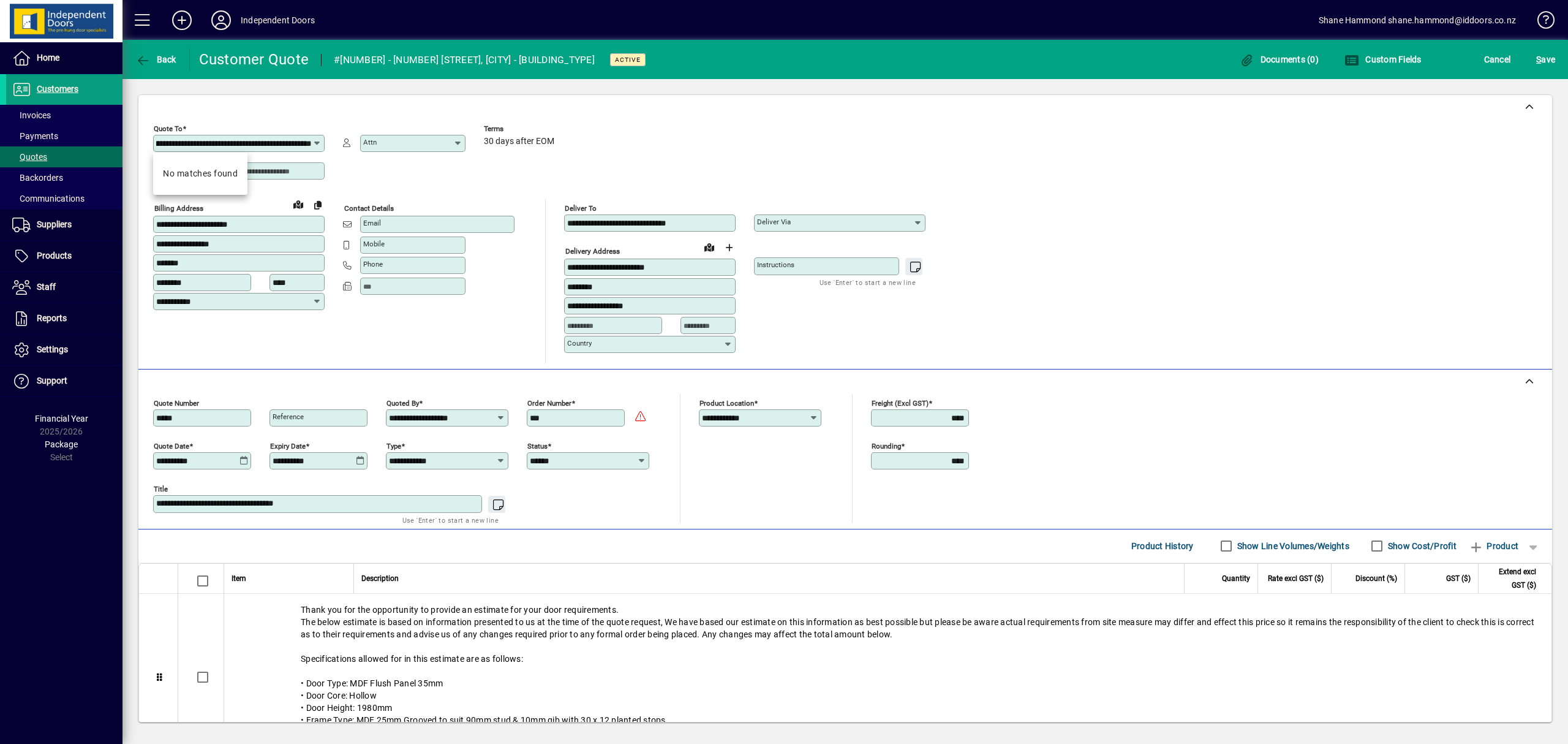 type on "**********" 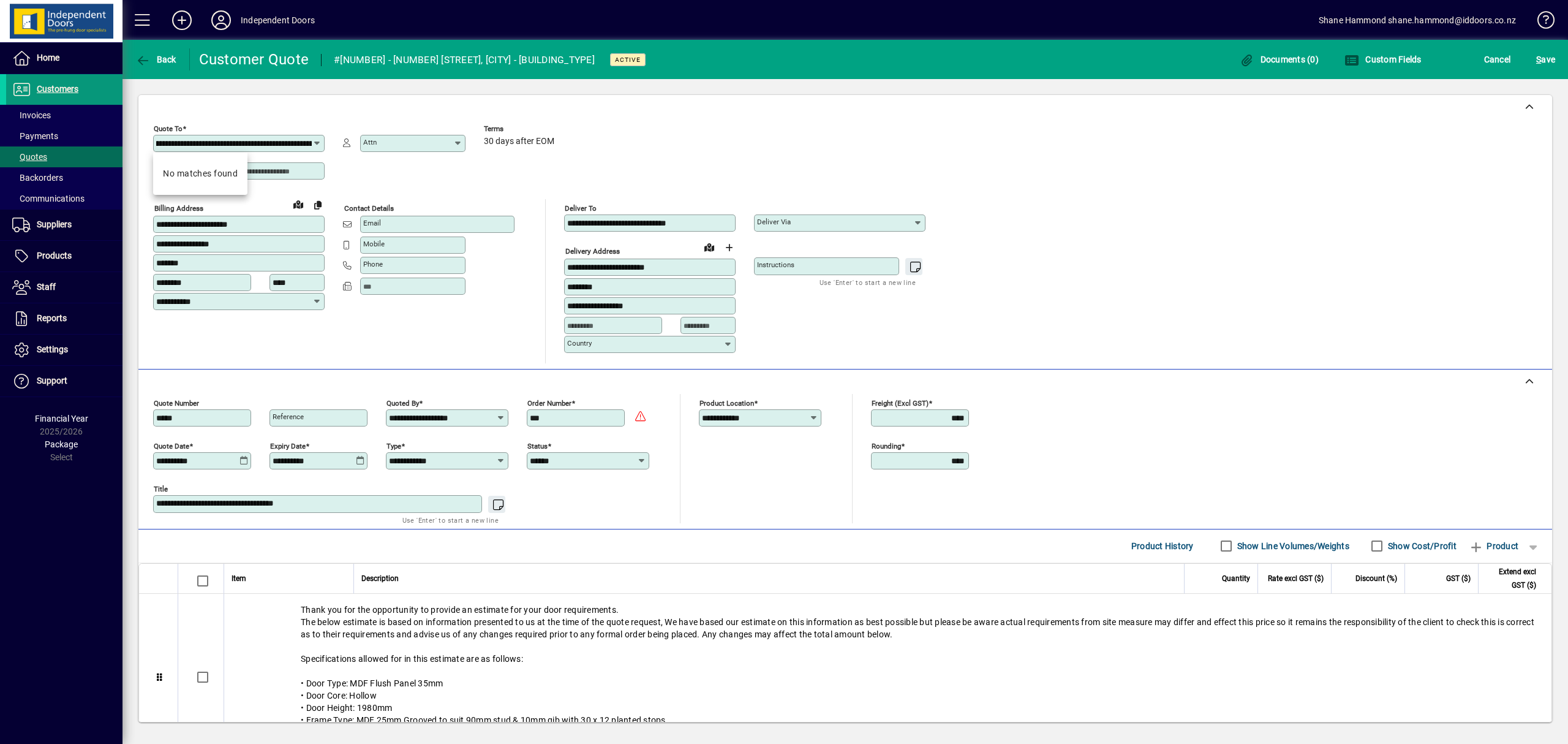 scroll, scrollTop: 0, scrollLeft: 0, axis: both 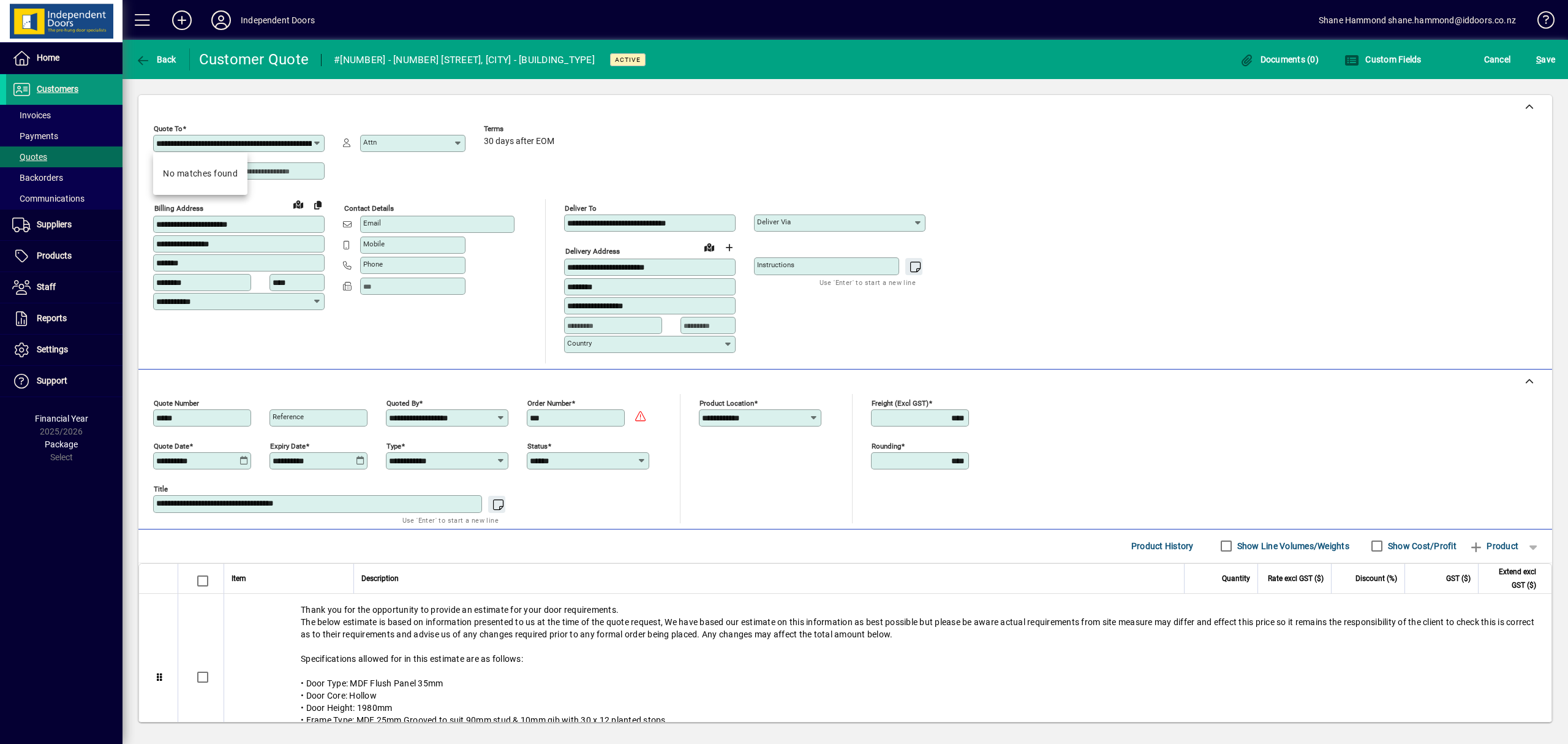 drag, startPoint x: 312, startPoint y: 141, endPoint x: 0, endPoint y: 97, distance: 315.08729 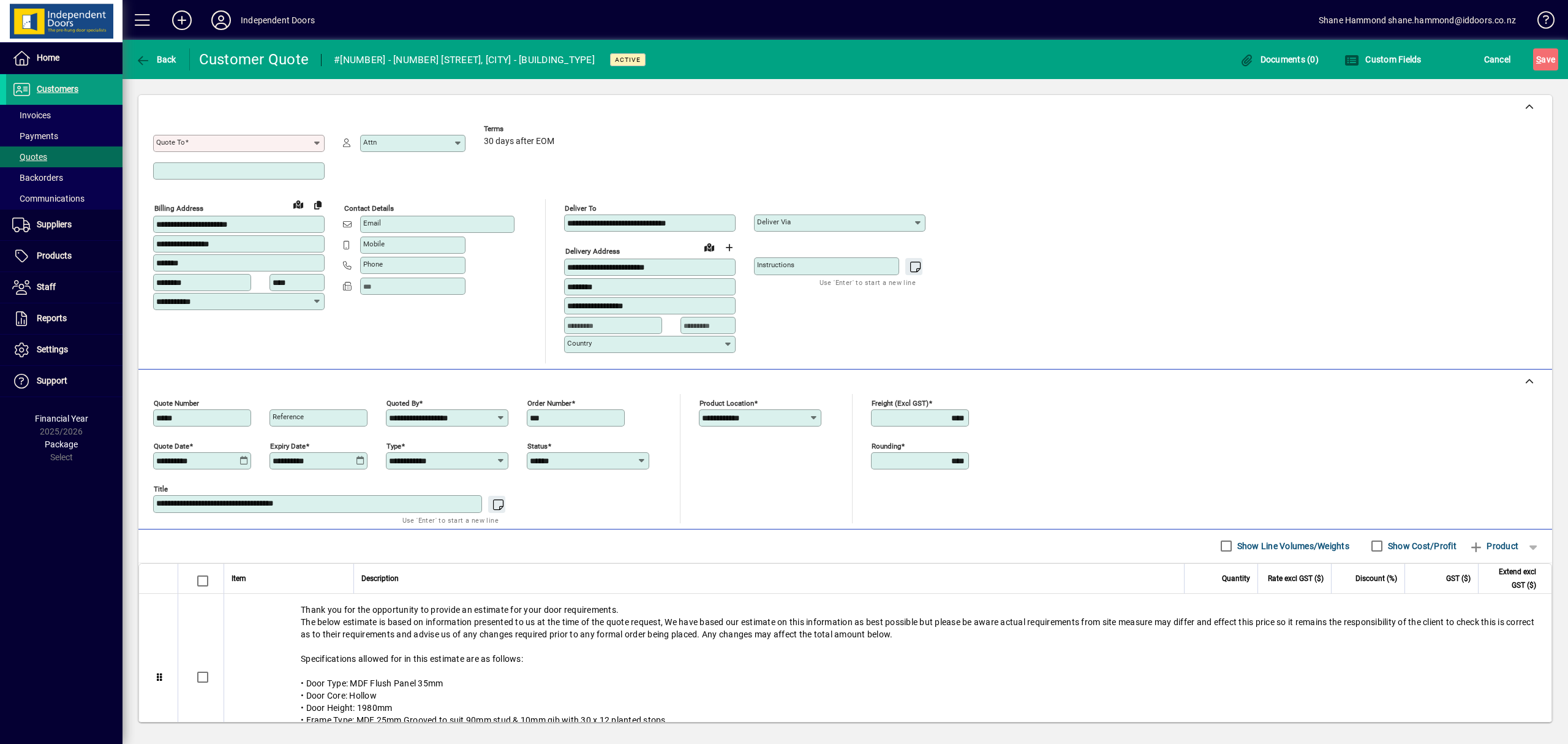 click on "Quote To" at bounding box center (234, 143) 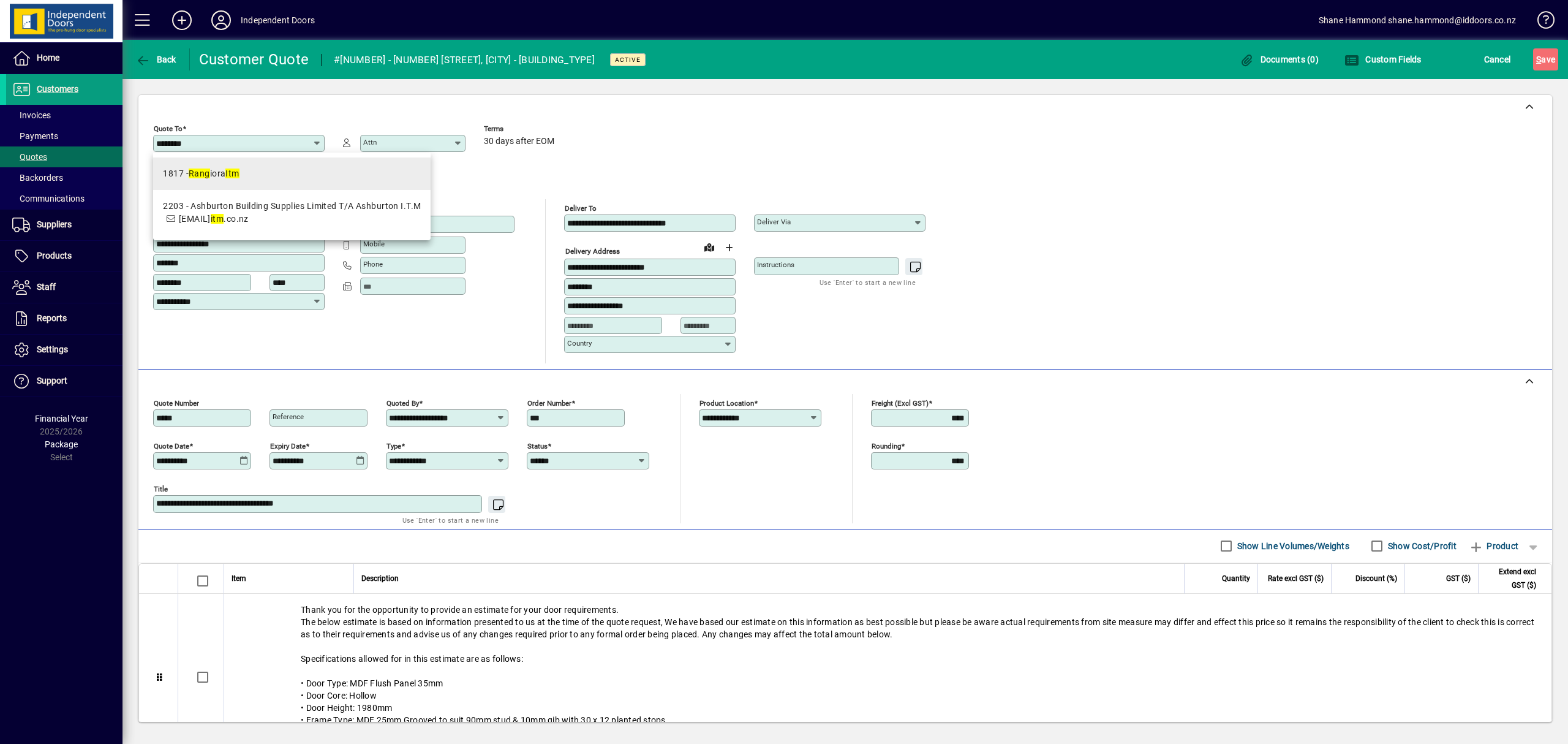 click on "Rang" at bounding box center [199, 173] 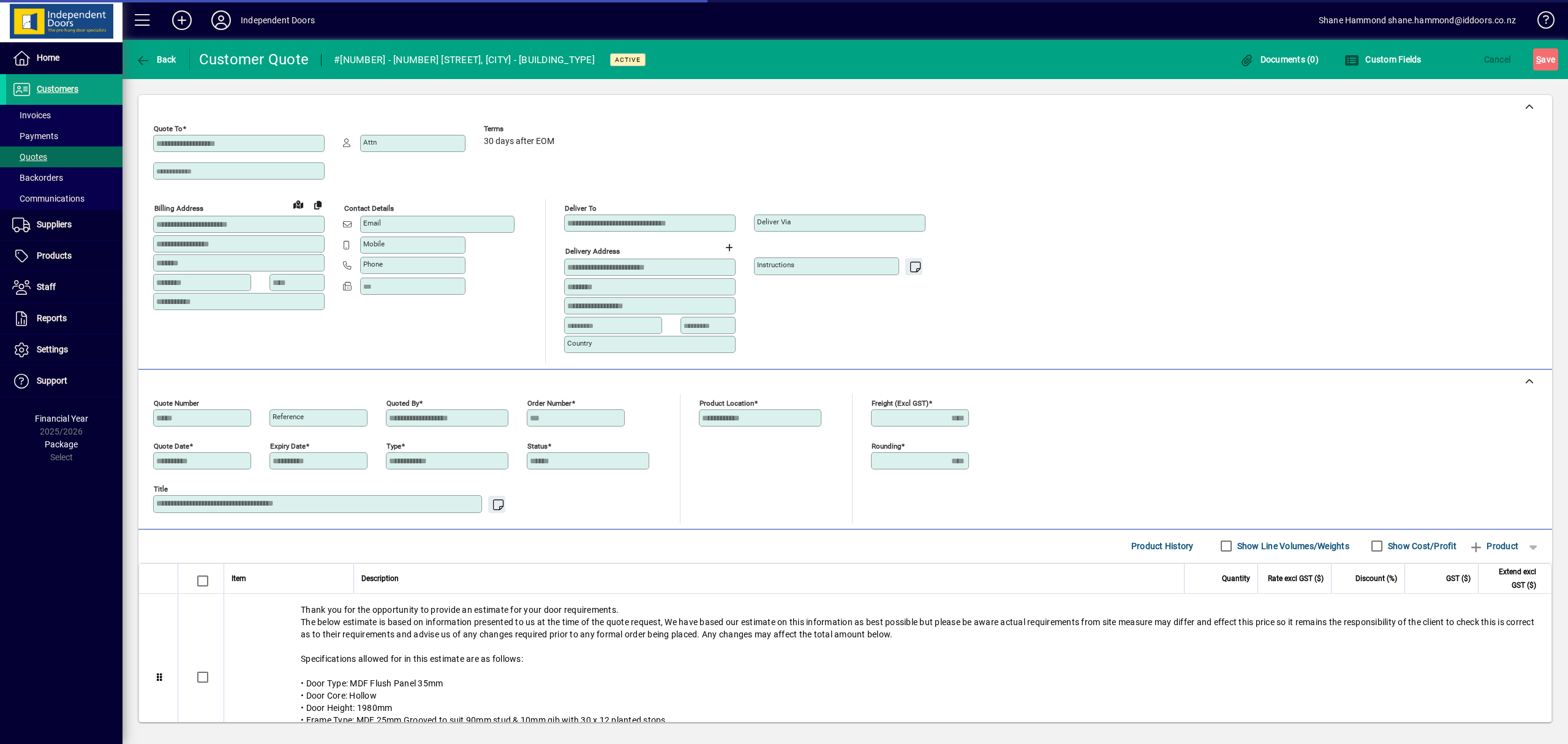 type on "**********" 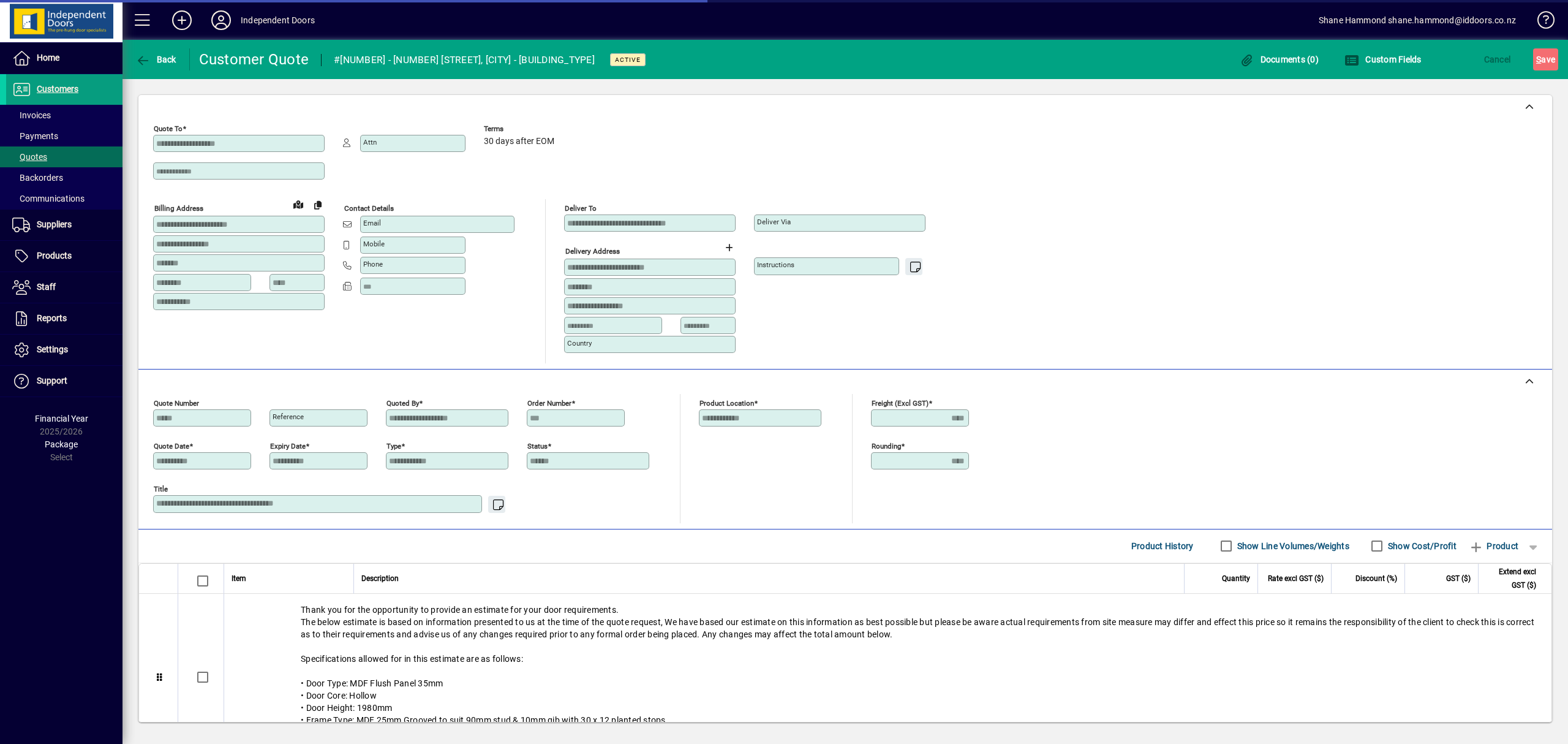 type 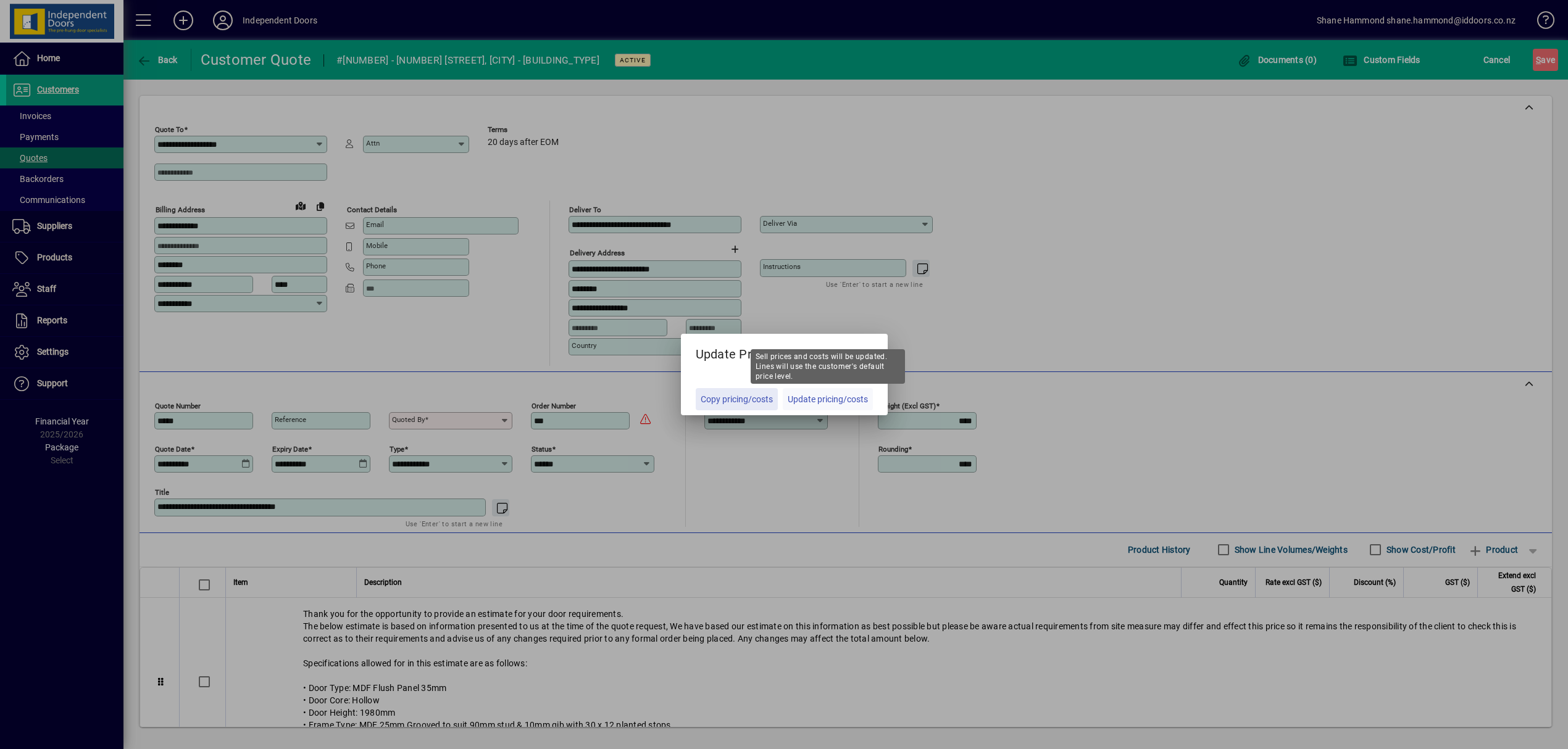 click on "Update pricing/costs" 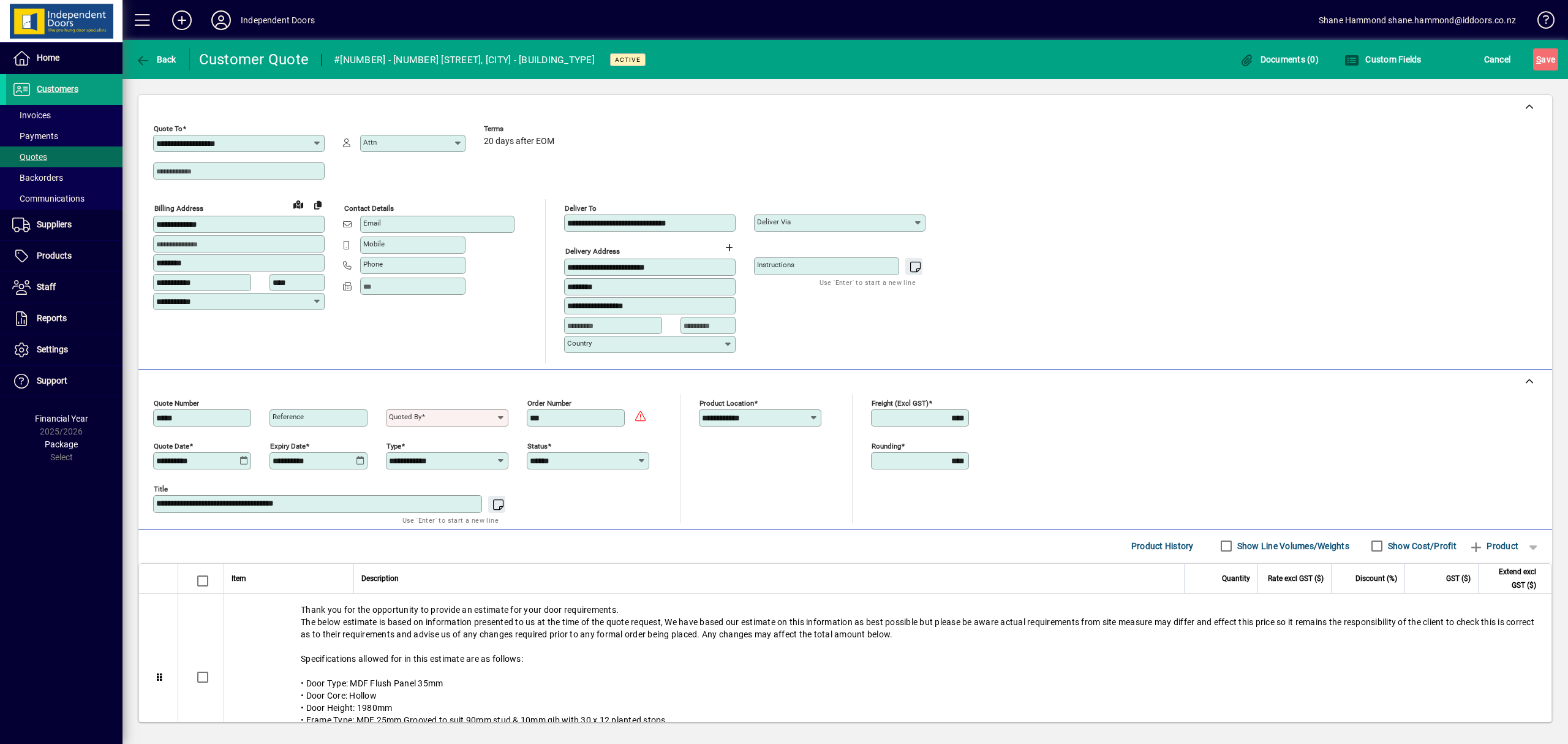 click on "Quoted by" at bounding box center (442, 418) 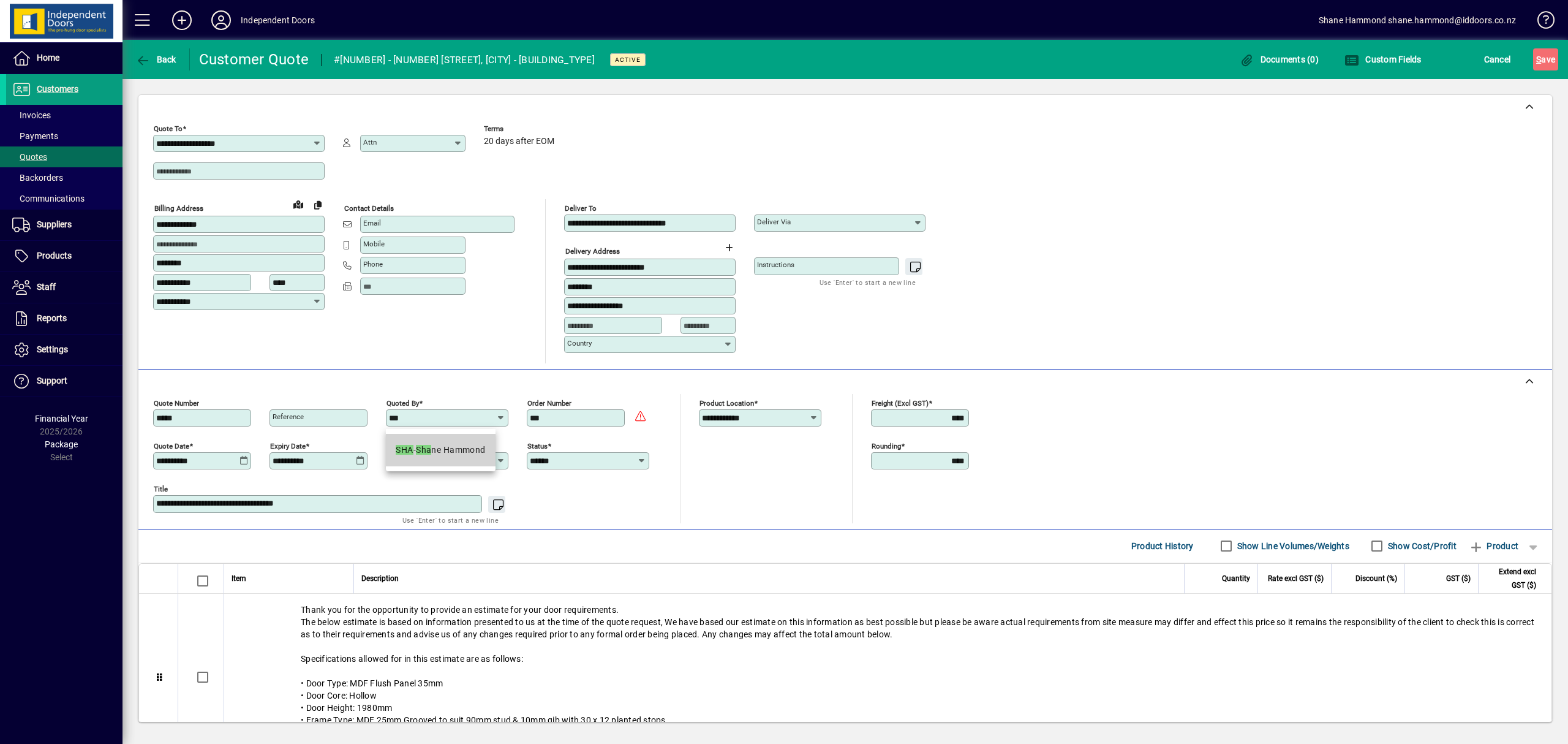 click on "Sha" at bounding box center [423, 450] 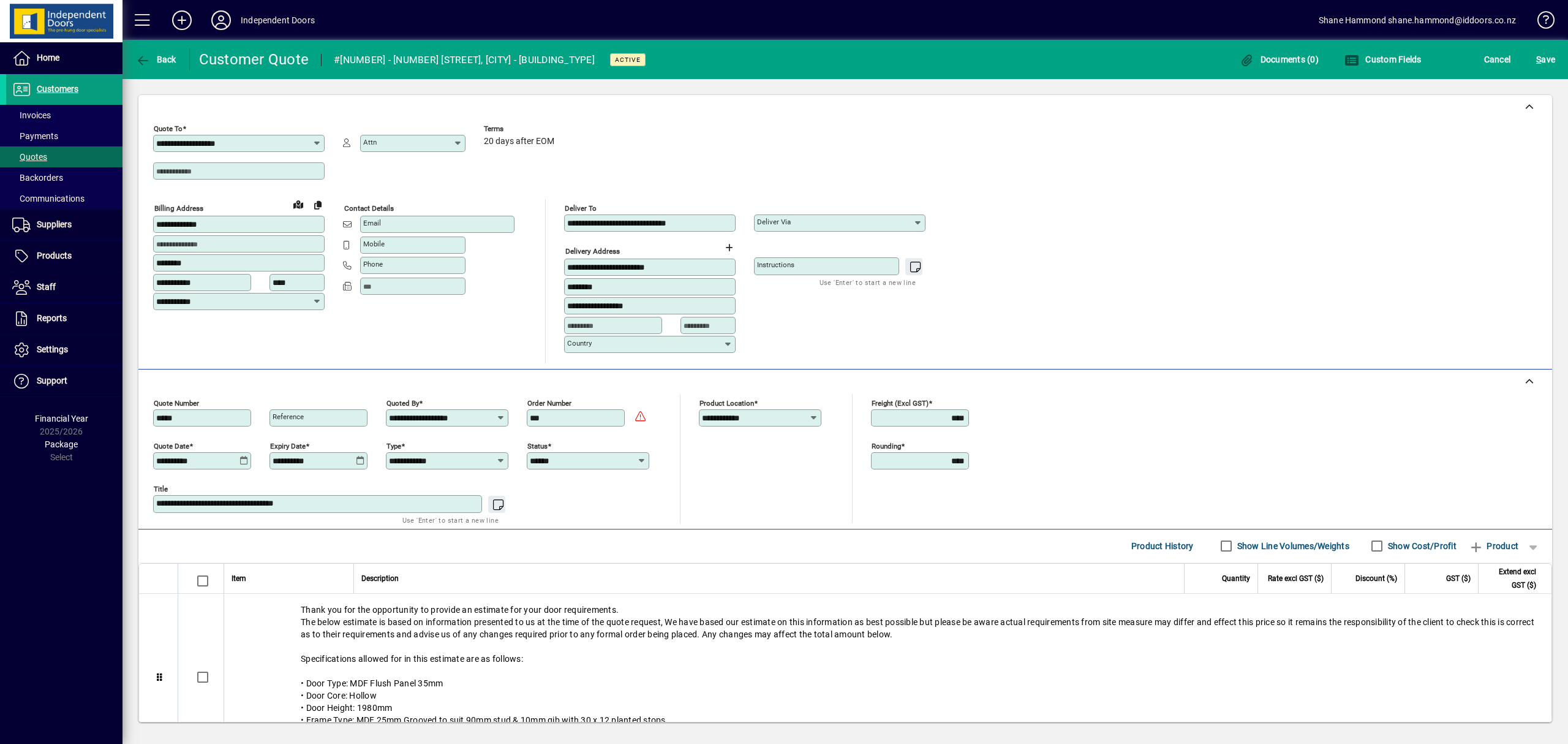 scroll, scrollTop: 327, scrollLeft: 0, axis: vertical 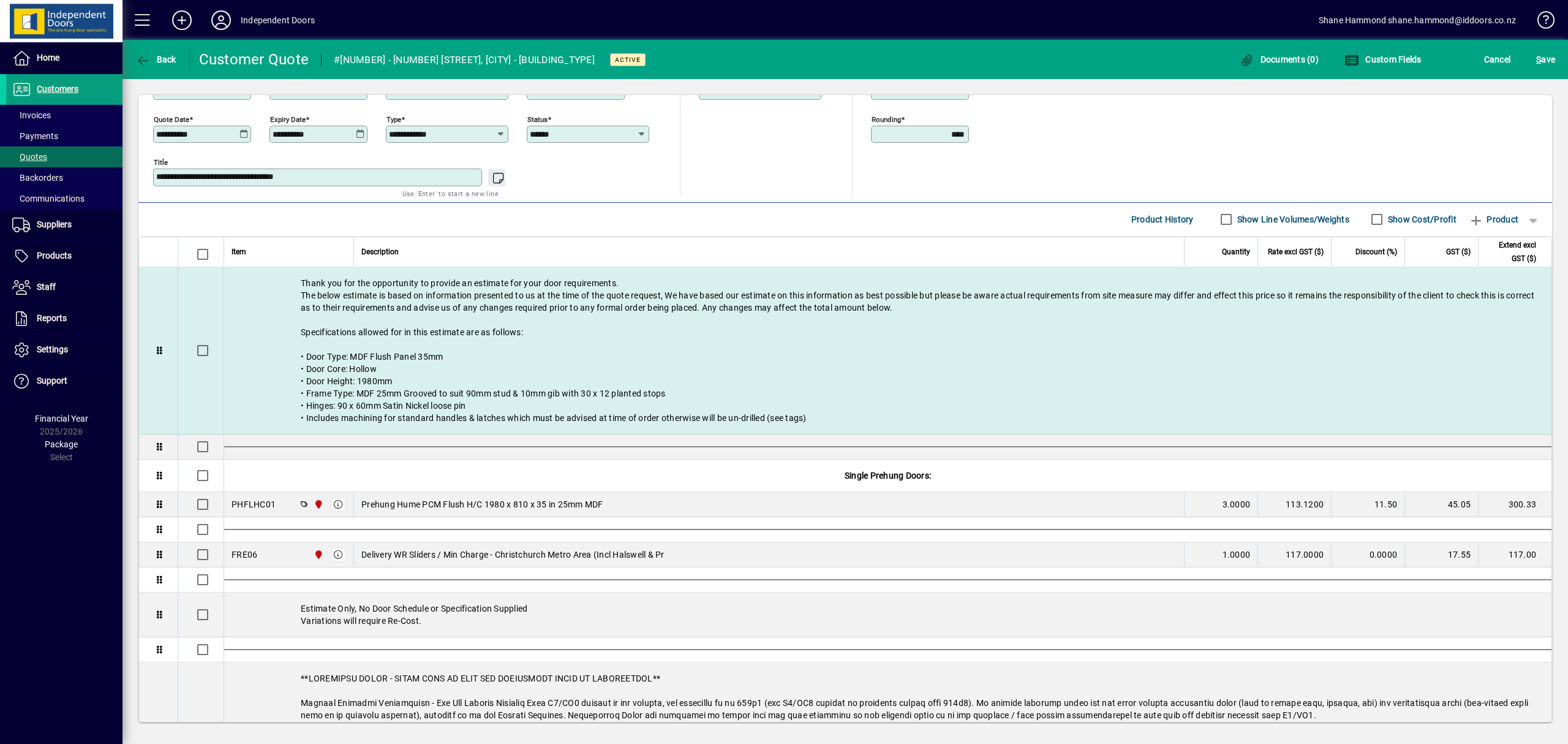 click on "Thank you for the opportunity to provide an estimate for your door requirements.
The below estimate is based on information presented to us at the time of the quote request, We have based our estimate on this information as best possible but  please be aware actual requirements from site measure may differ and effect this price so it remains the responsibility of the client to check this is correct as to their requirements and advise us of any changes required prior to any formal order being placed. Any changes may affect the total amount below.
Specifications allowed for in this estimate are as follows:
• Door Type: MDF Flush Panel 35mm
• Door Core: Hollow
• Door Height: 1980mm
• Frame Type: MDF 25mm Grooved to suit 90mm stud & 10mm gib with 30 x 12 planted stops
• Hinges: 90 x 60mm Satin Nickel loose pin
• Includes machining for standard handles & latches which must be advised at time of order otherwise will be un-drilled (see tags)" at bounding box center (888, 351) 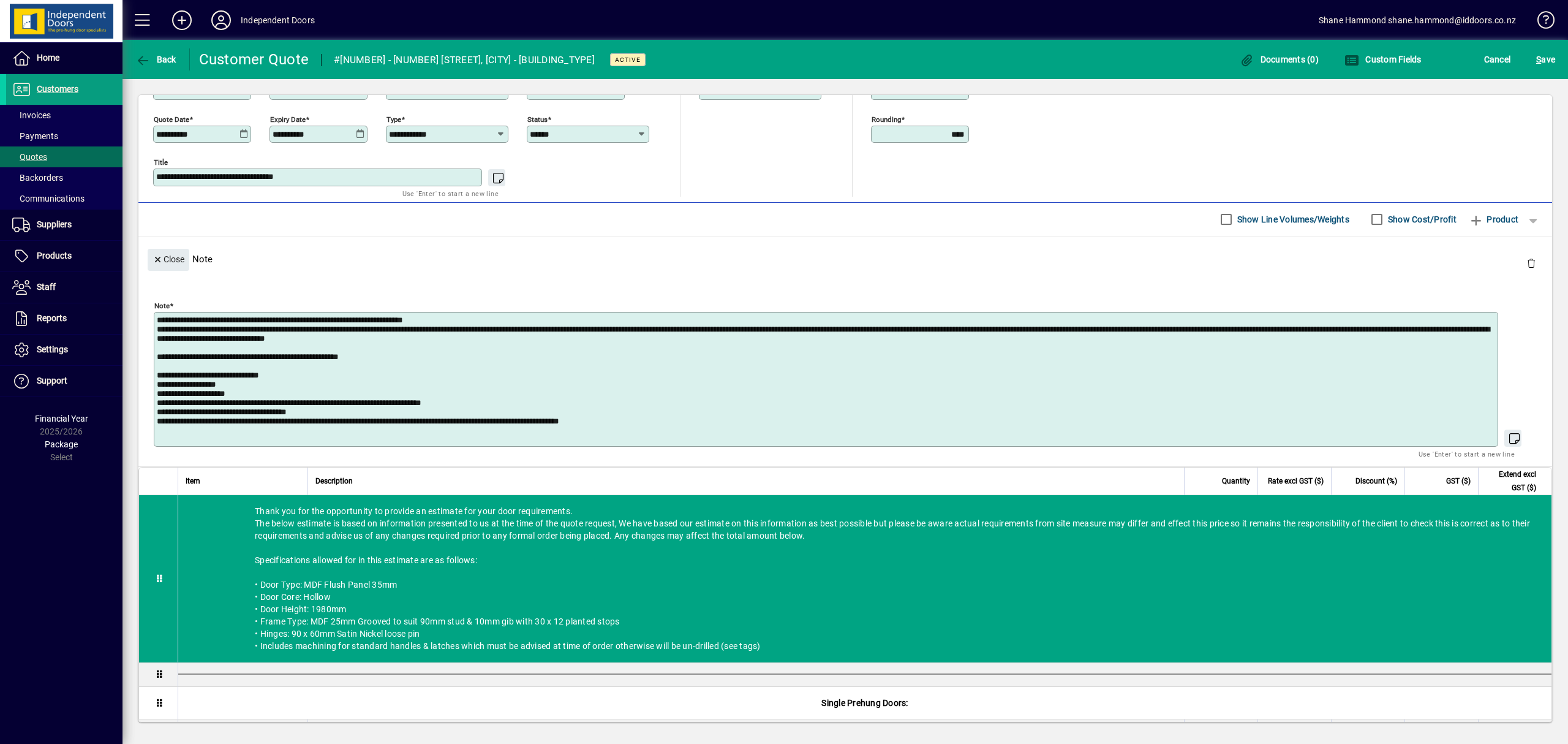 click on "**********" at bounding box center (827, 379) 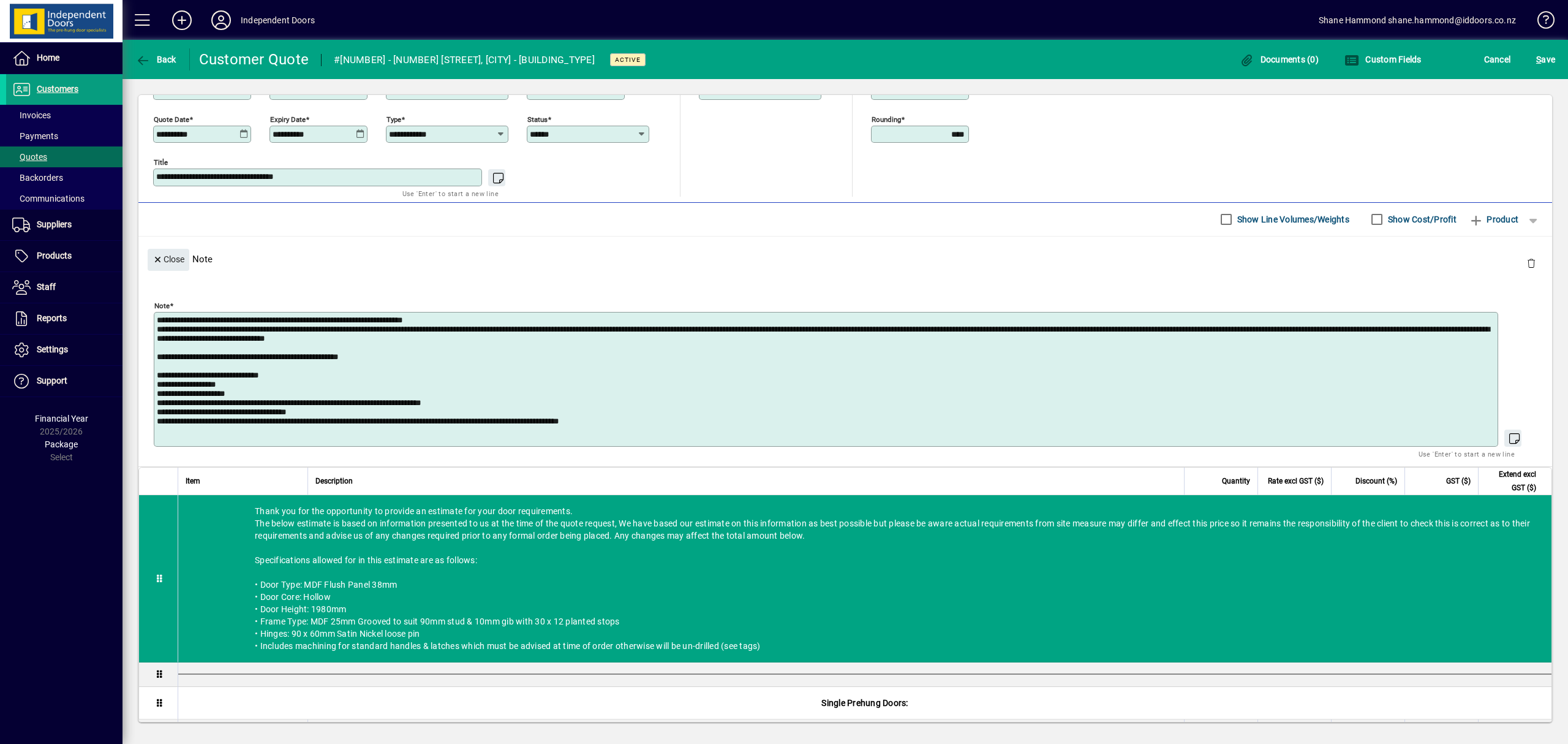 drag, startPoint x: 209, startPoint y: 396, endPoint x: 290, endPoint y: 391, distance: 81.15417 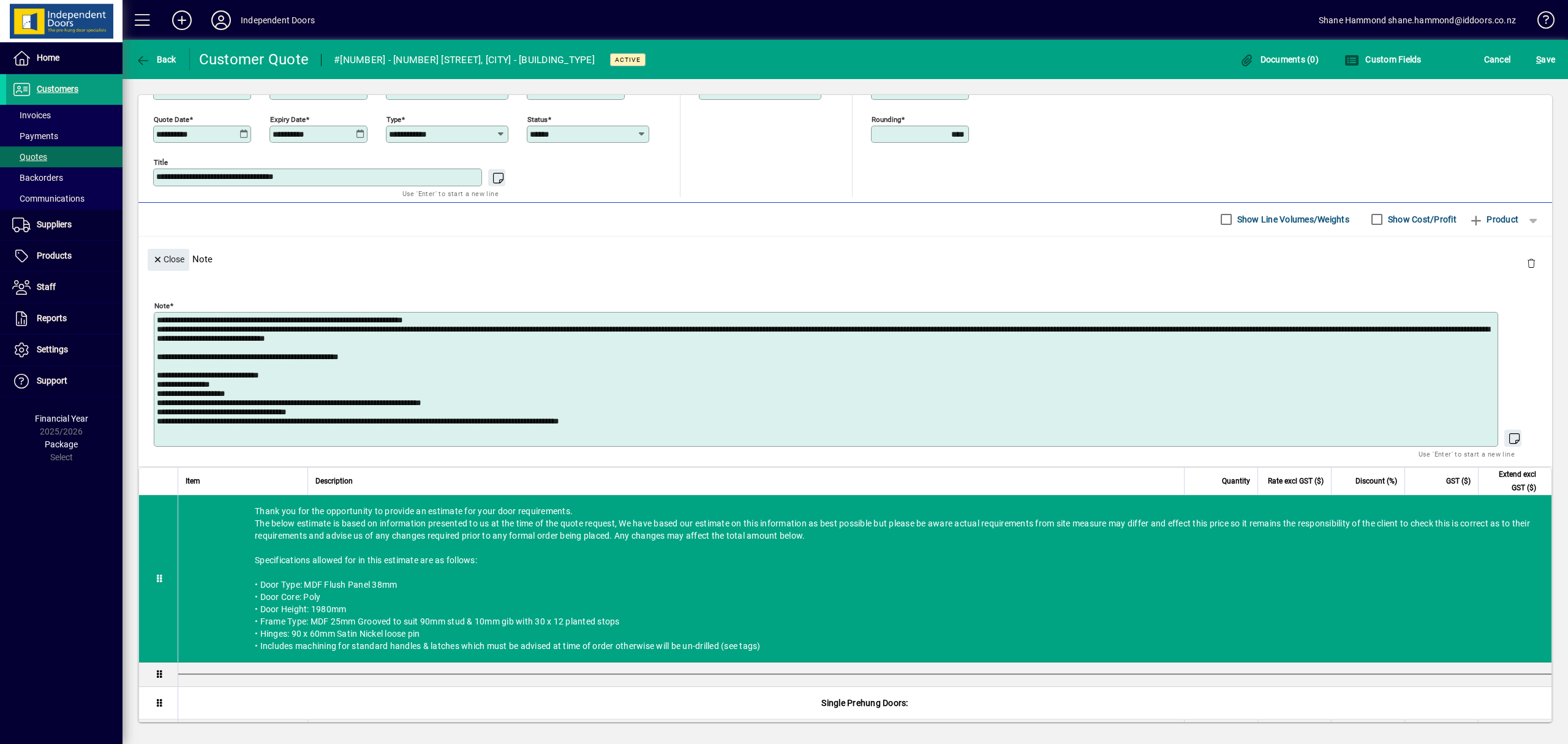 drag, startPoint x: 216, startPoint y: 406, endPoint x: 234, endPoint y: 407, distance: 18.027756 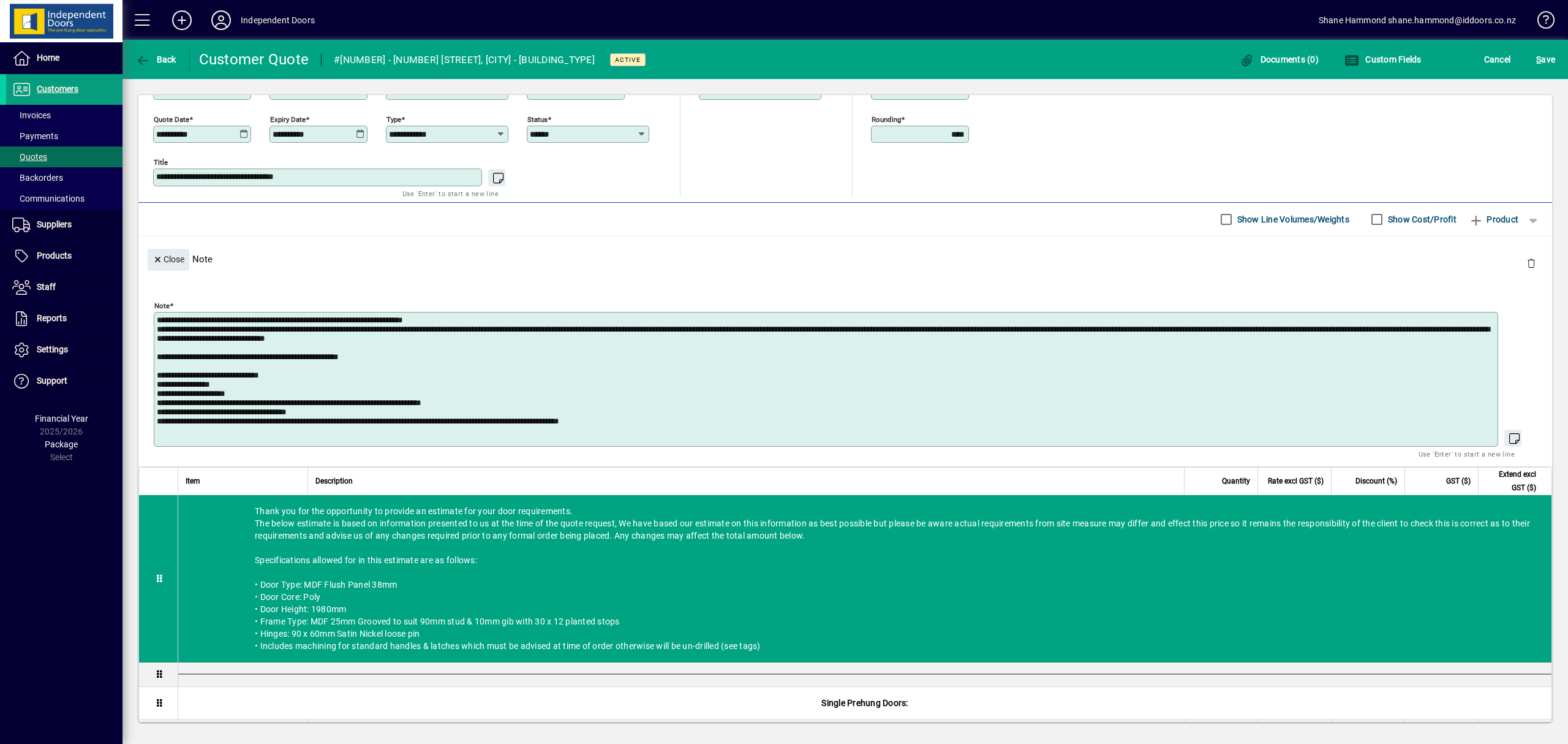 click on "**********" at bounding box center [827, 379] 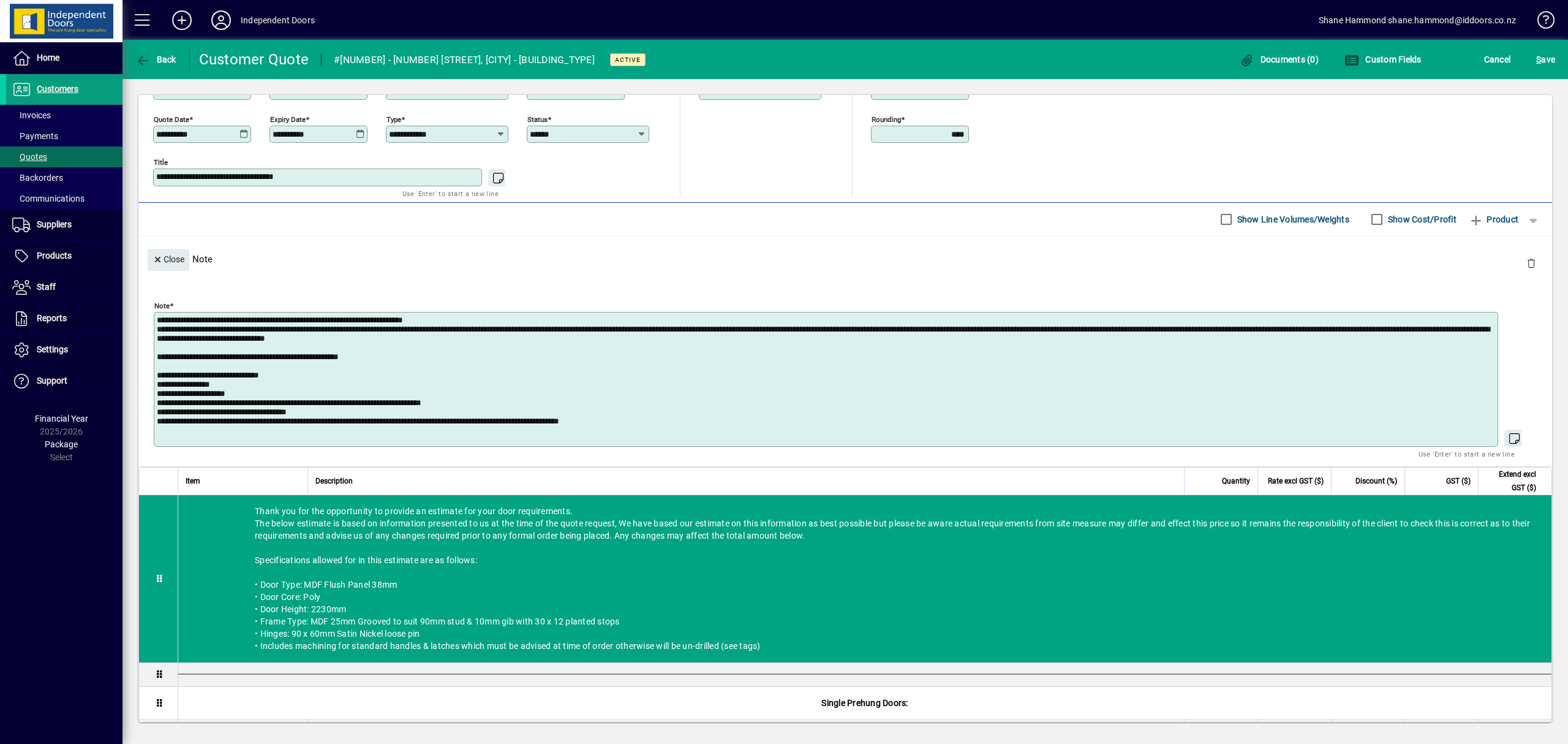 drag, startPoint x: 325, startPoint y: 417, endPoint x: 337, endPoint y: 415, distance: 12.165525 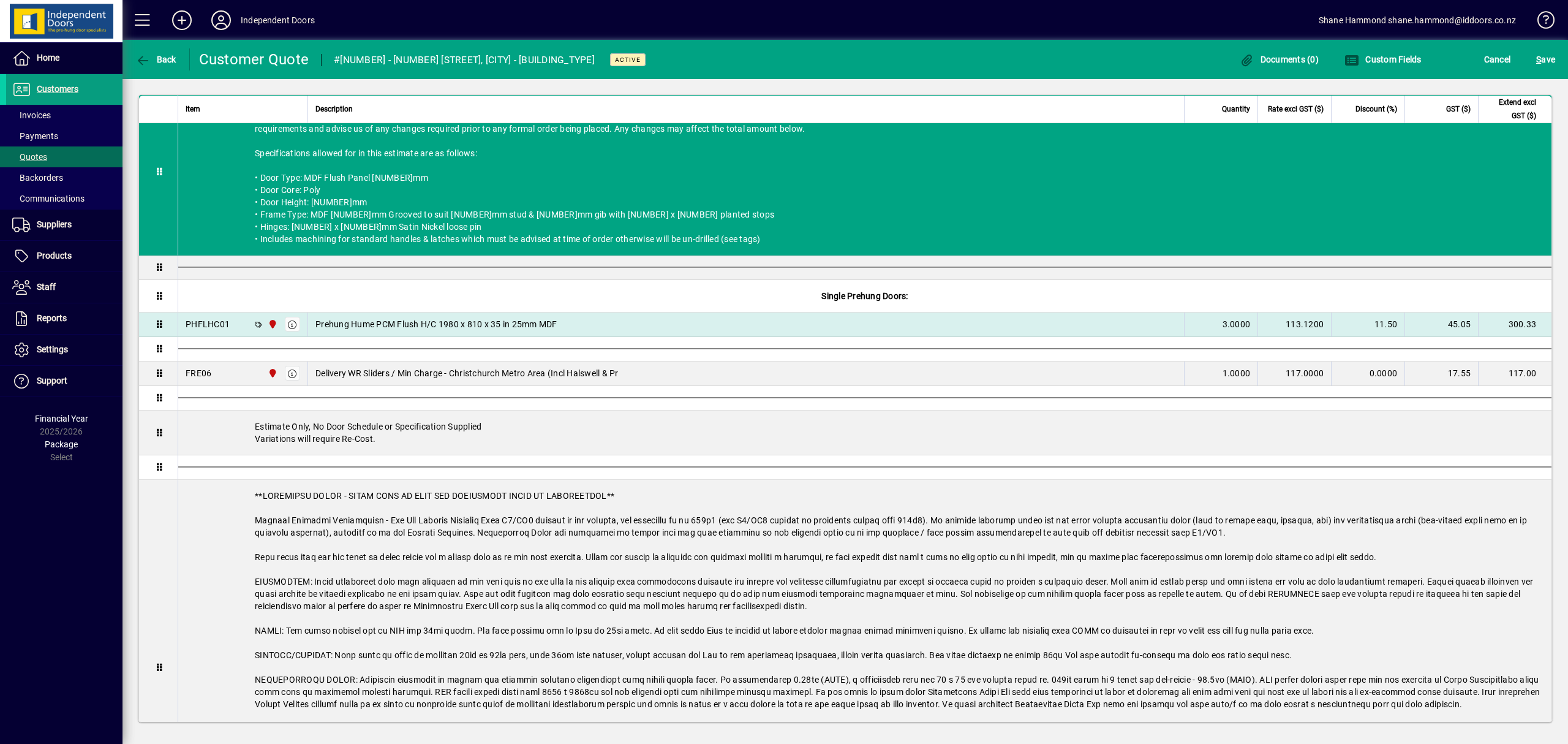 scroll, scrollTop: 735, scrollLeft: 0, axis: vertical 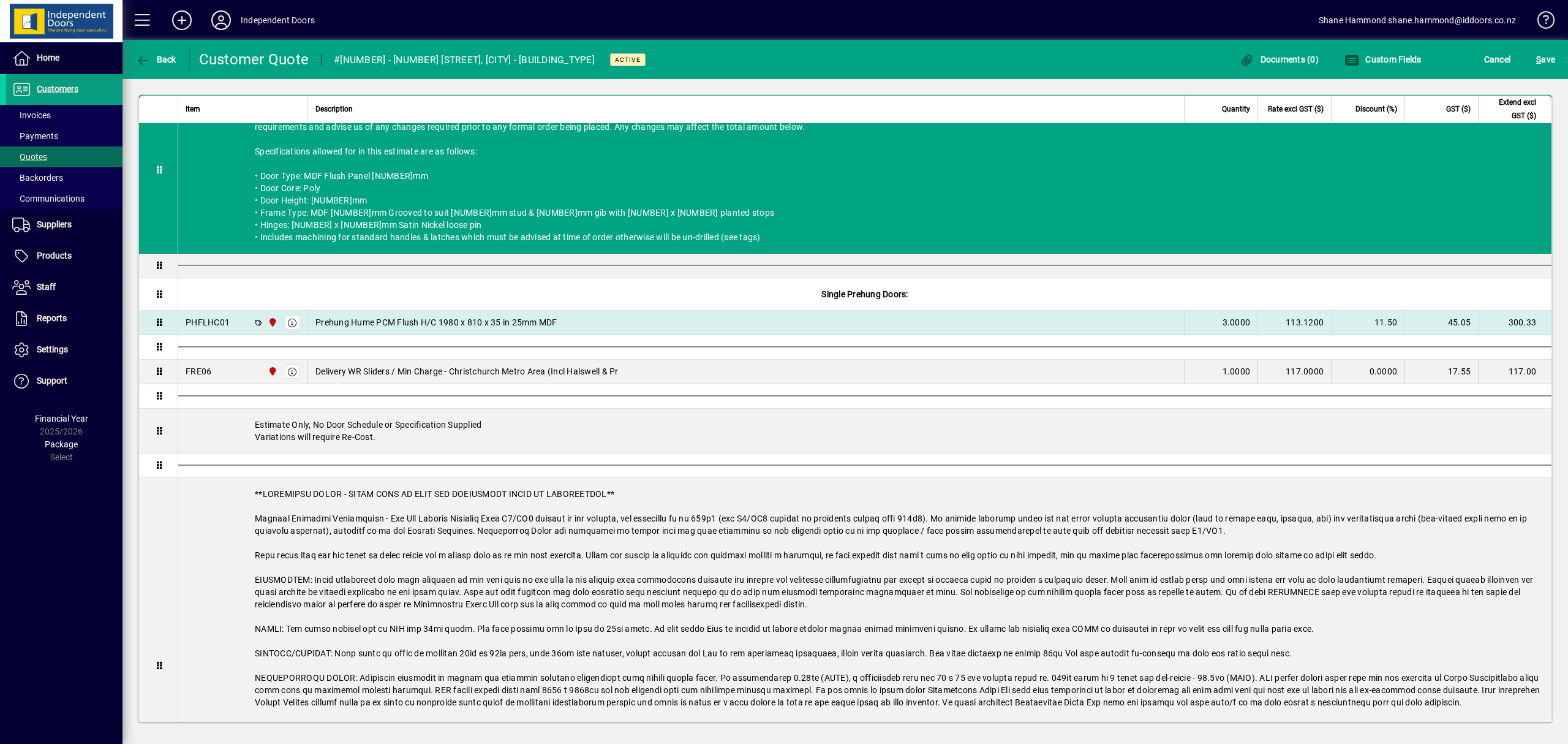 type on "**********" 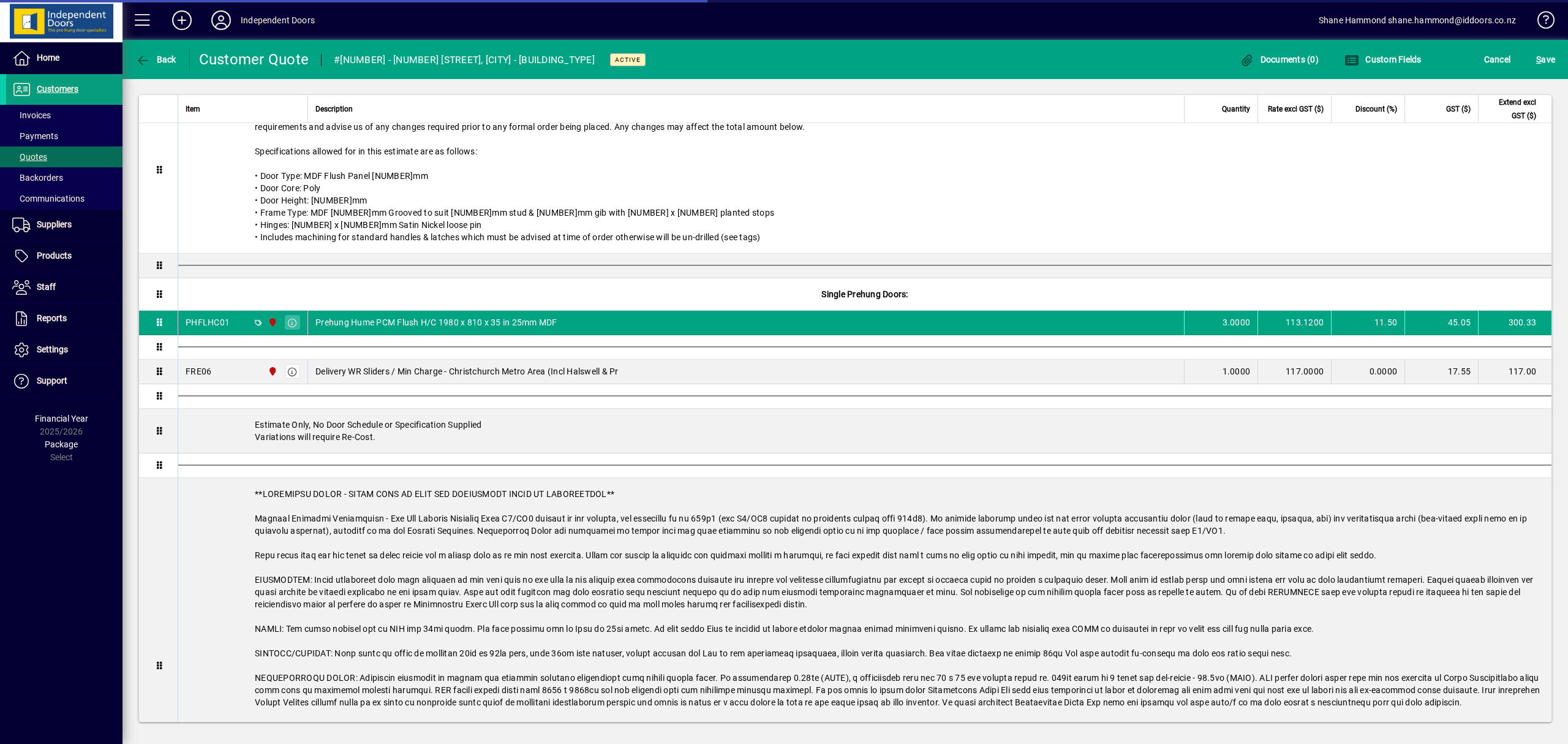 scroll, scrollTop: 241, scrollLeft: 0, axis: vertical 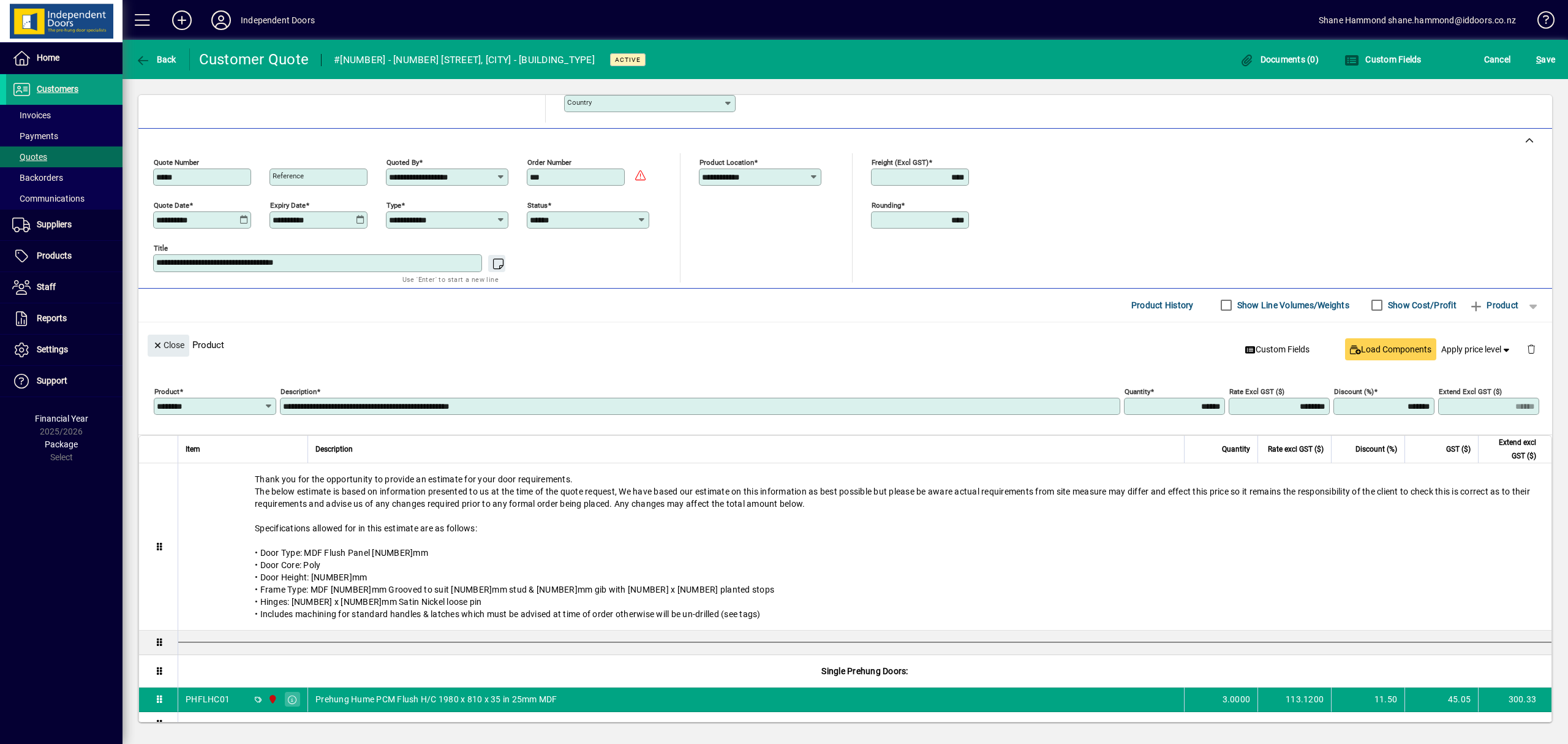 drag, startPoint x: 211, startPoint y: 408, endPoint x: 189, endPoint y: 403, distance: 22.561028 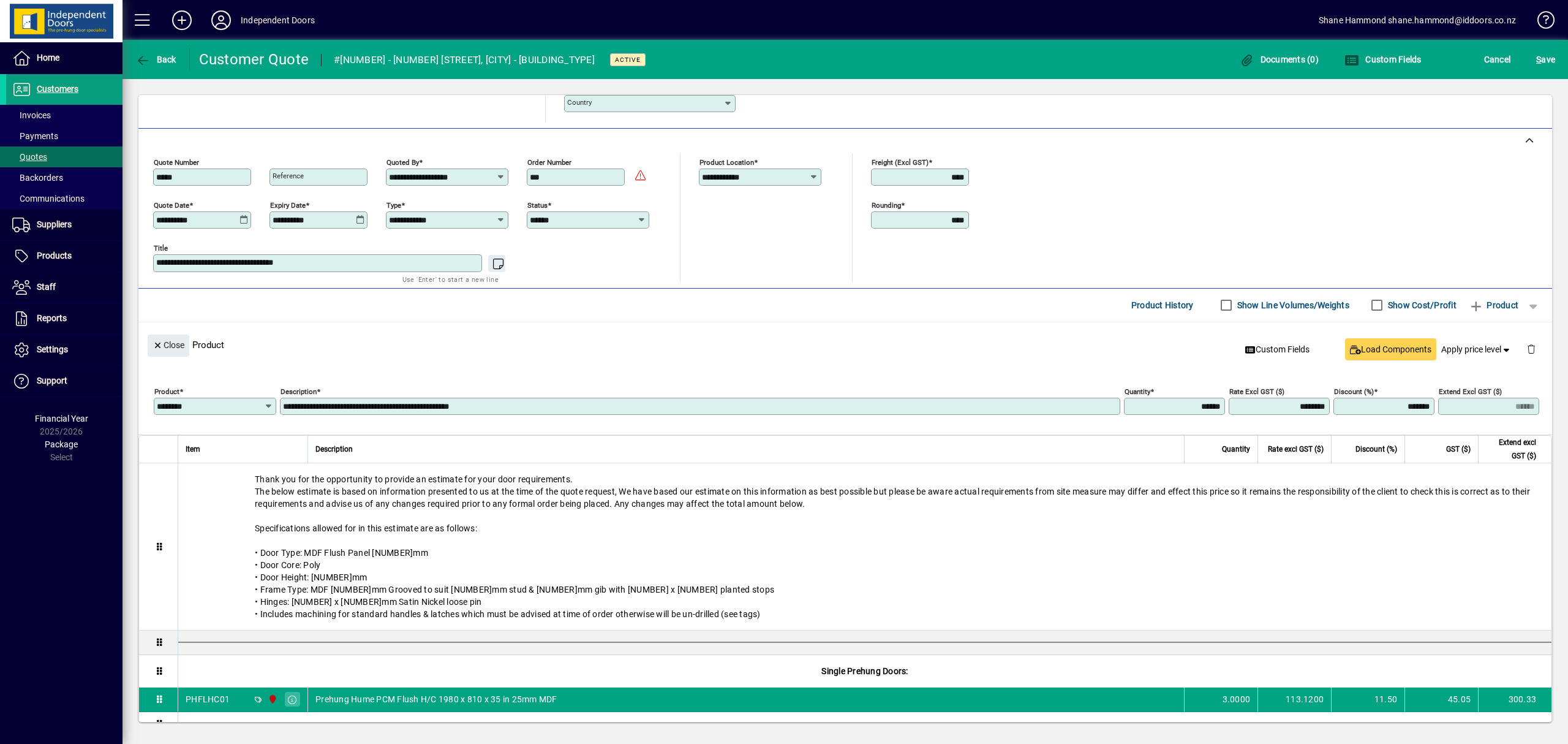 click on "********" at bounding box center [210, 406] 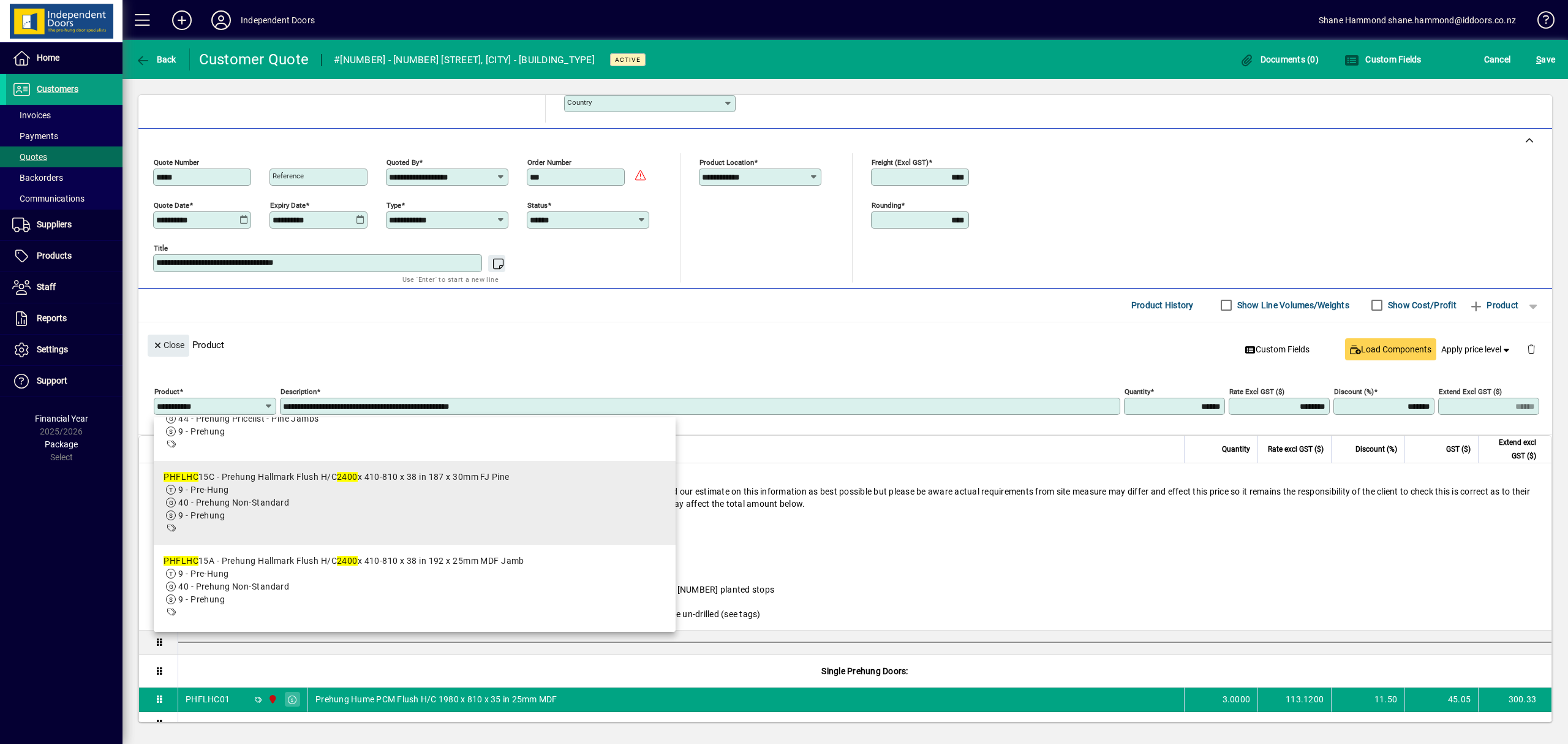 scroll, scrollTop: 327, scrollLeft: 0, axis: vertical 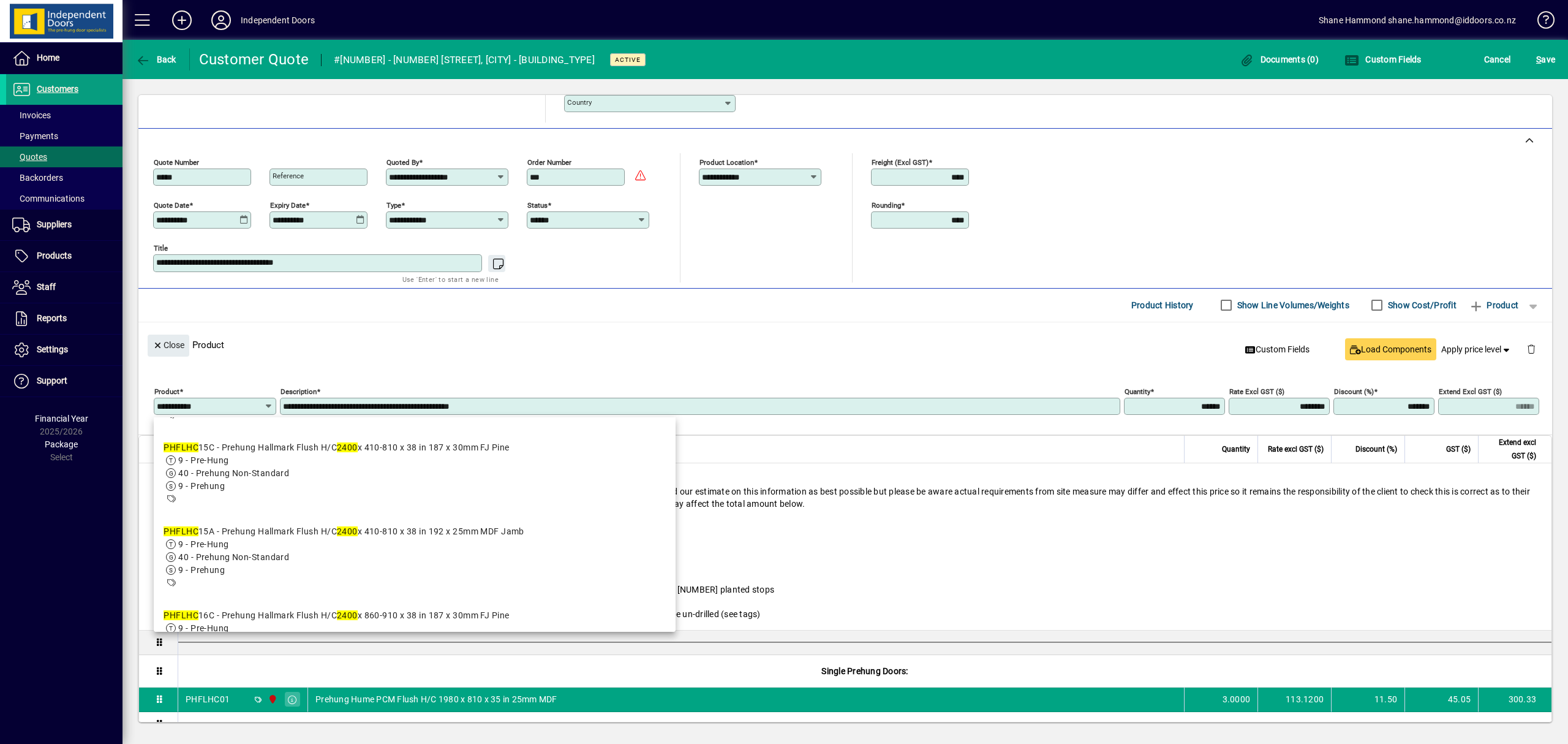 drag, startPoint x: 219, startPoint y: 408, endPoint x: 180, endPoint y: 403, distance: 39.319207 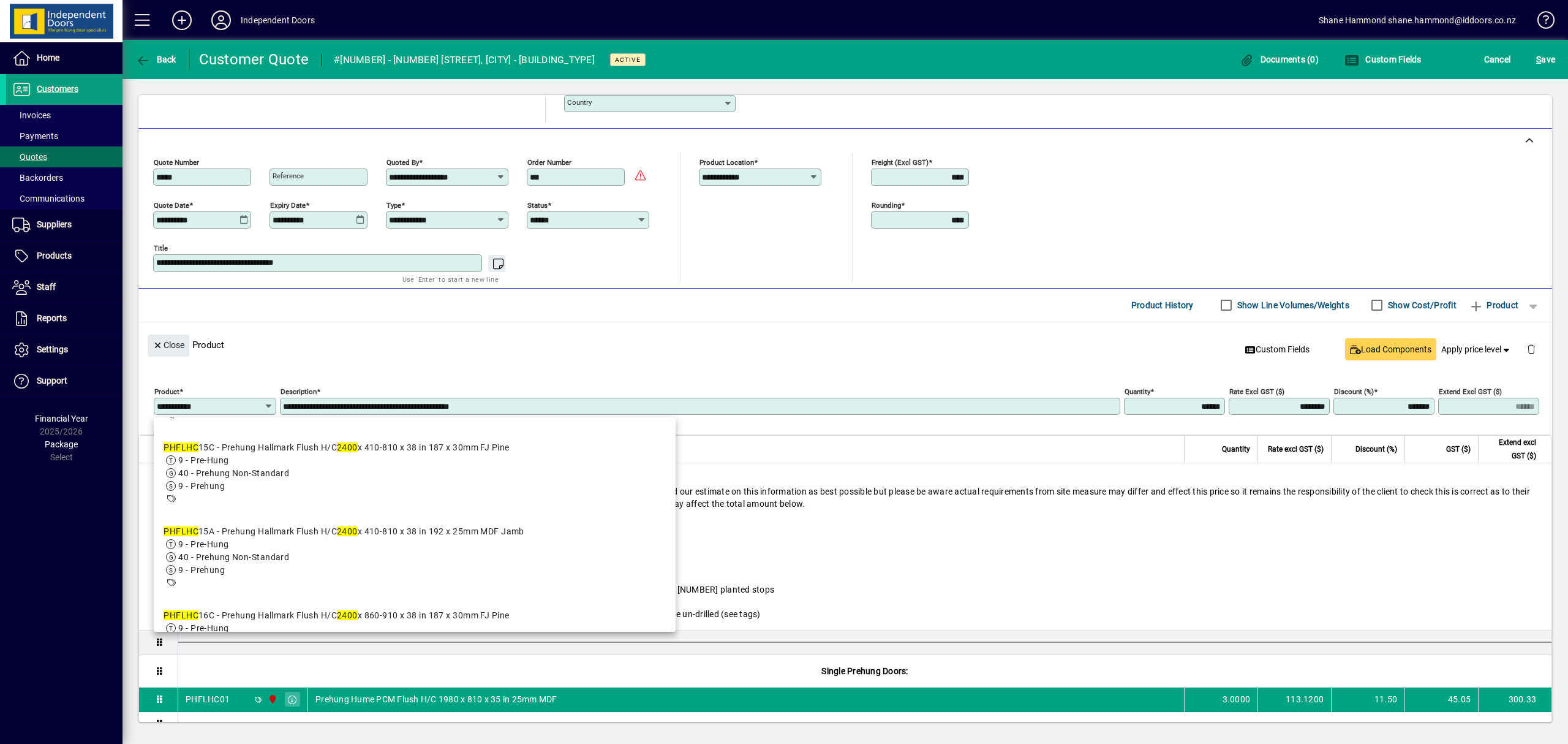 click on "**********" at bounding box center [210, 406] 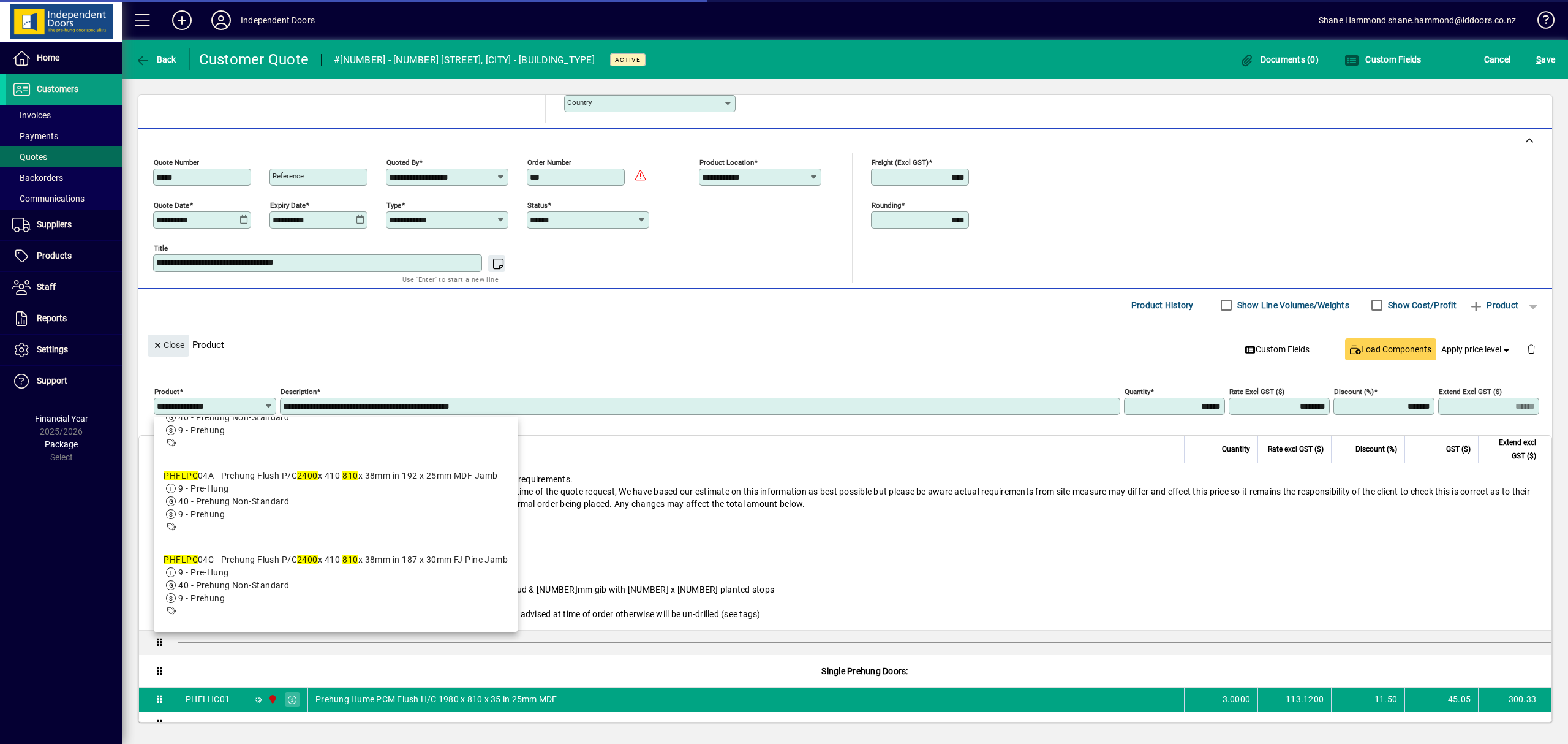 scroll, scrollTop: 0, scrollLeft: 0, axis: both 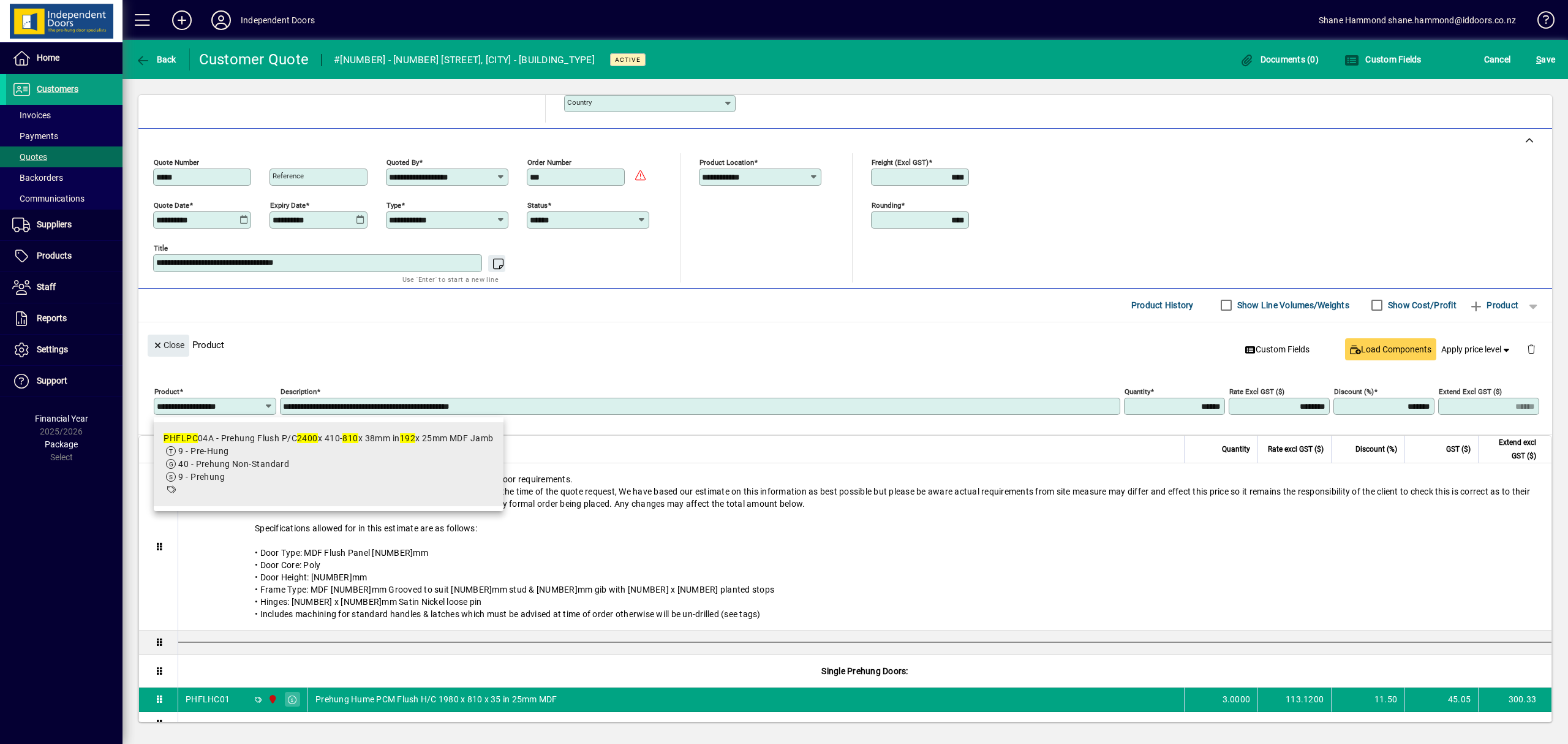 click on "9 - Pre-Hung" at bounding box center [328, 451] 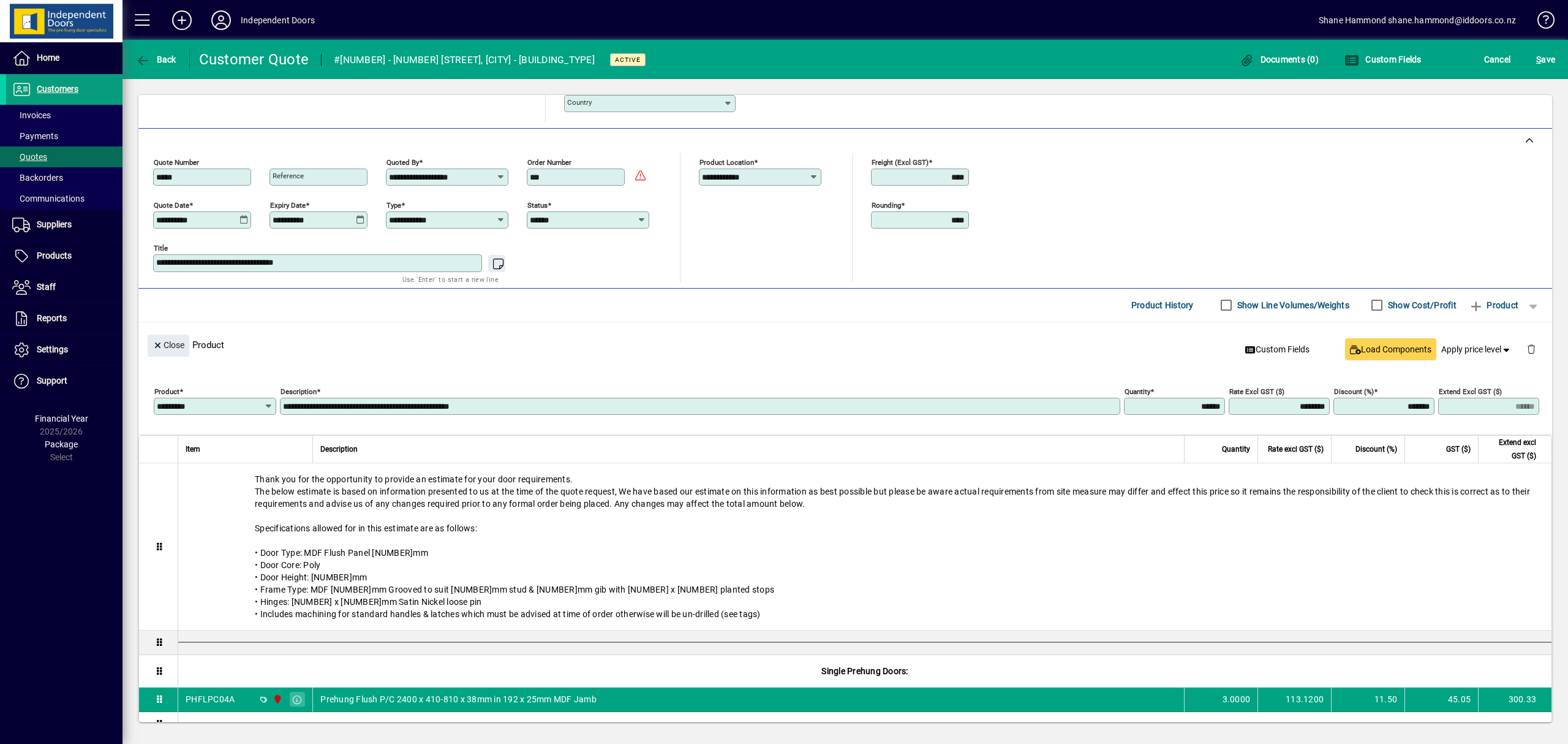 type on "**********" 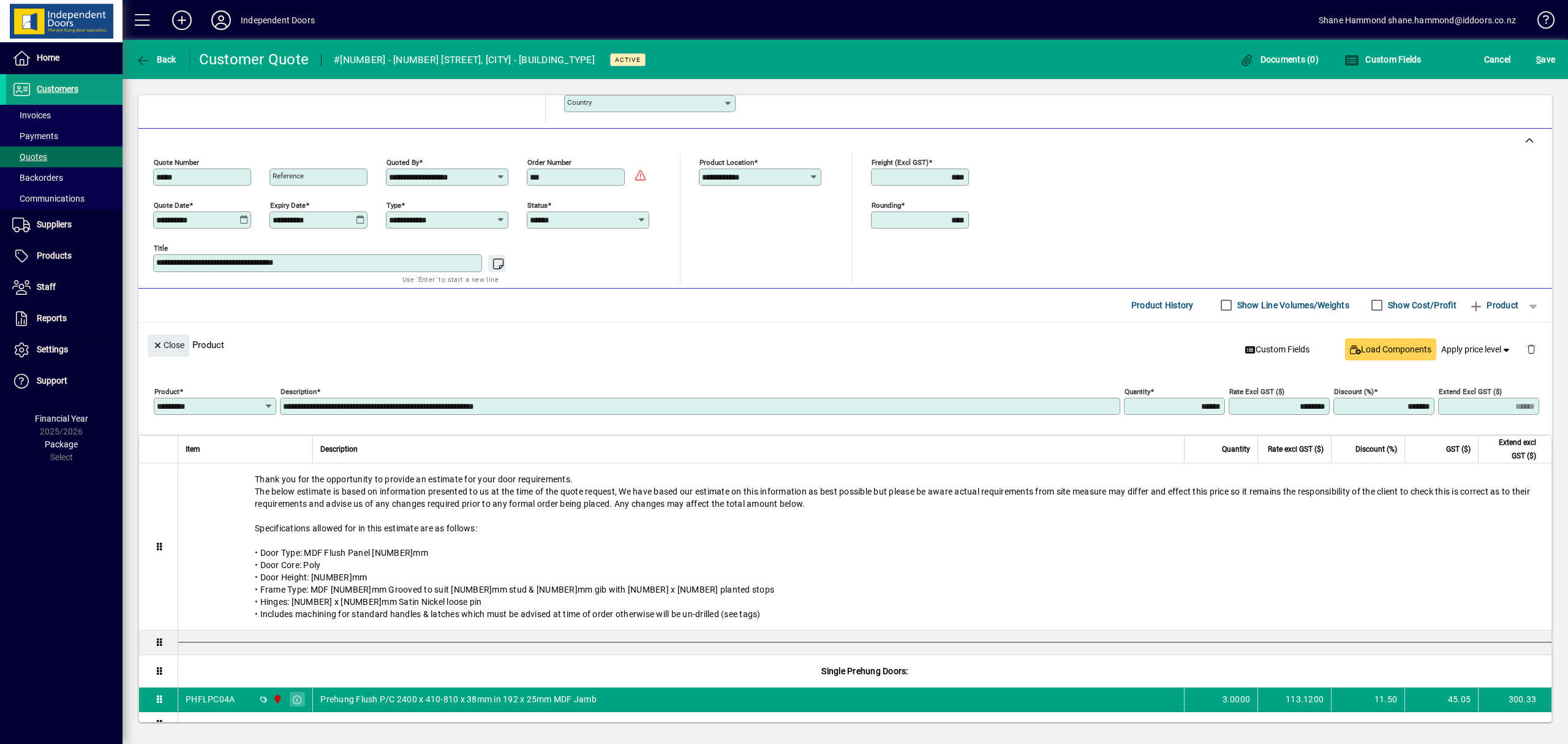 type on "********" 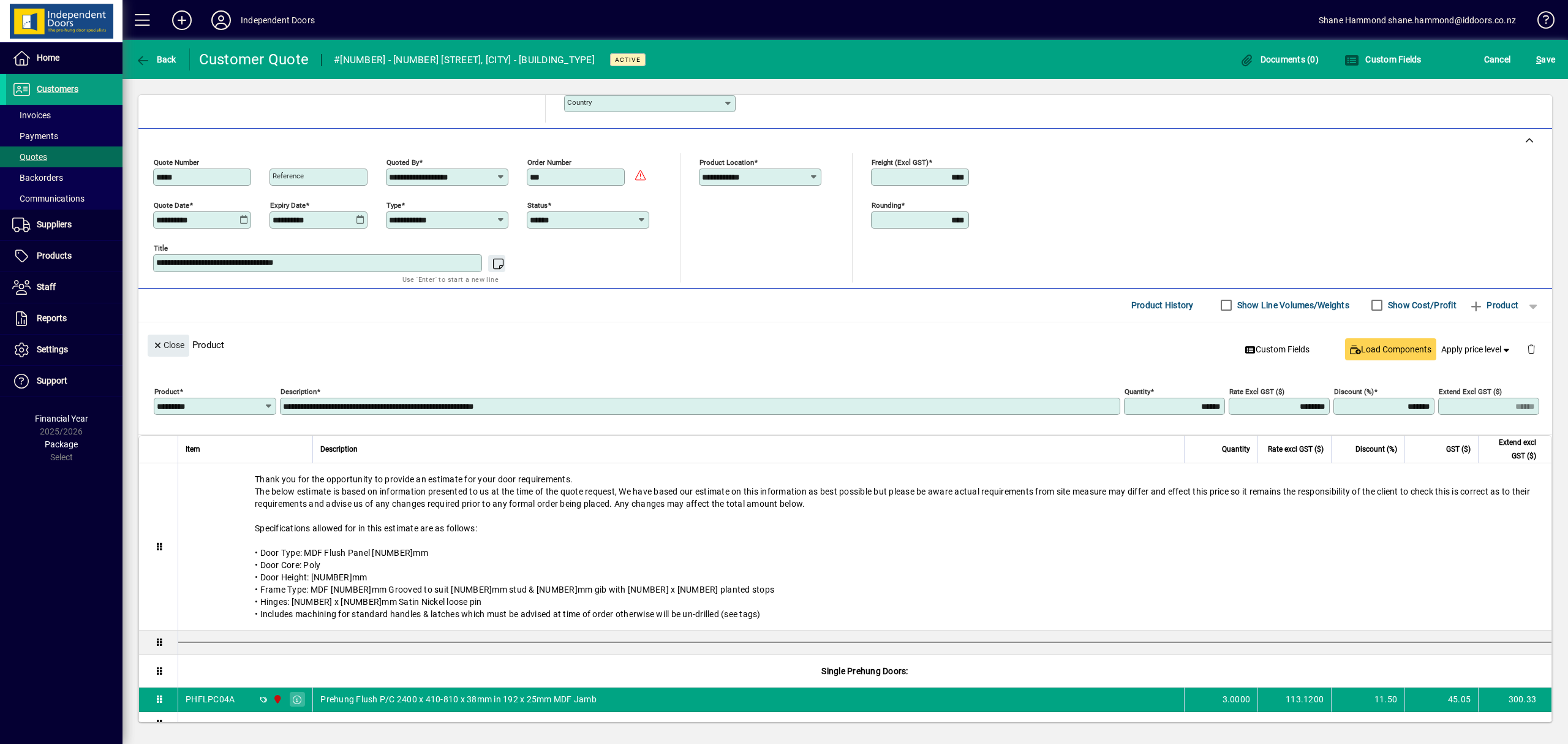type on "******" 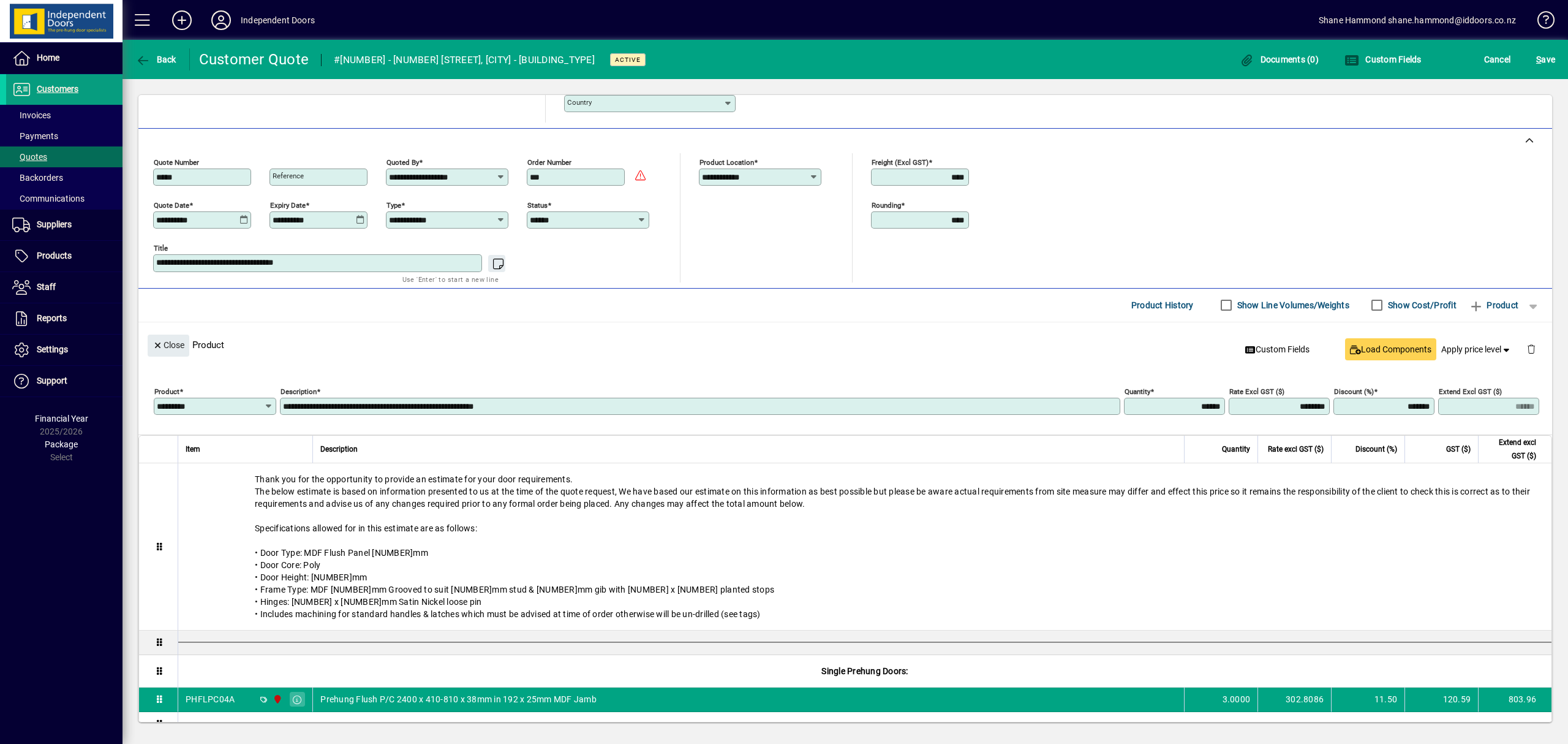 drag, startPoint x: 364, startPoint y: 408, endPoint x: 379, endPoint y: 406, distance: 15.132746 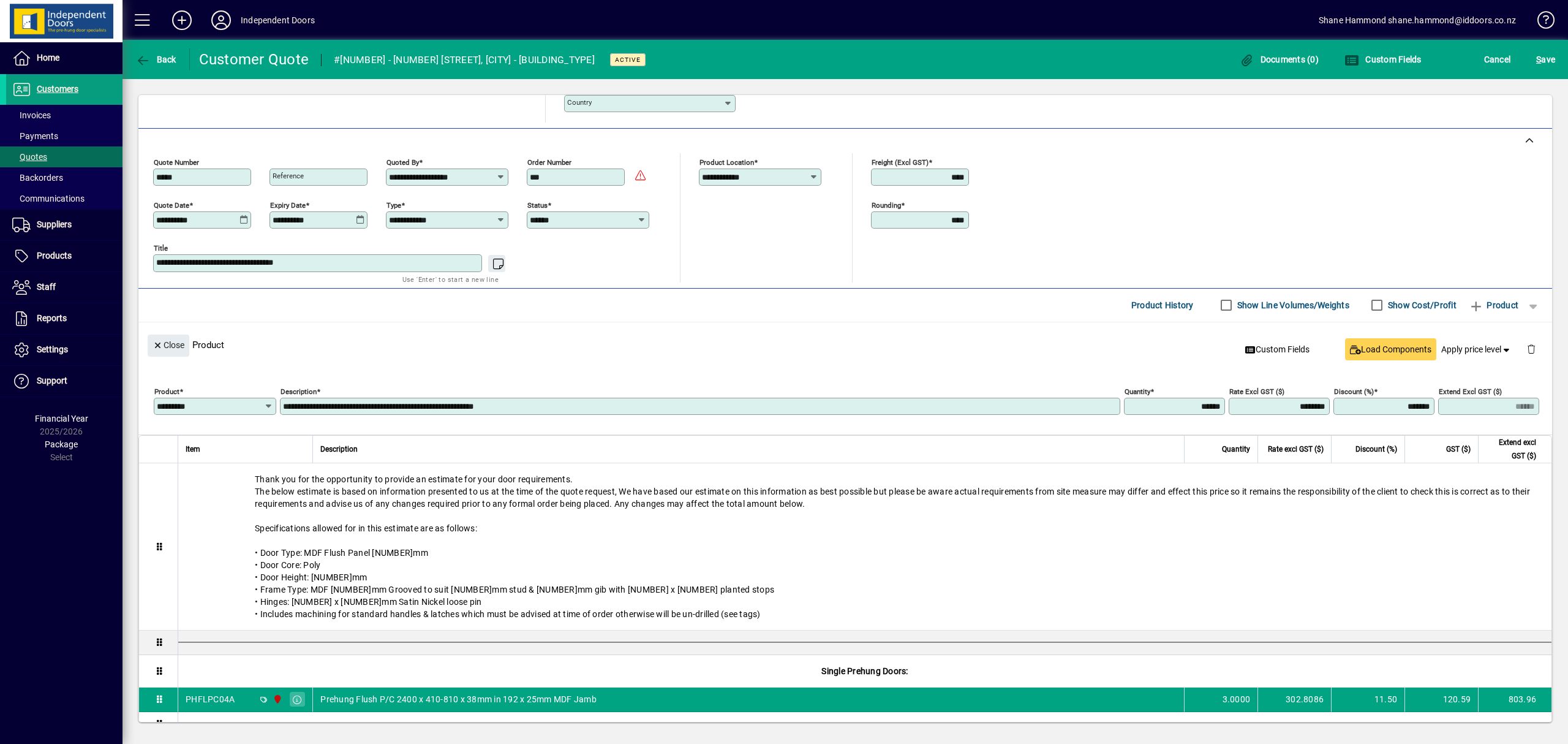 click on "**********" at bounding box center (701, 406) 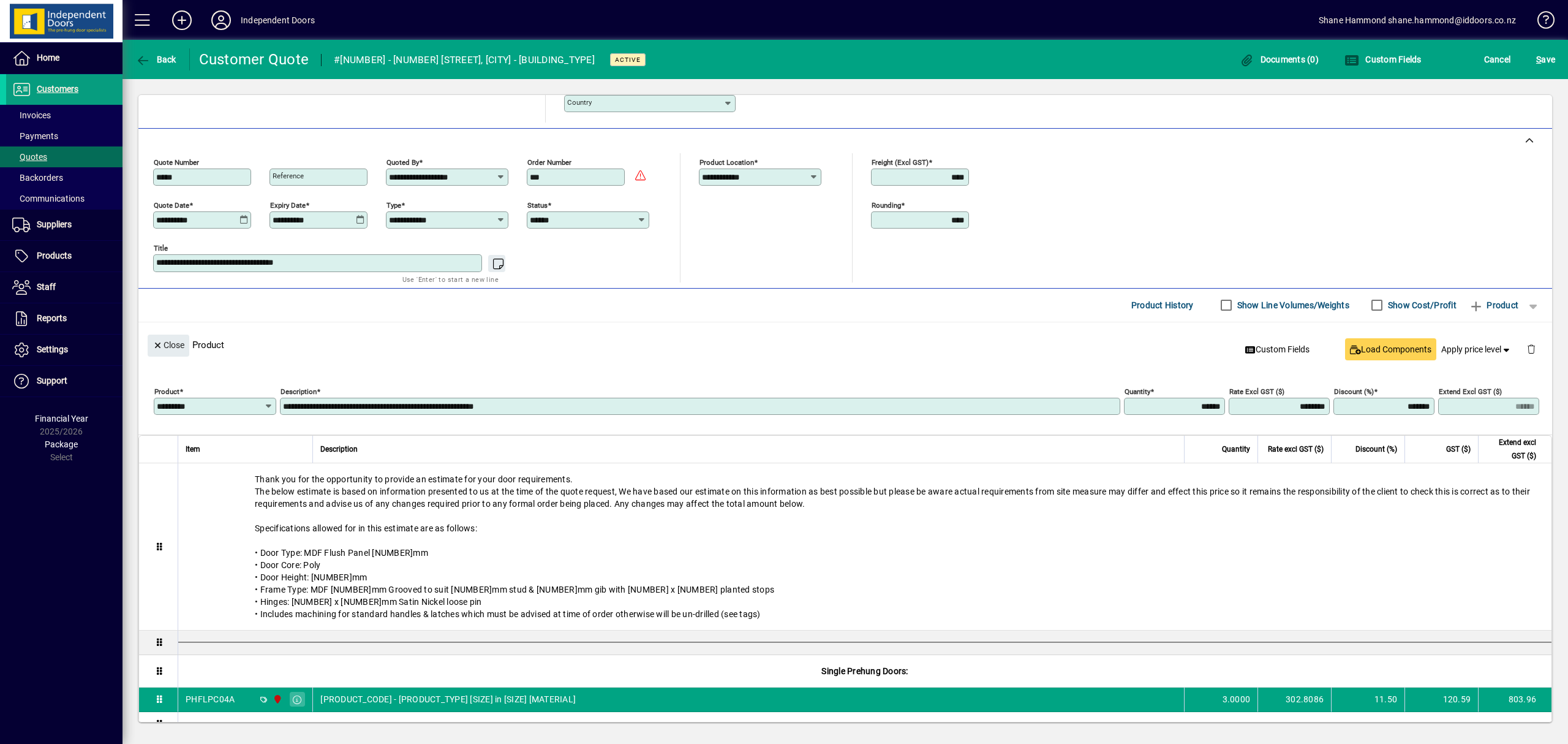 drag, startPoint x: 388, startPoint y: 408, endPoint x: 410, endPoint y: 405, distance: 22.2036 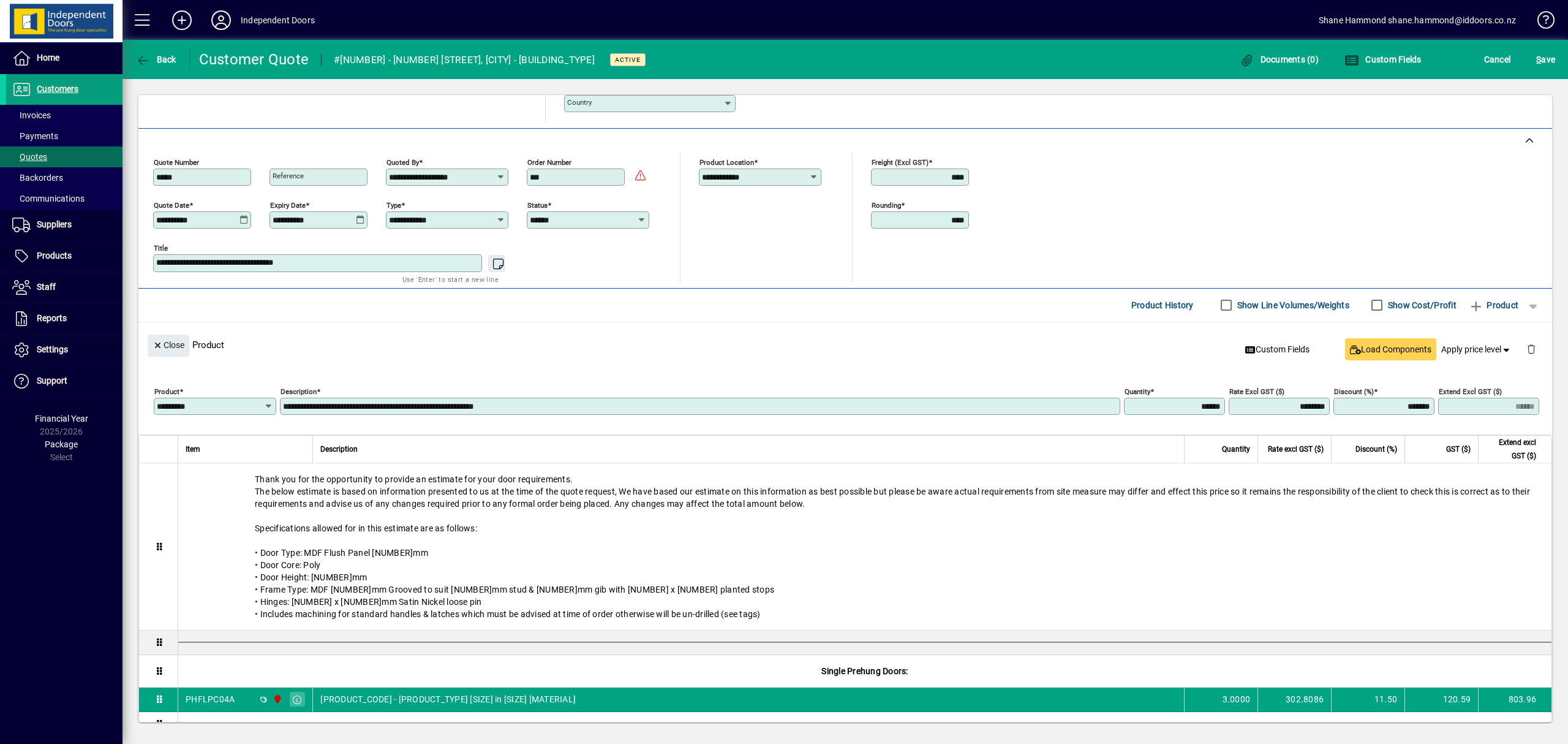 click on "**********" at bounding box center [701, 406] 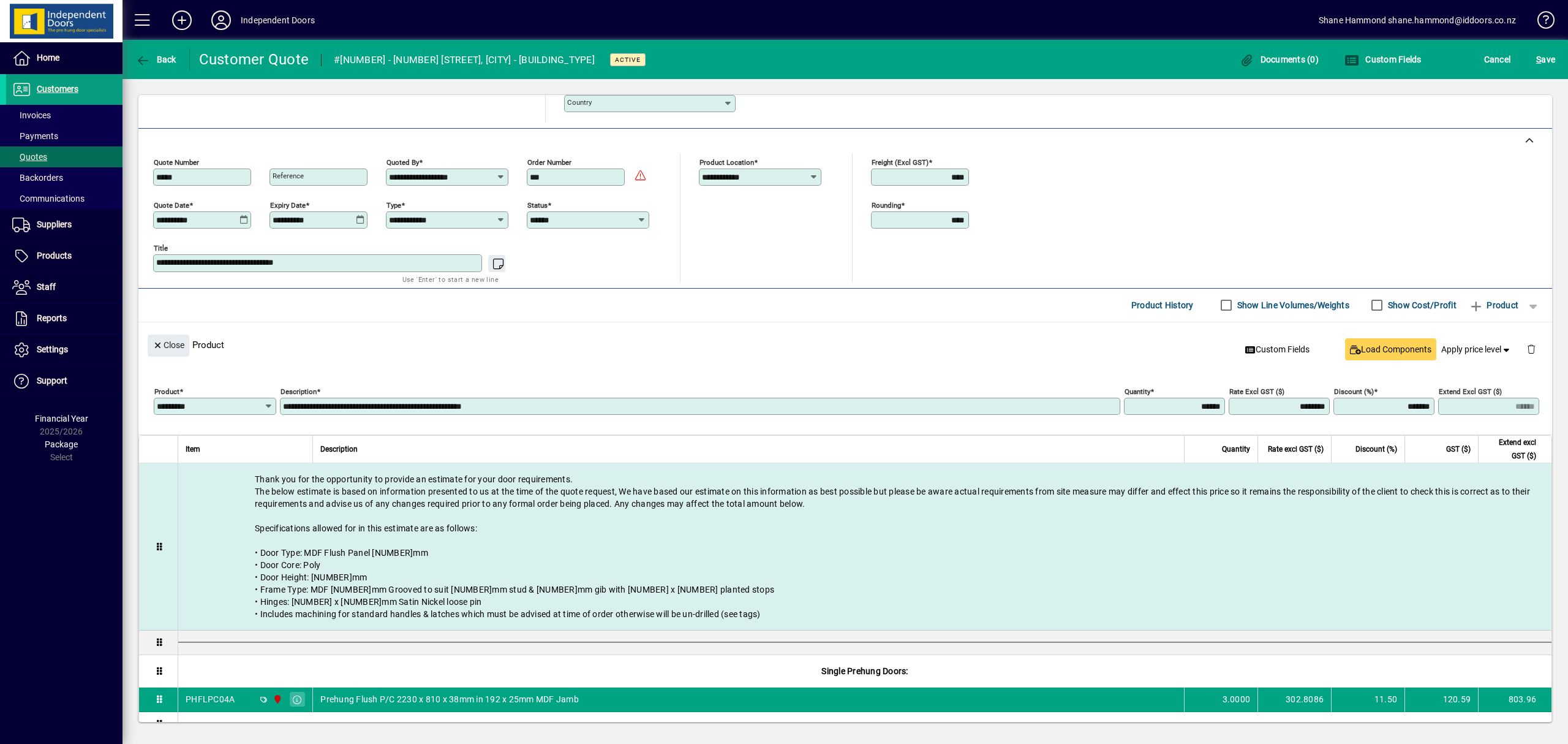 type on "**********" 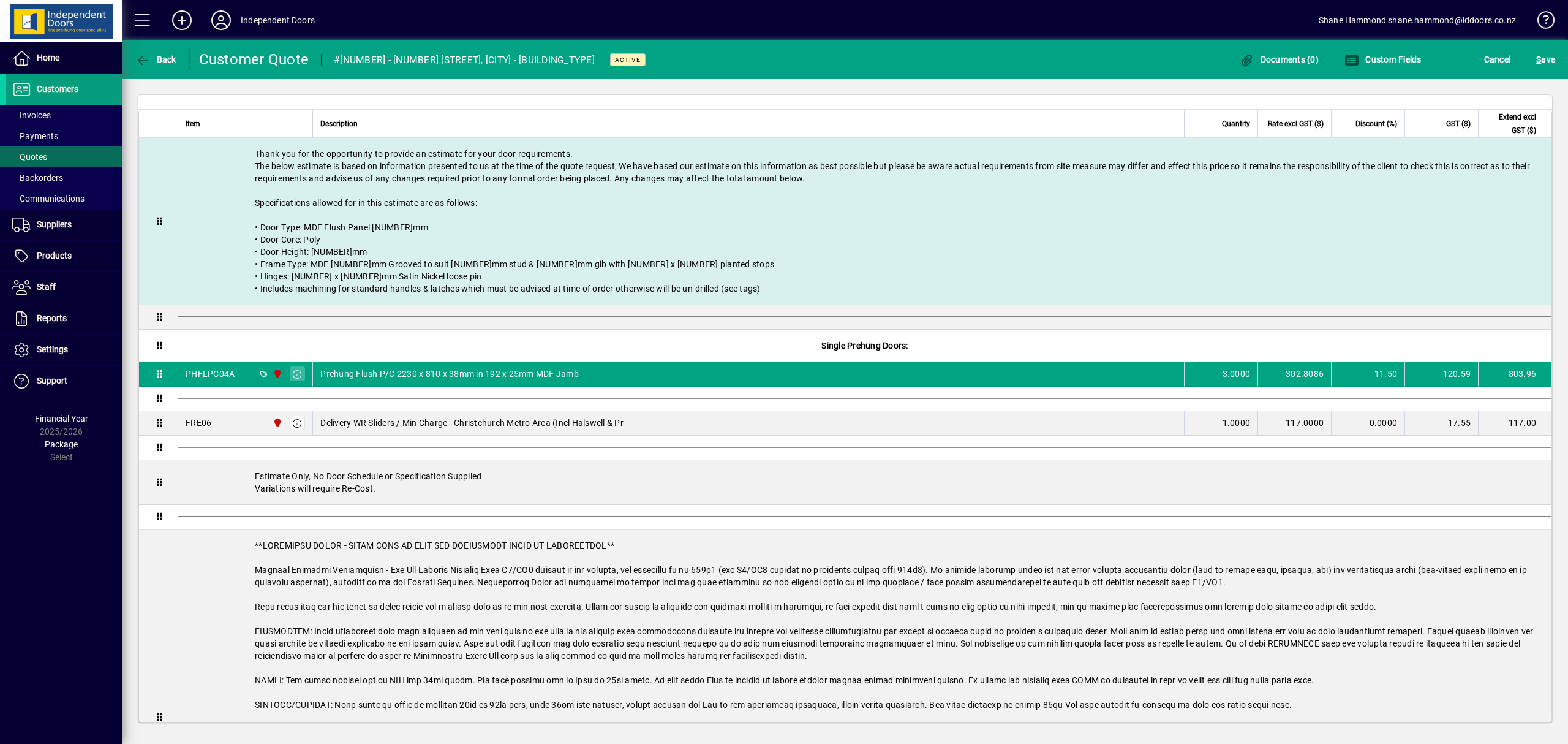 scroll, scrollTop: 567, scrollLeft: 0, axis: vertical 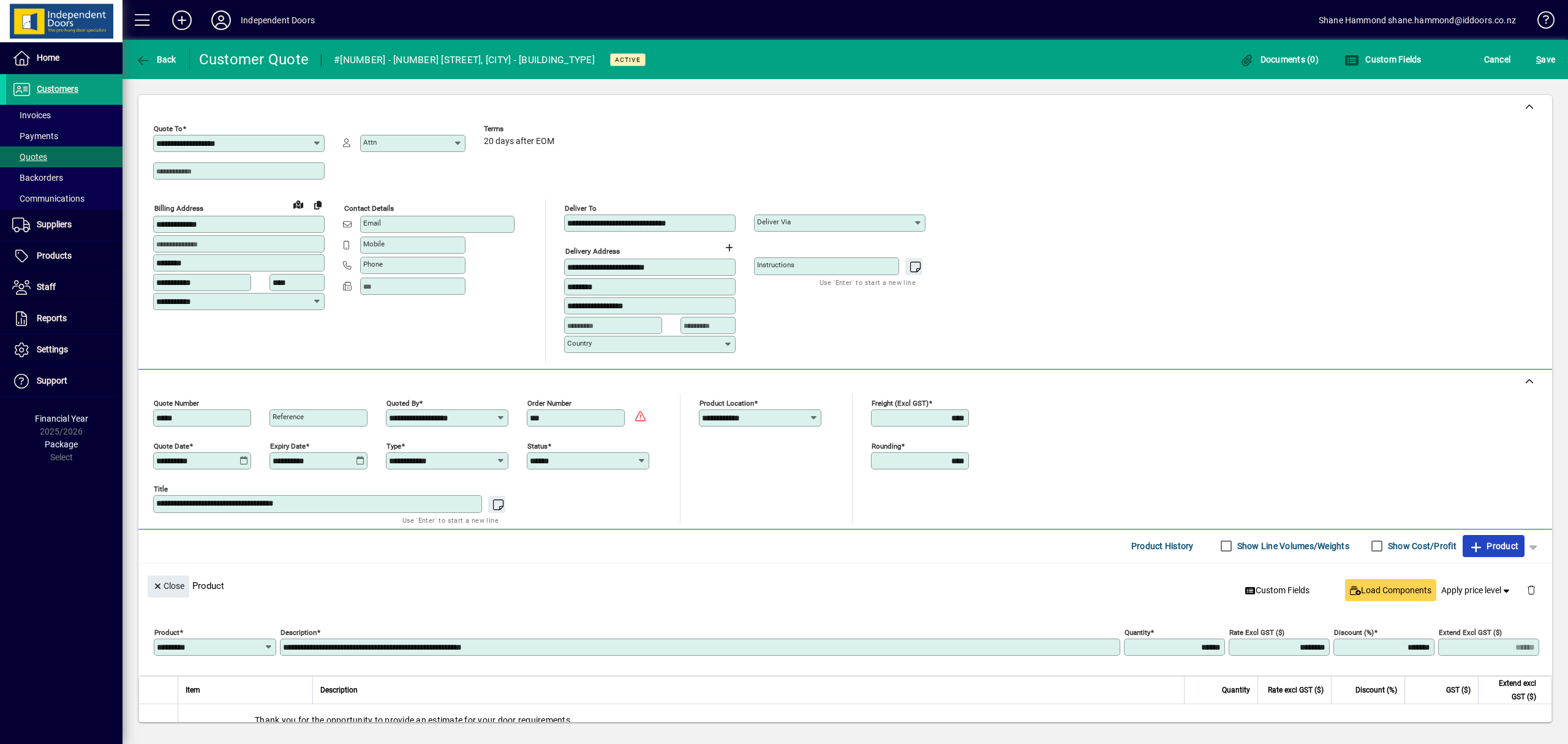 click on "Product" 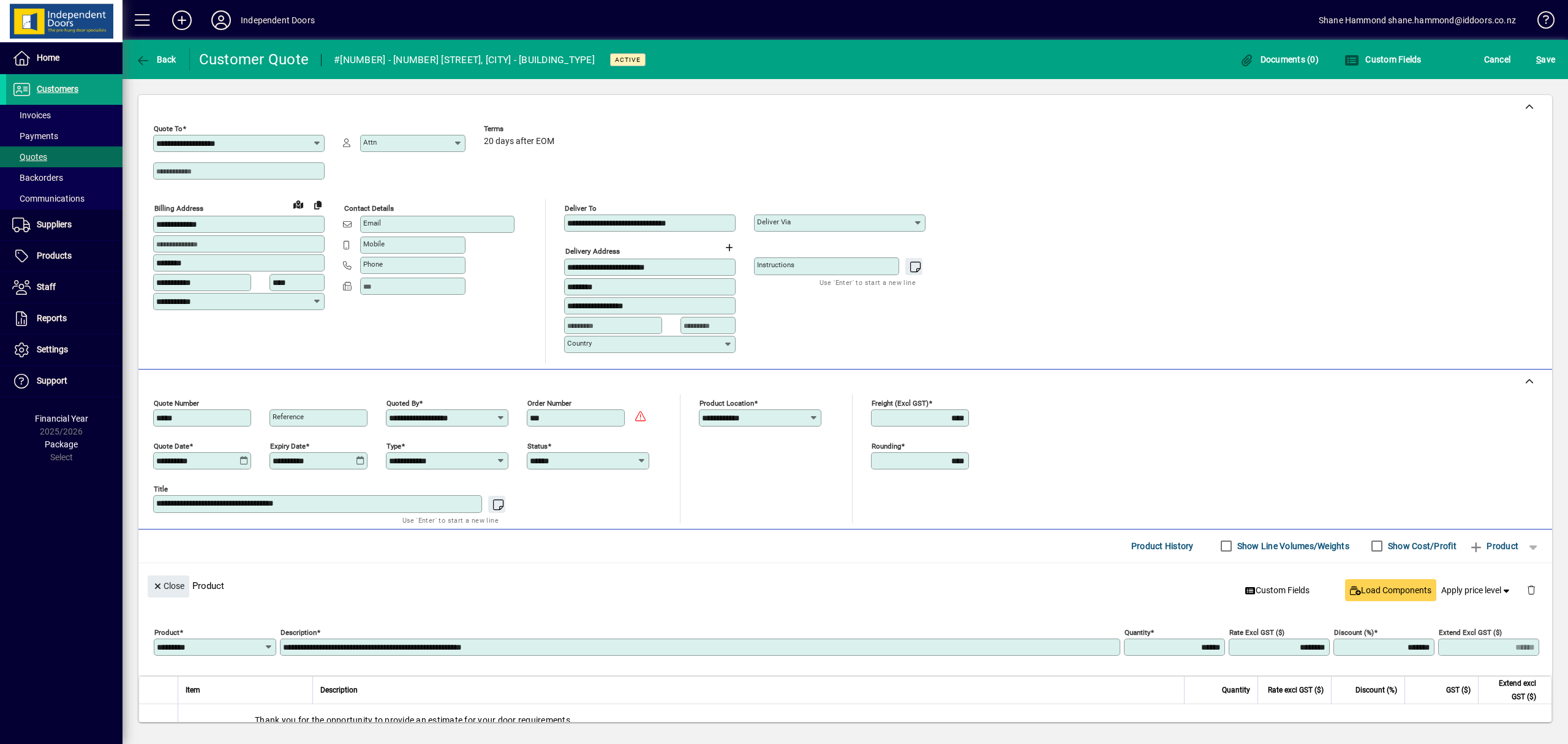 type 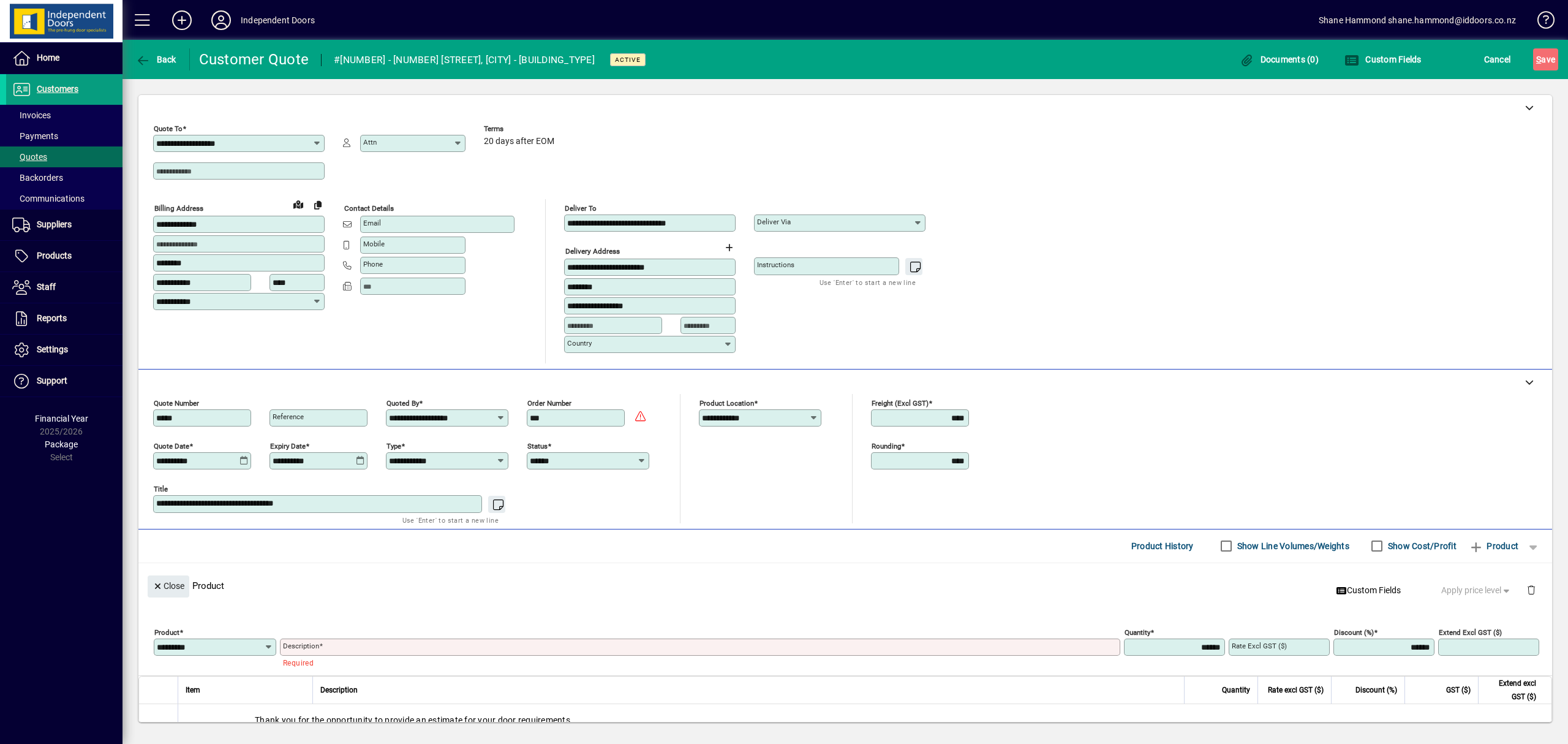 type 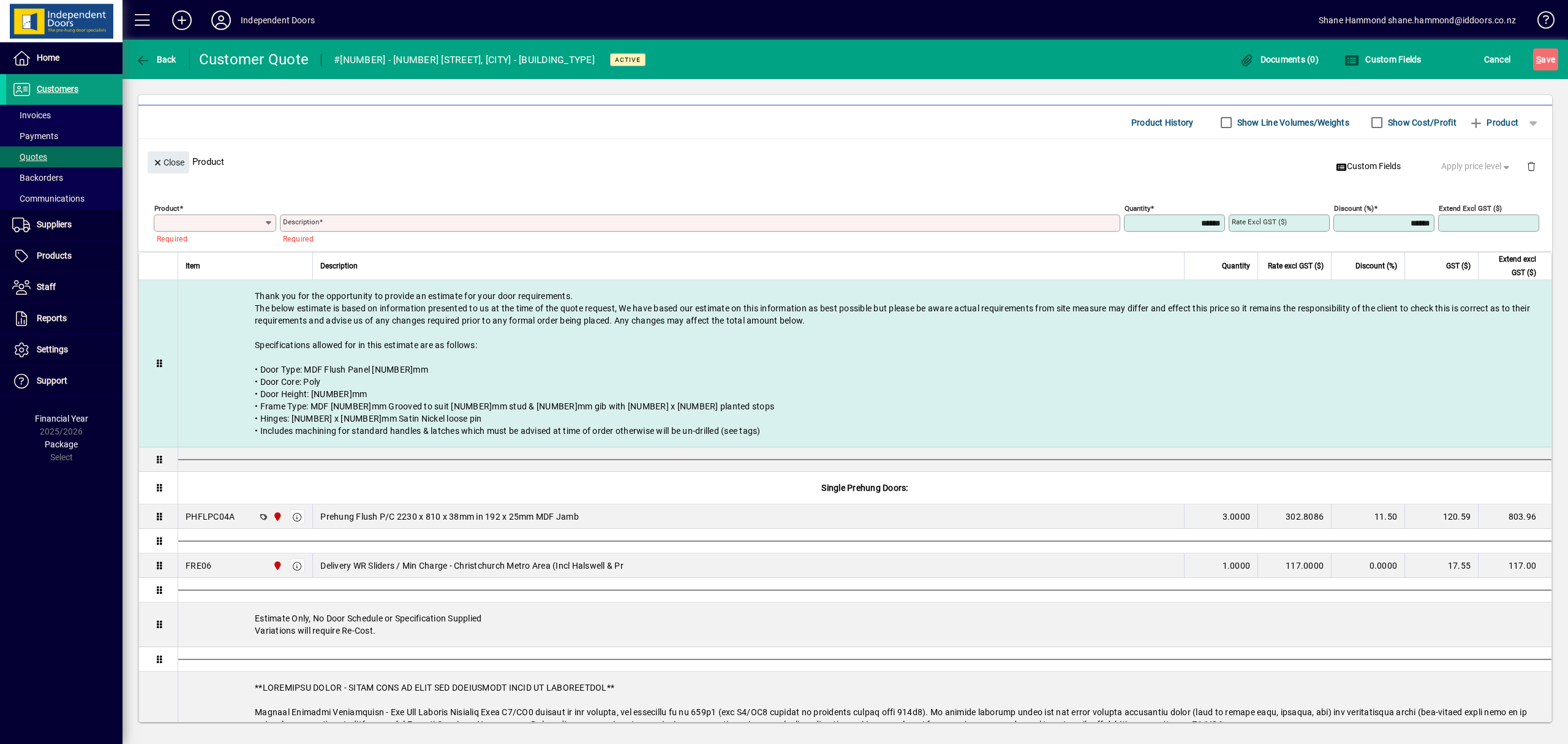 scroll, scrollTop: 0, scrollLeft: 0, axis: both 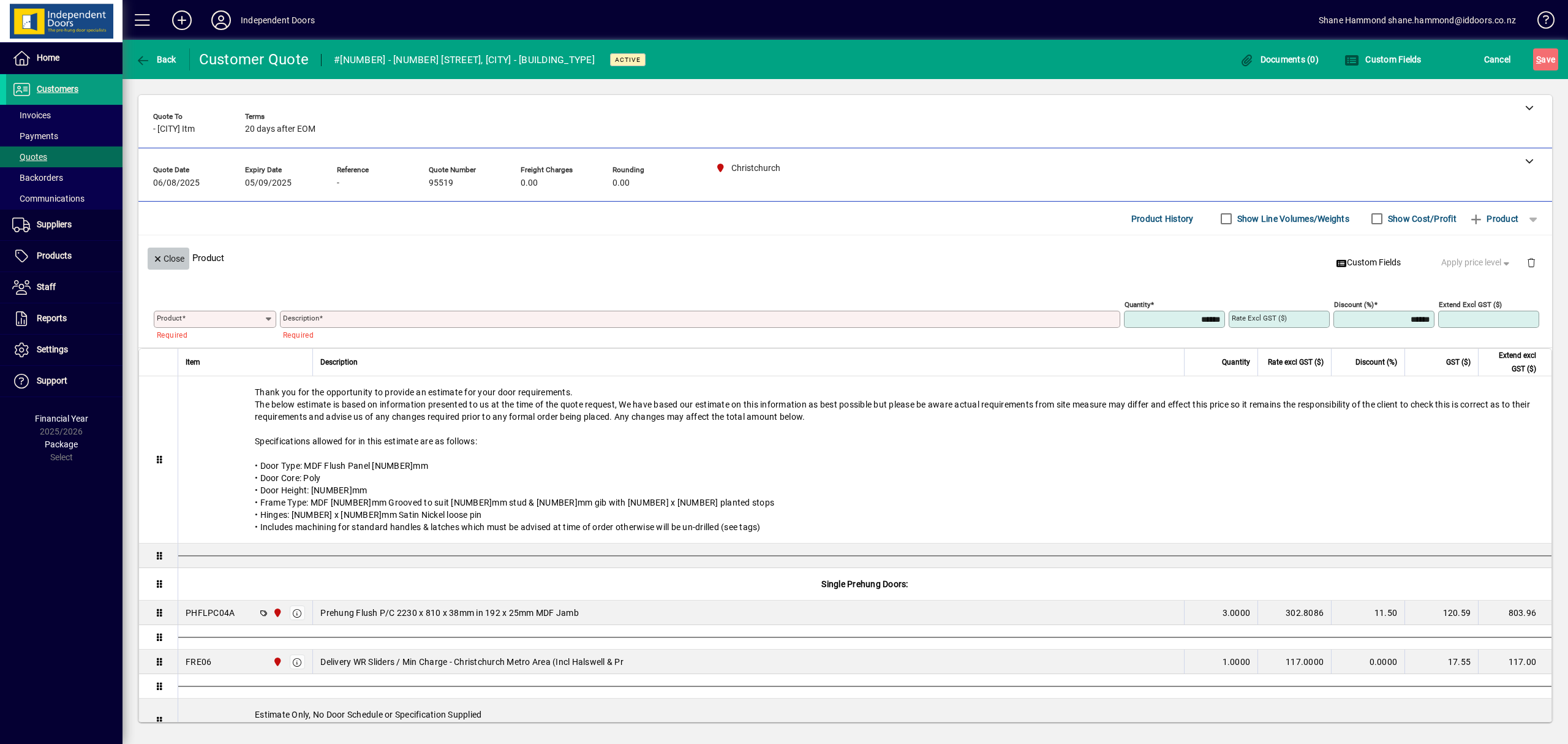 click on "Close" 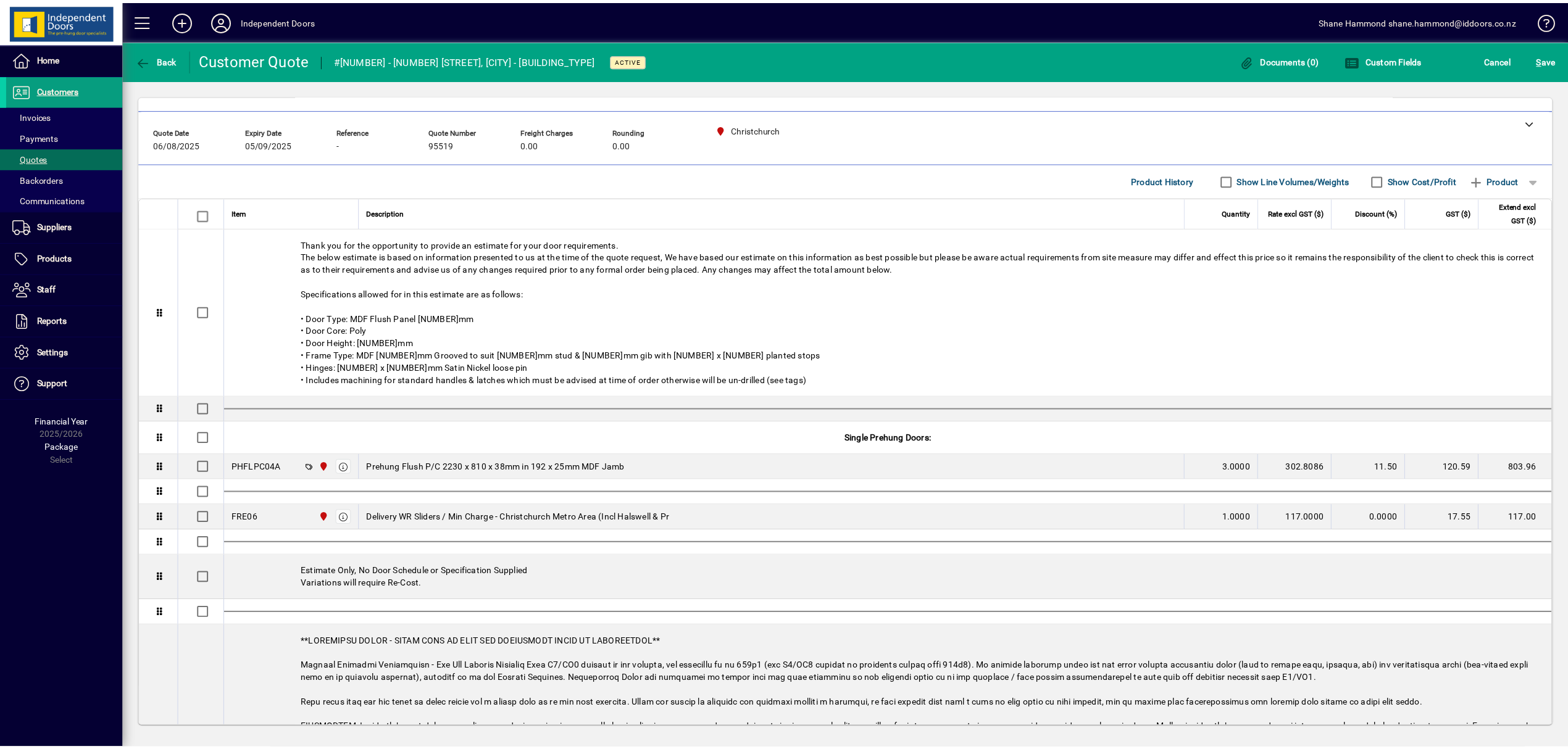 scroll, scrollTop: 0, scrollLeft: 0, axis: both 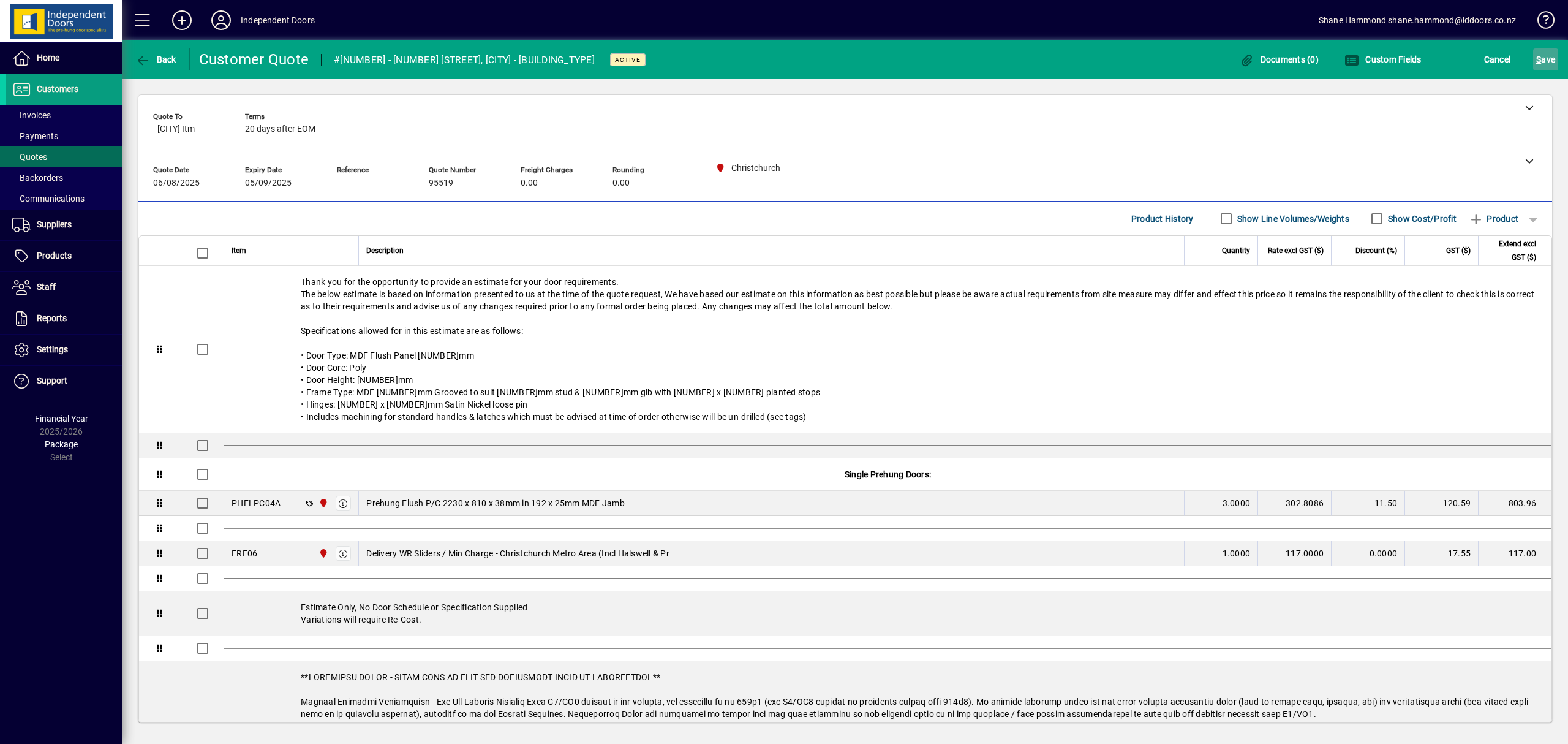click on "S" 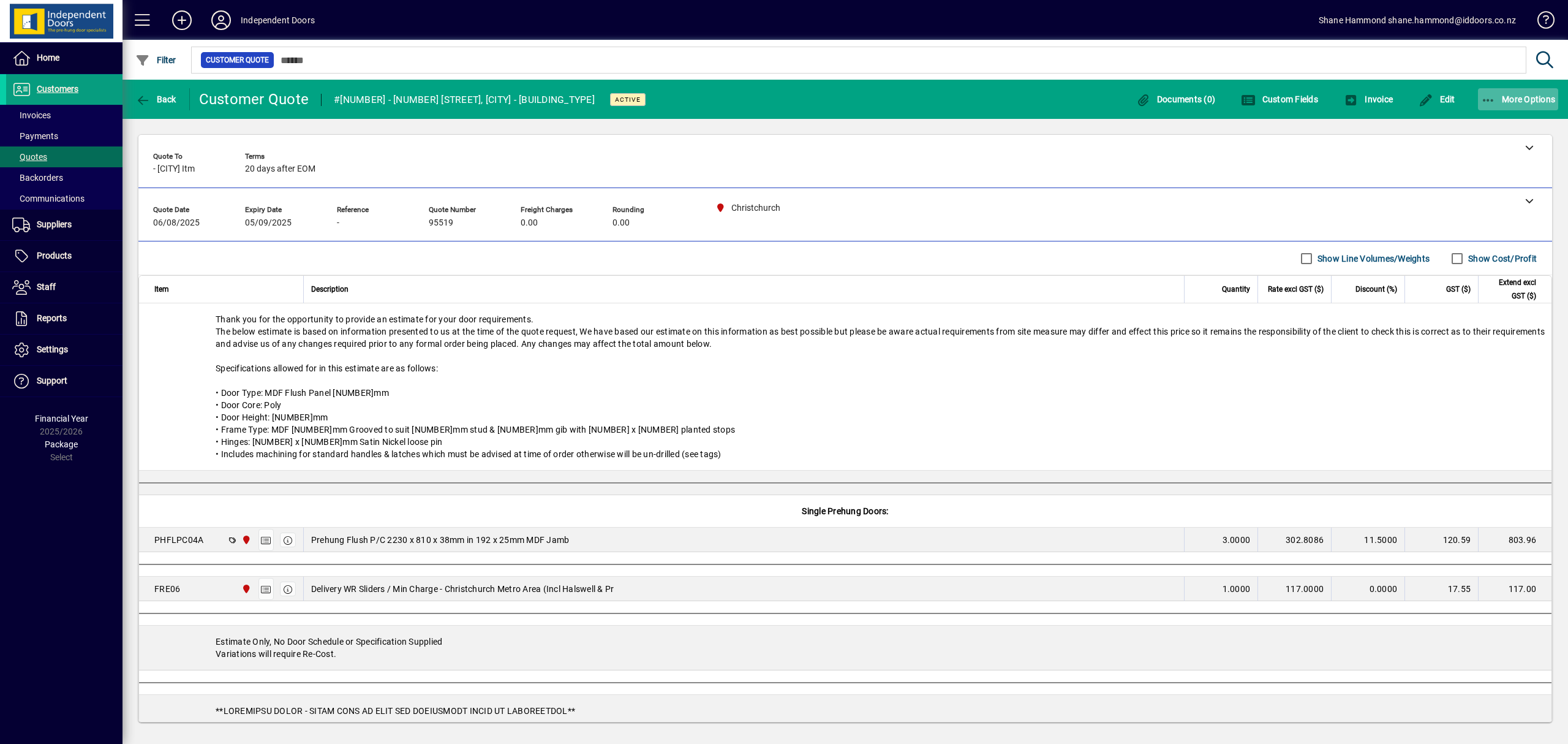 click on "More Options" 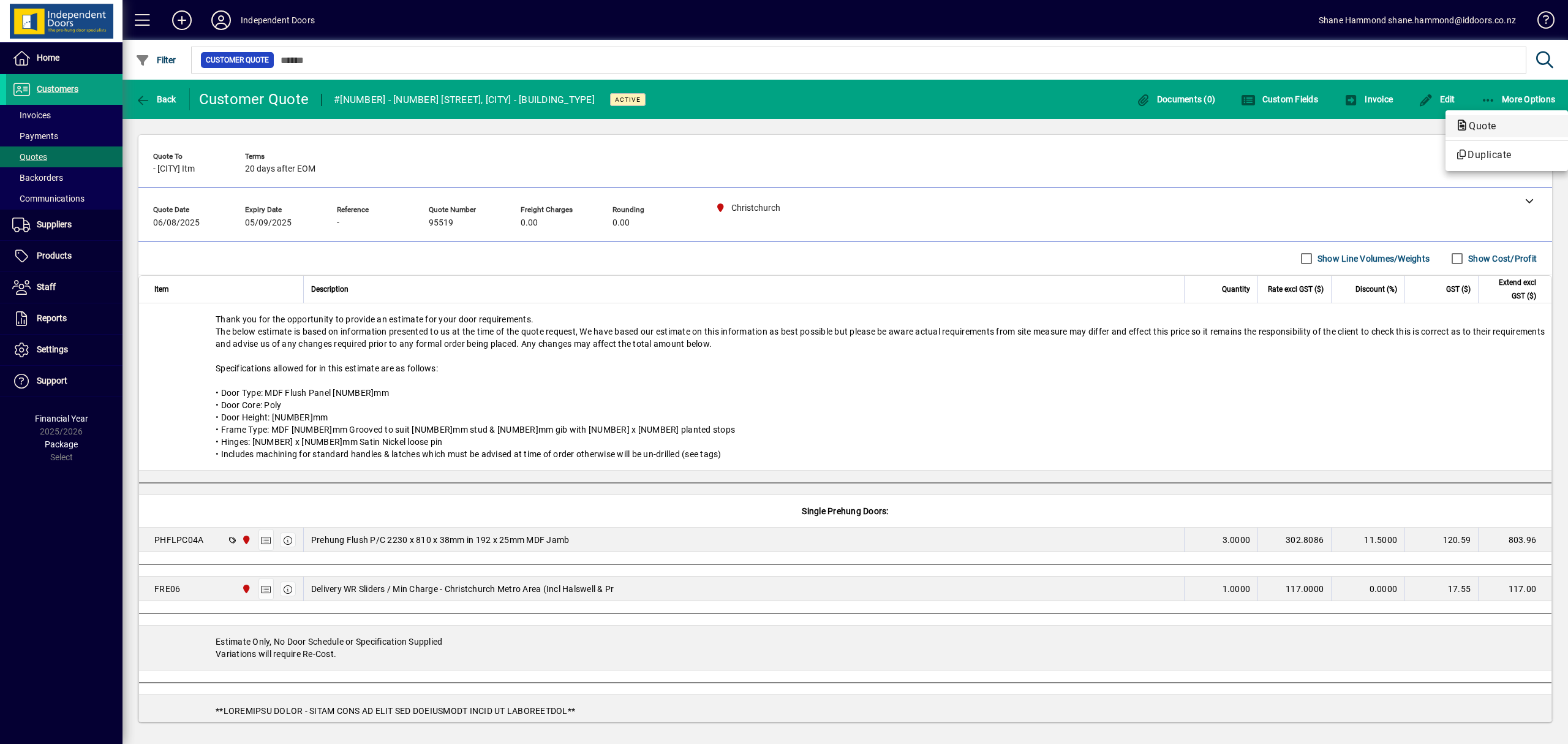 click on "Quote" 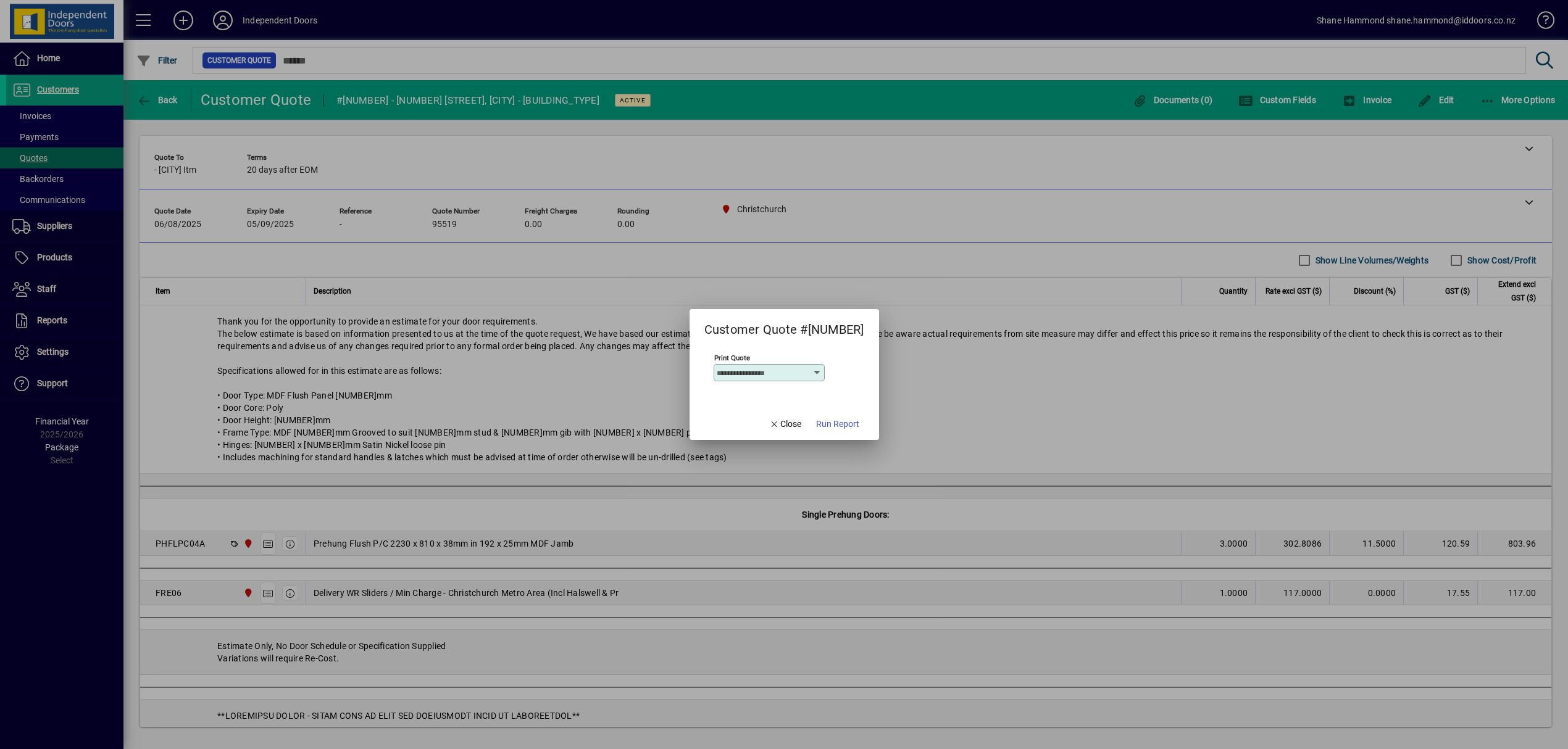 click at bounding box center [817, 373] 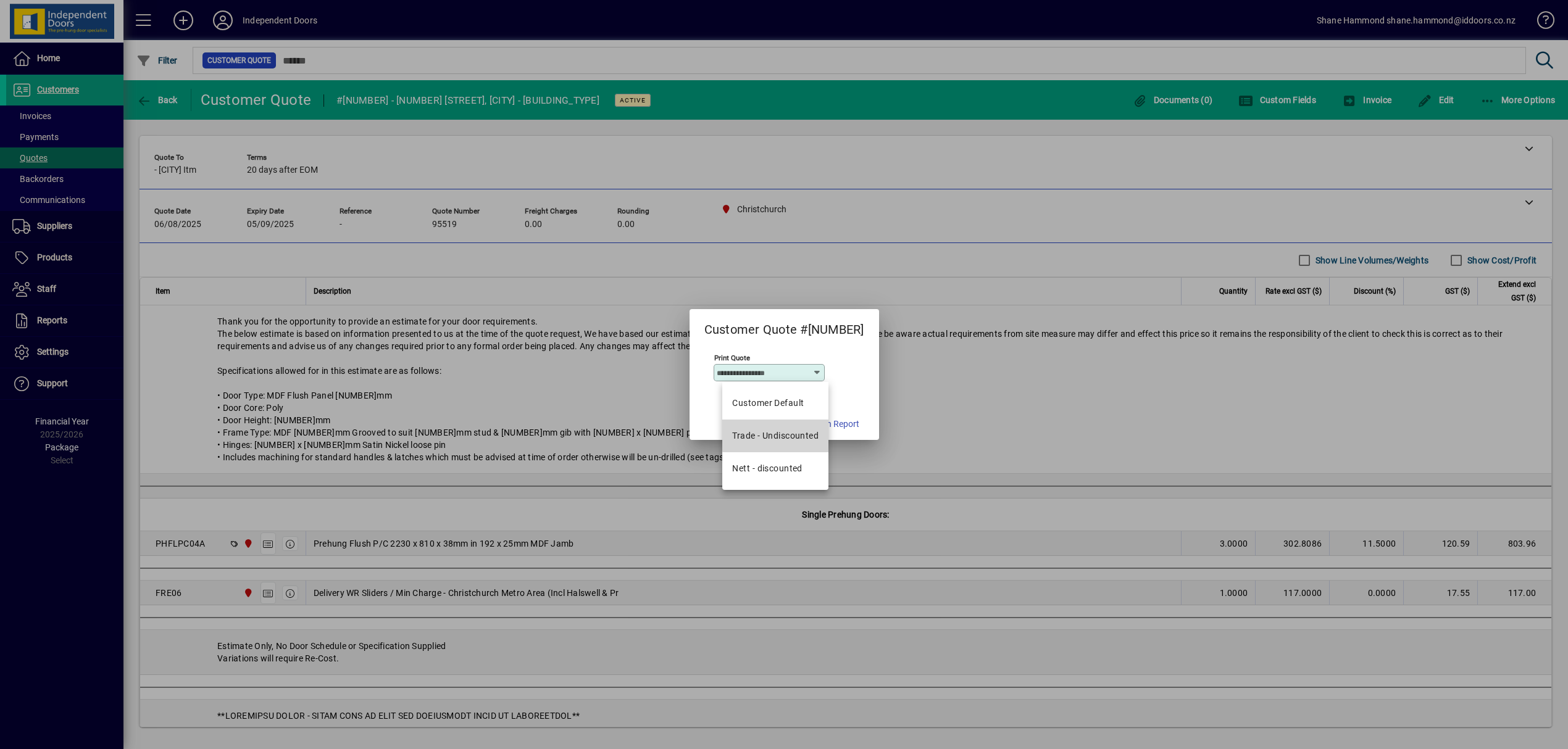 click on "Trade - Undiscounted" at bounding box center (775, 436) 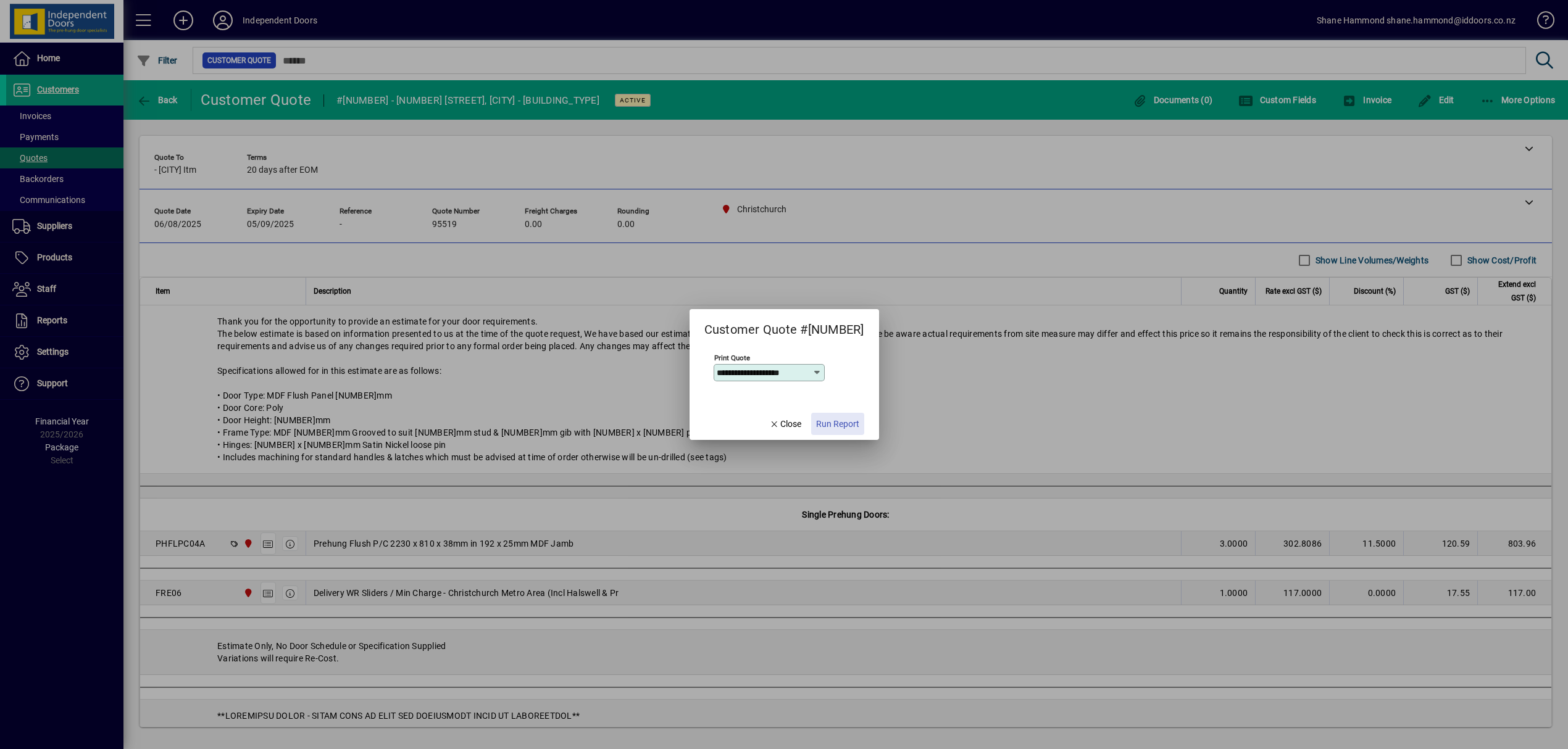click on "Run Report" 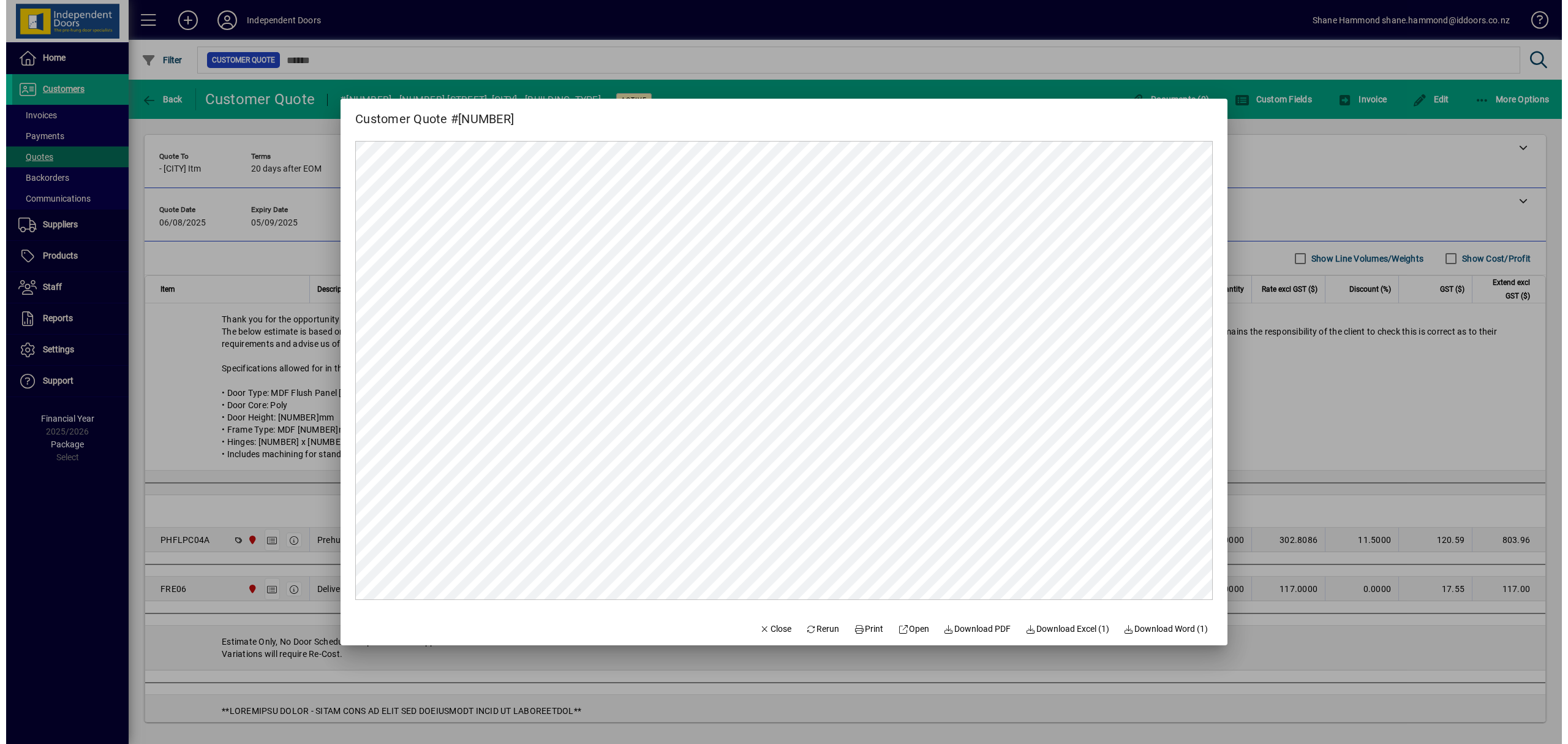 scroll, scrollTop: 0, scrollLeft: 0, axis: both 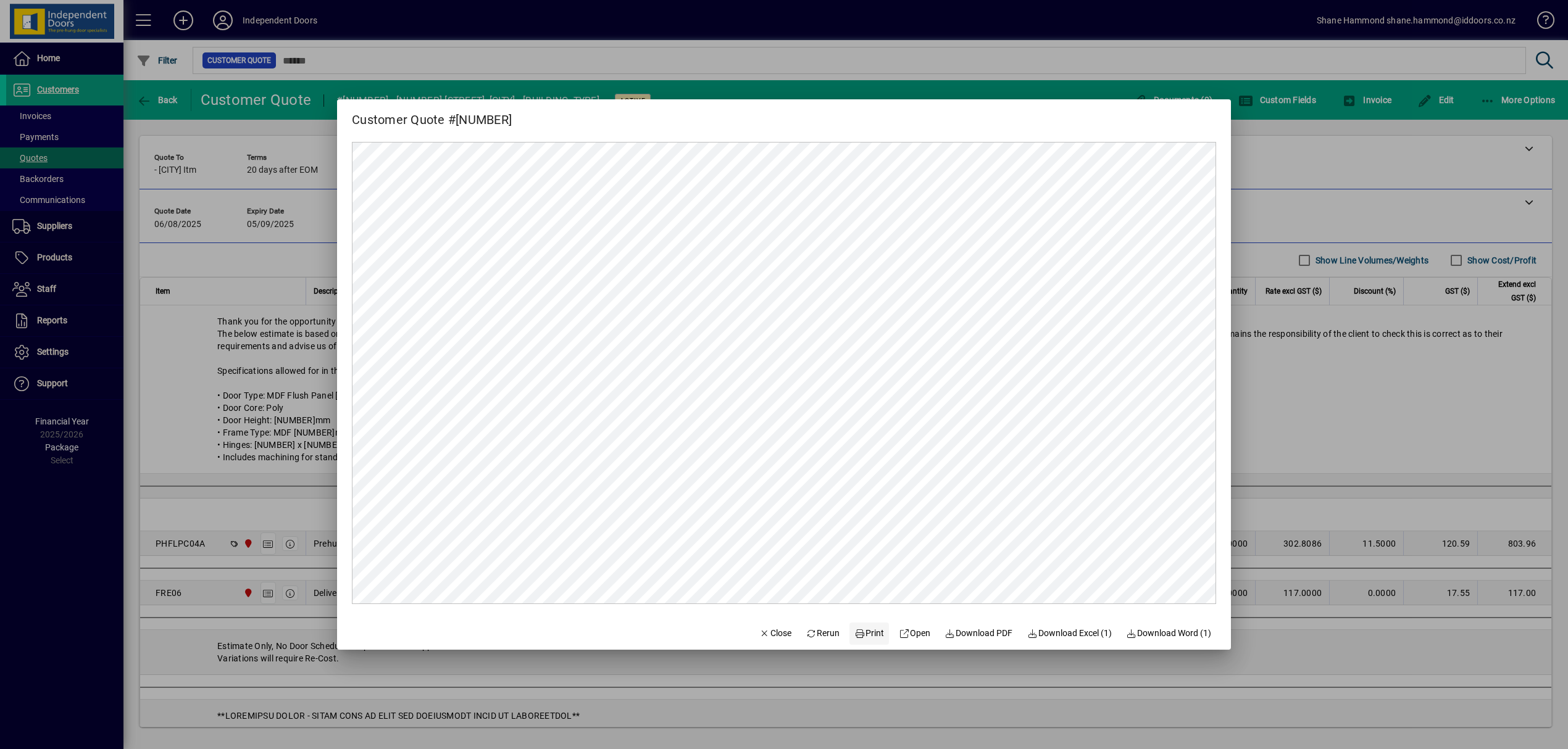 click on "Print" 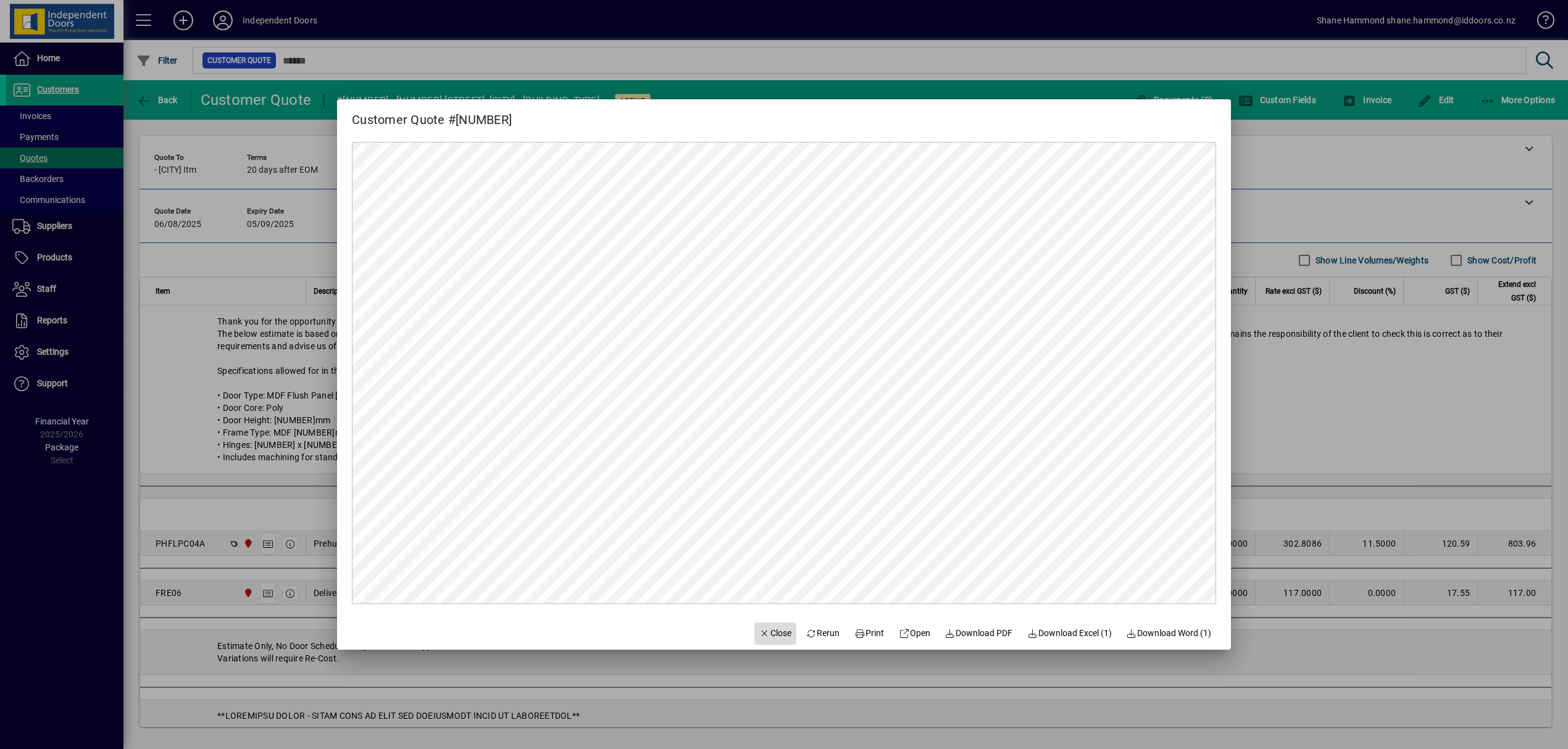 click on "Close" 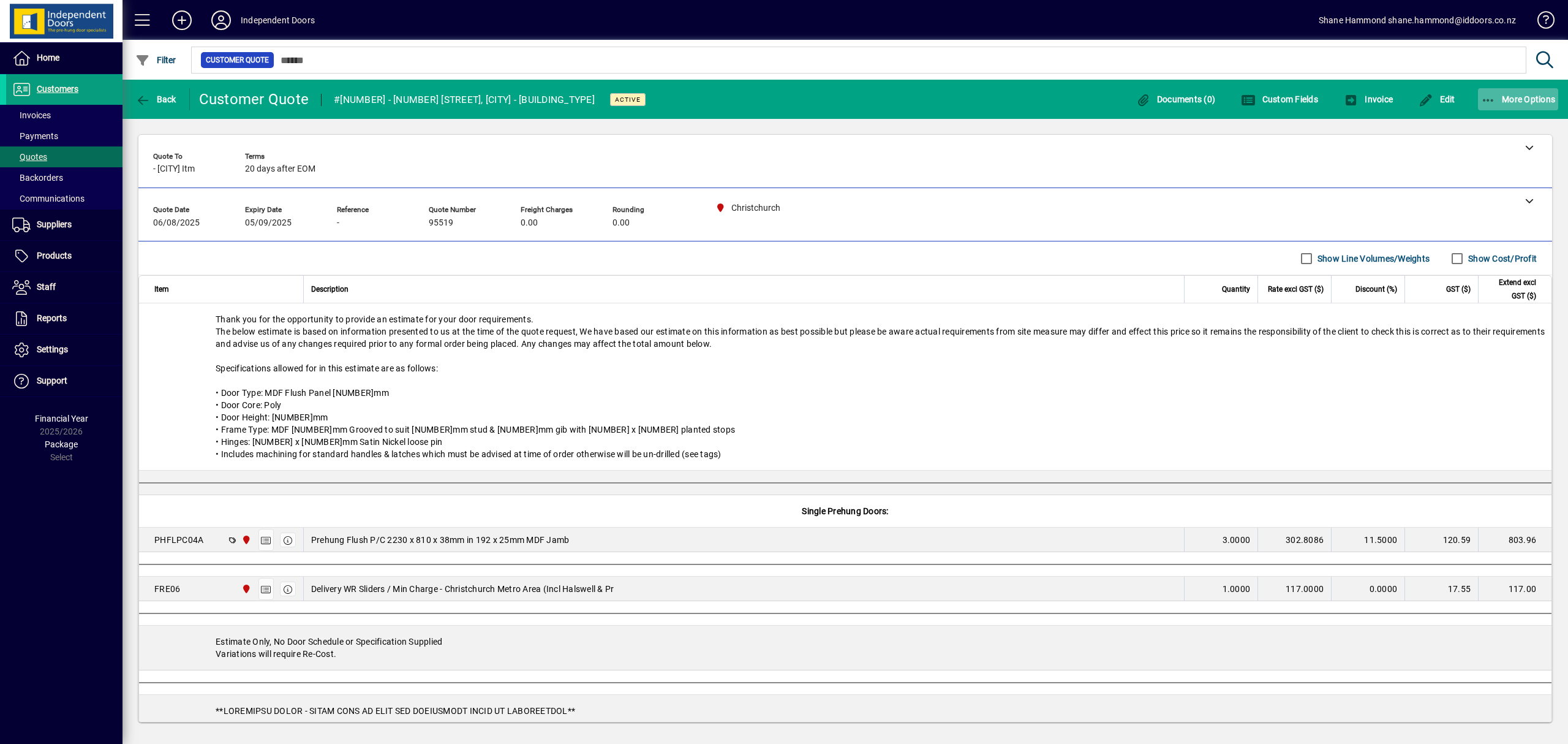 click on "More Options" 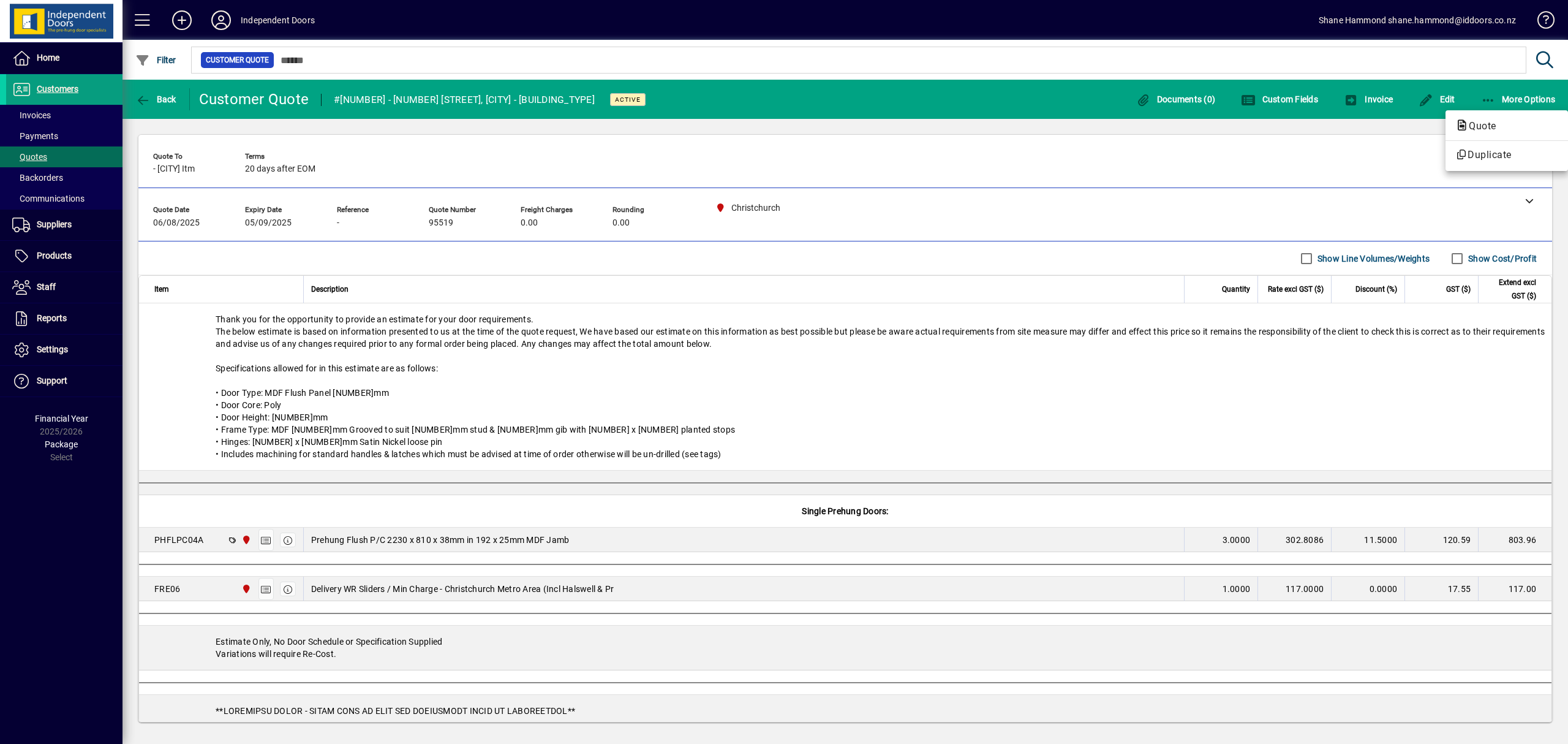click at bounding box center (784, 372) 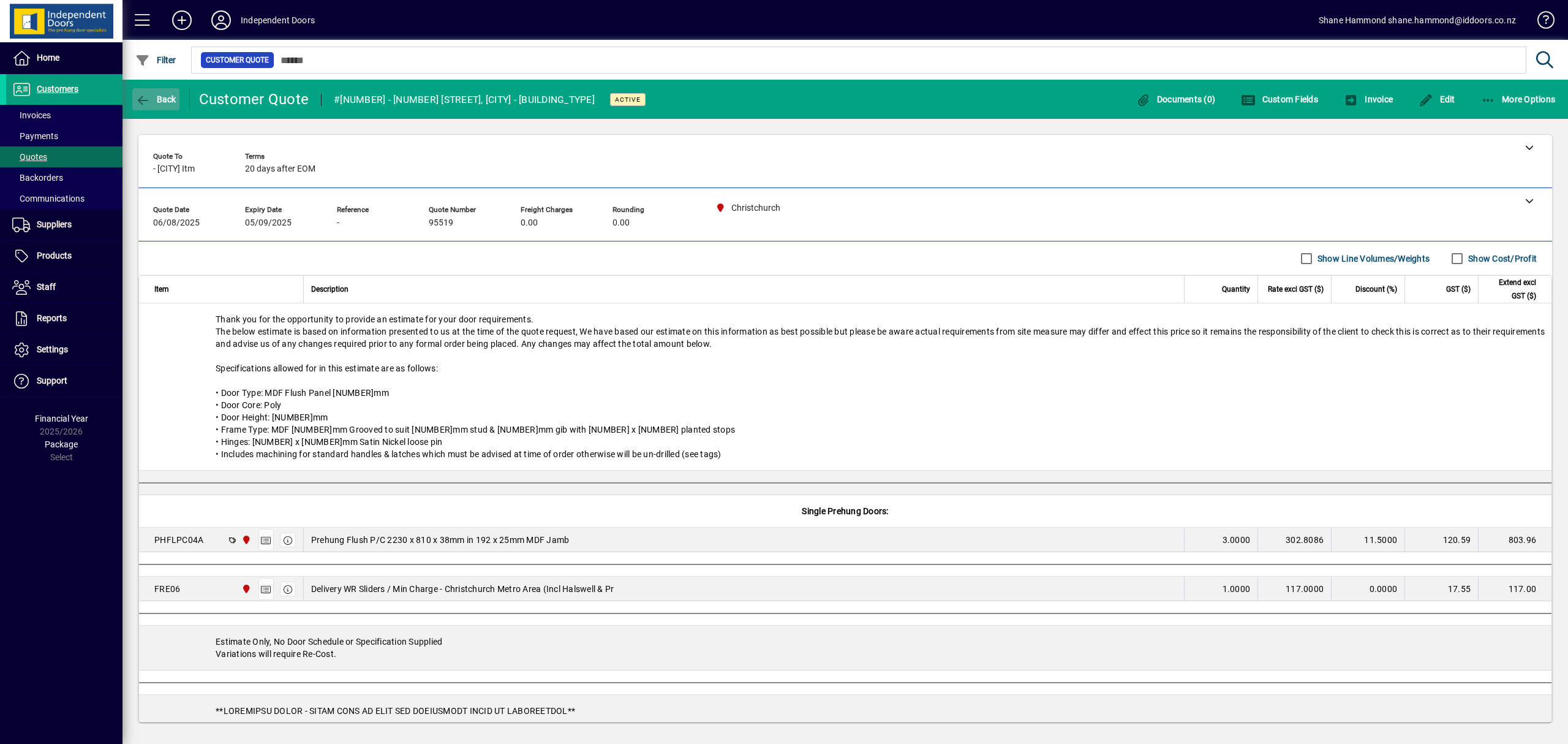 click on "Back" 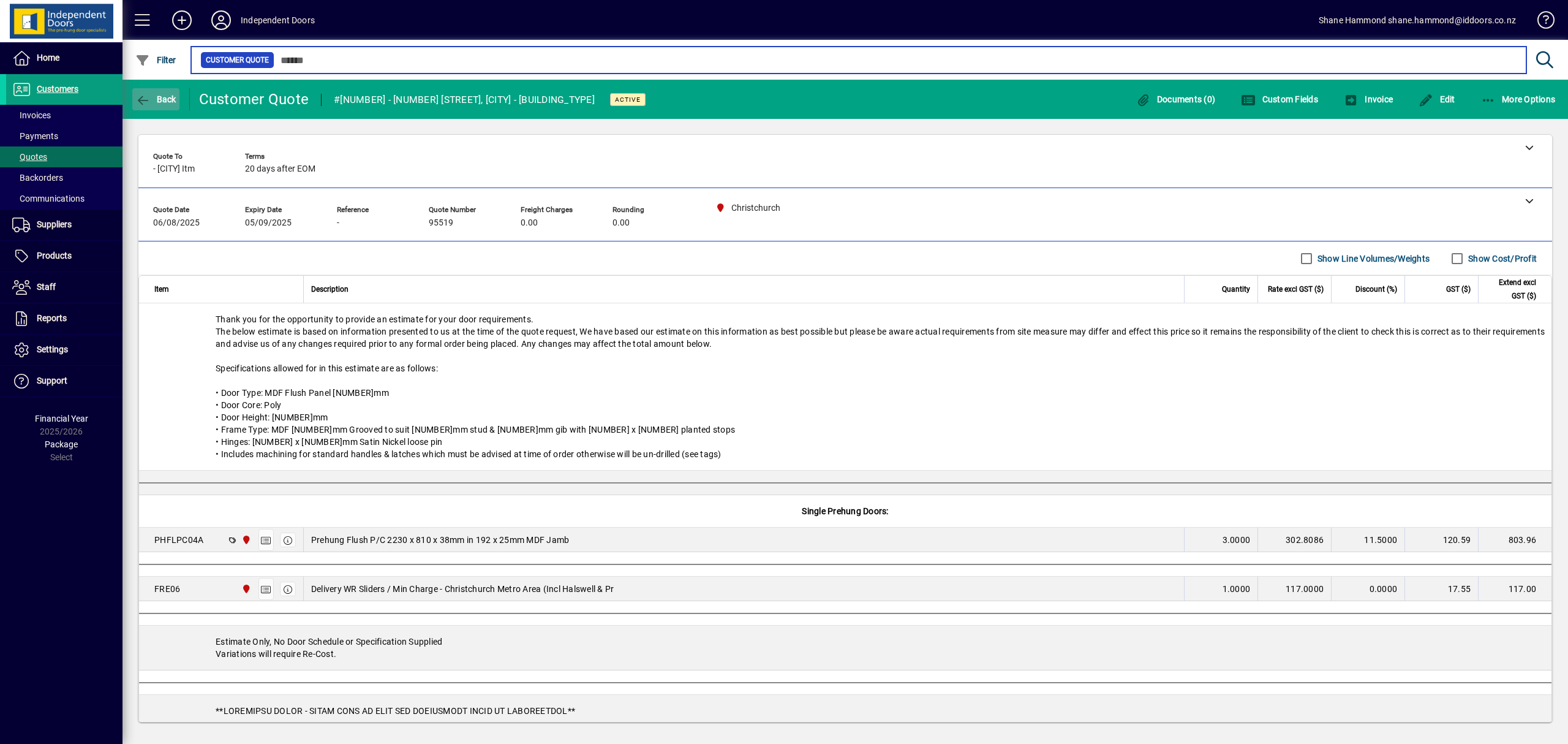 type on "*****" 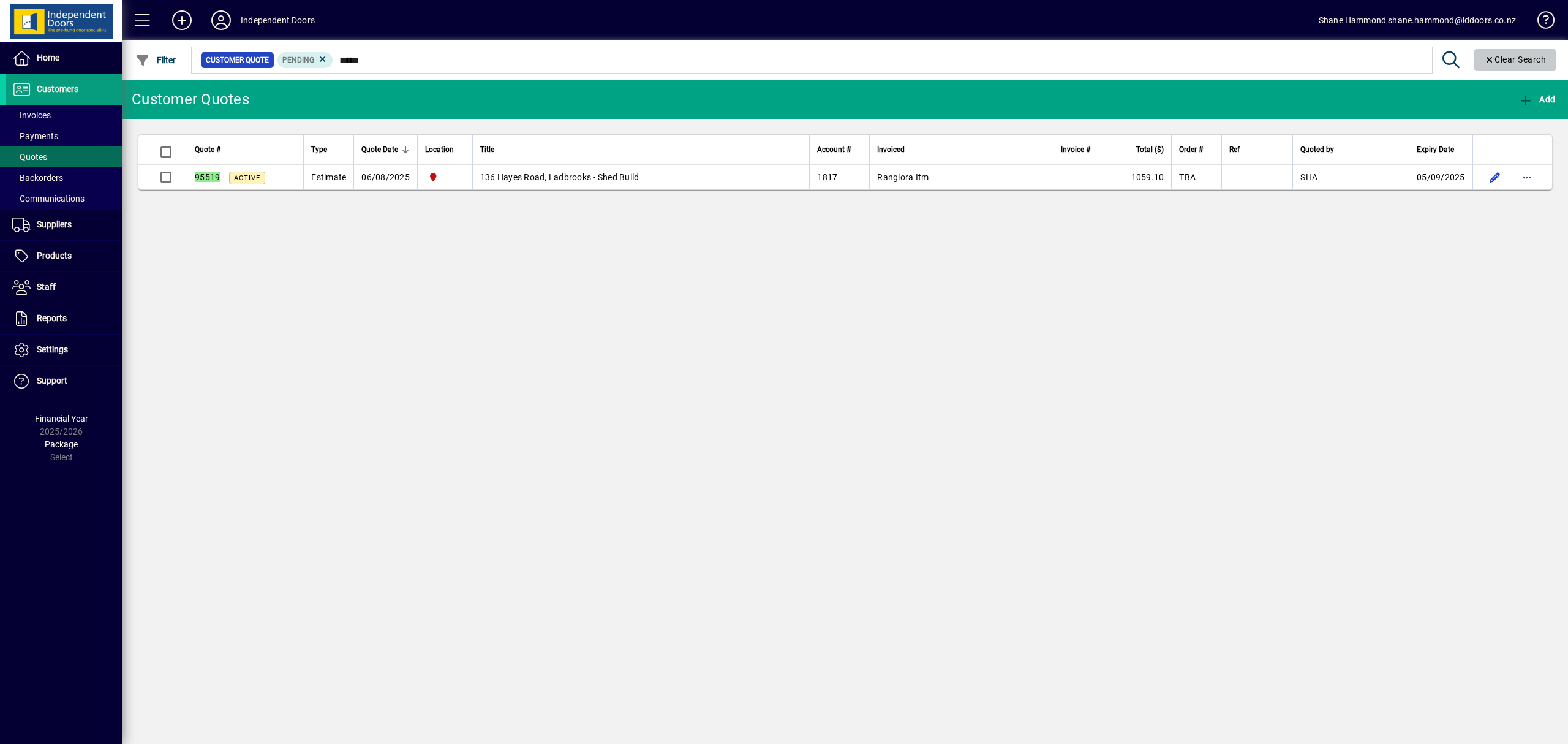 click on "Clear Search" 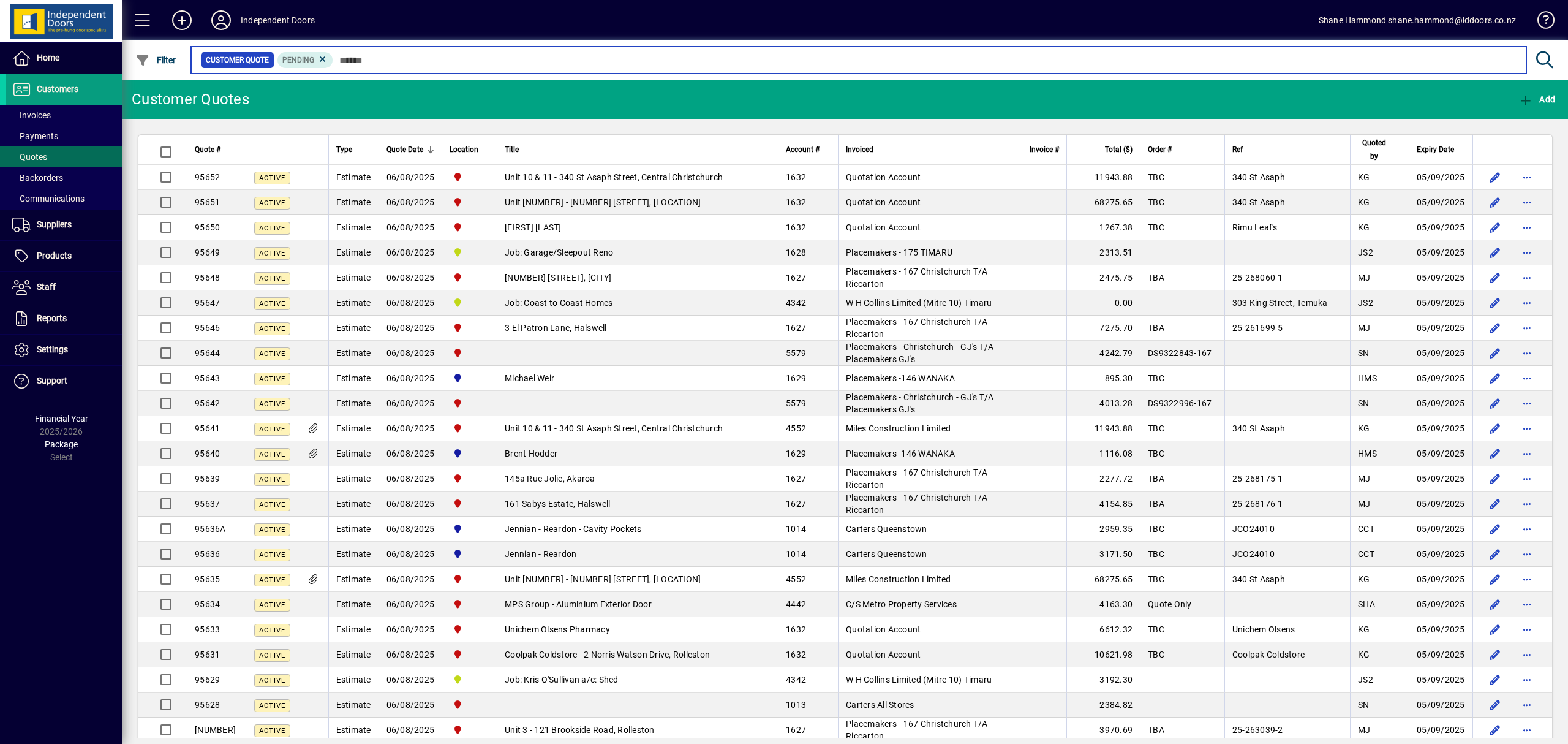 click at bounding box center (925, 60) 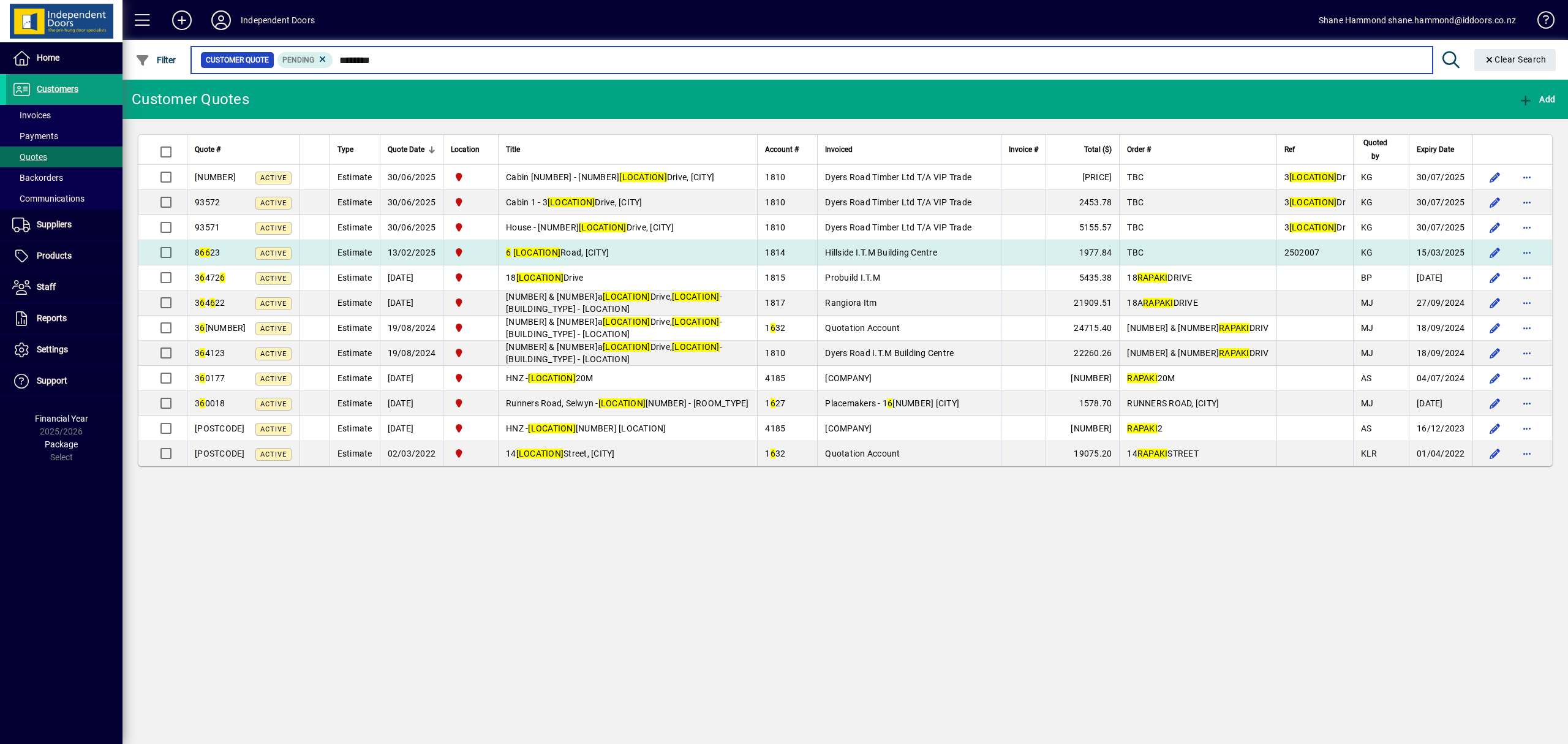 type on "********" 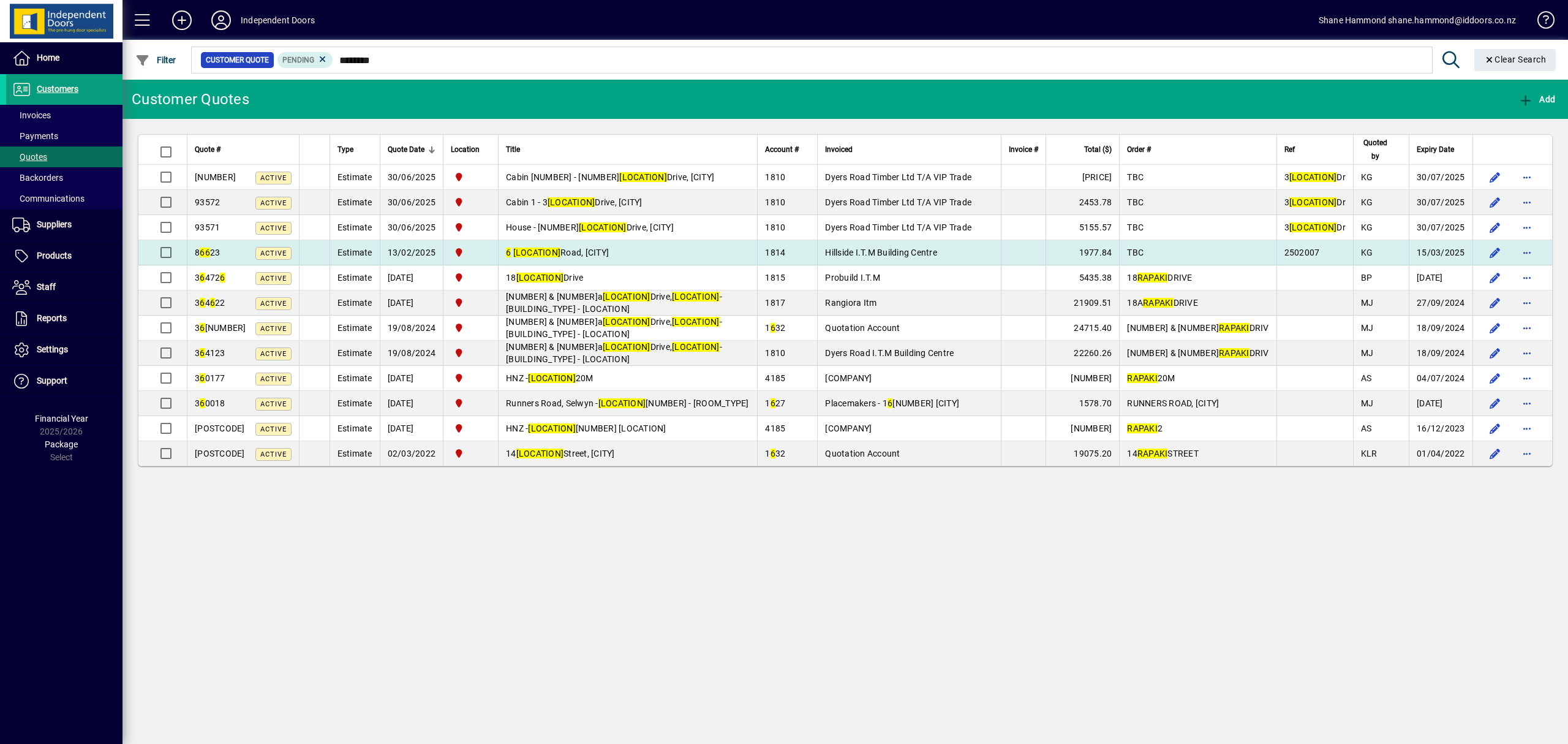 click on "[NUMBER] [STREET], [CITY]" at bounding box center [557, 252] 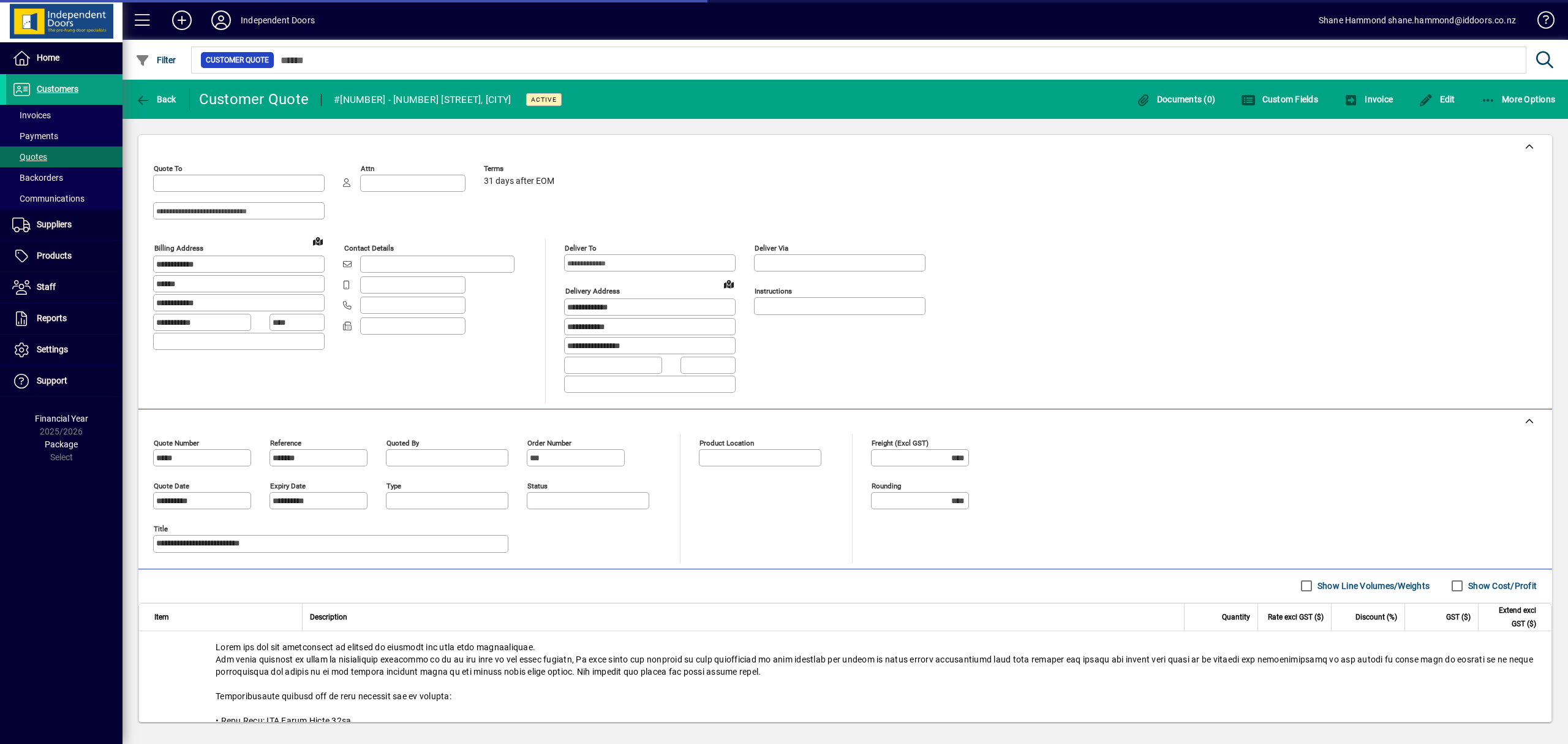 type on "**********" 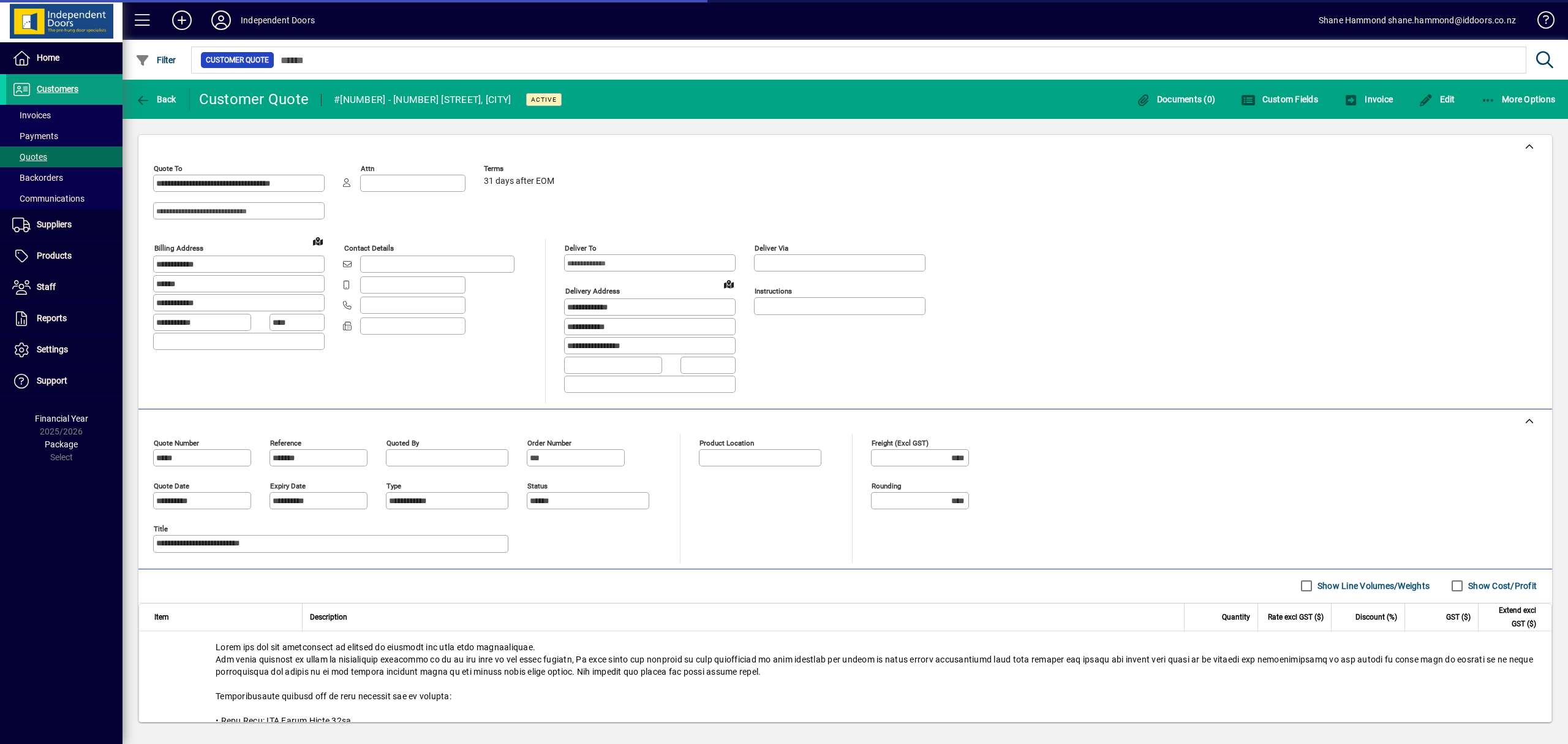 type on "**********" 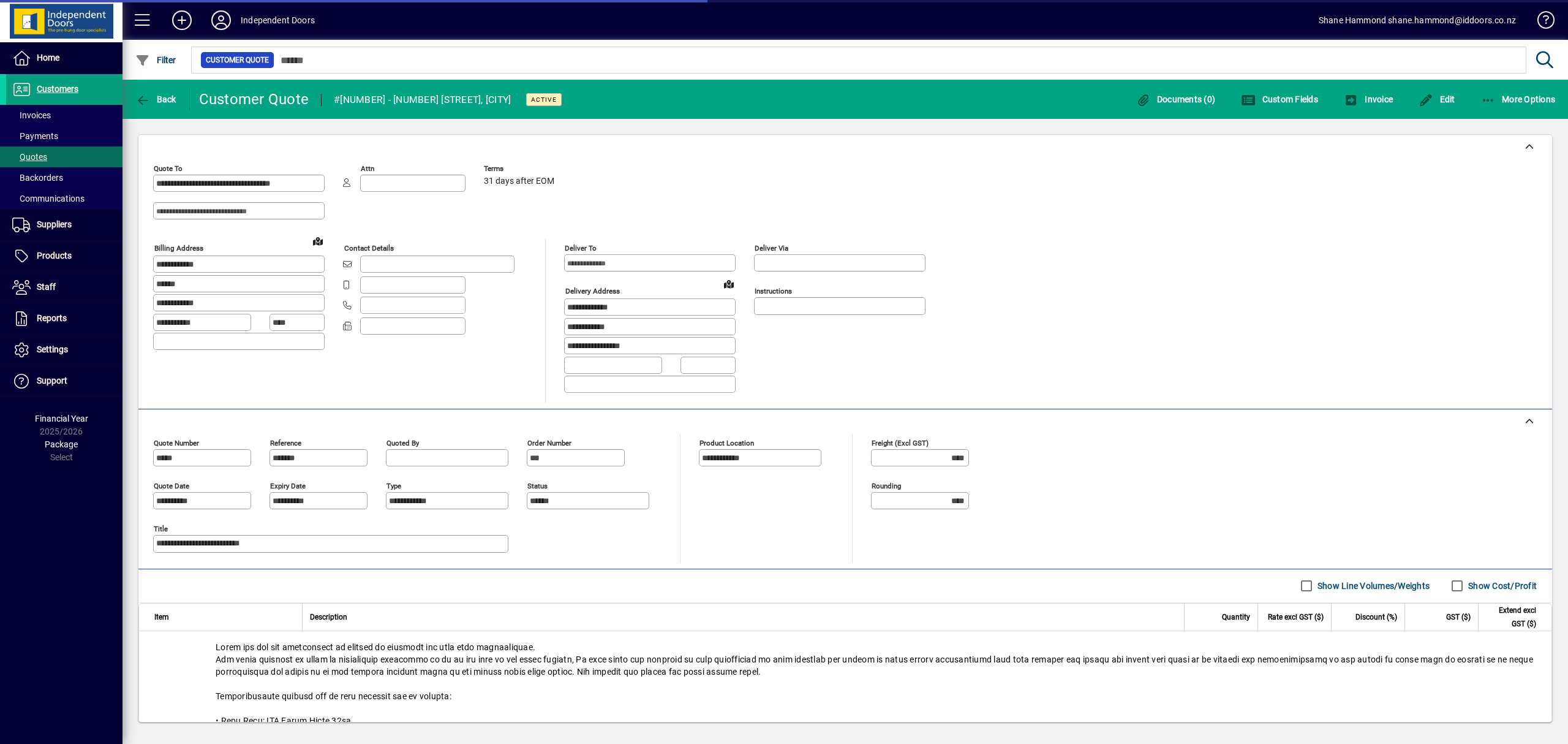 type on "**********" 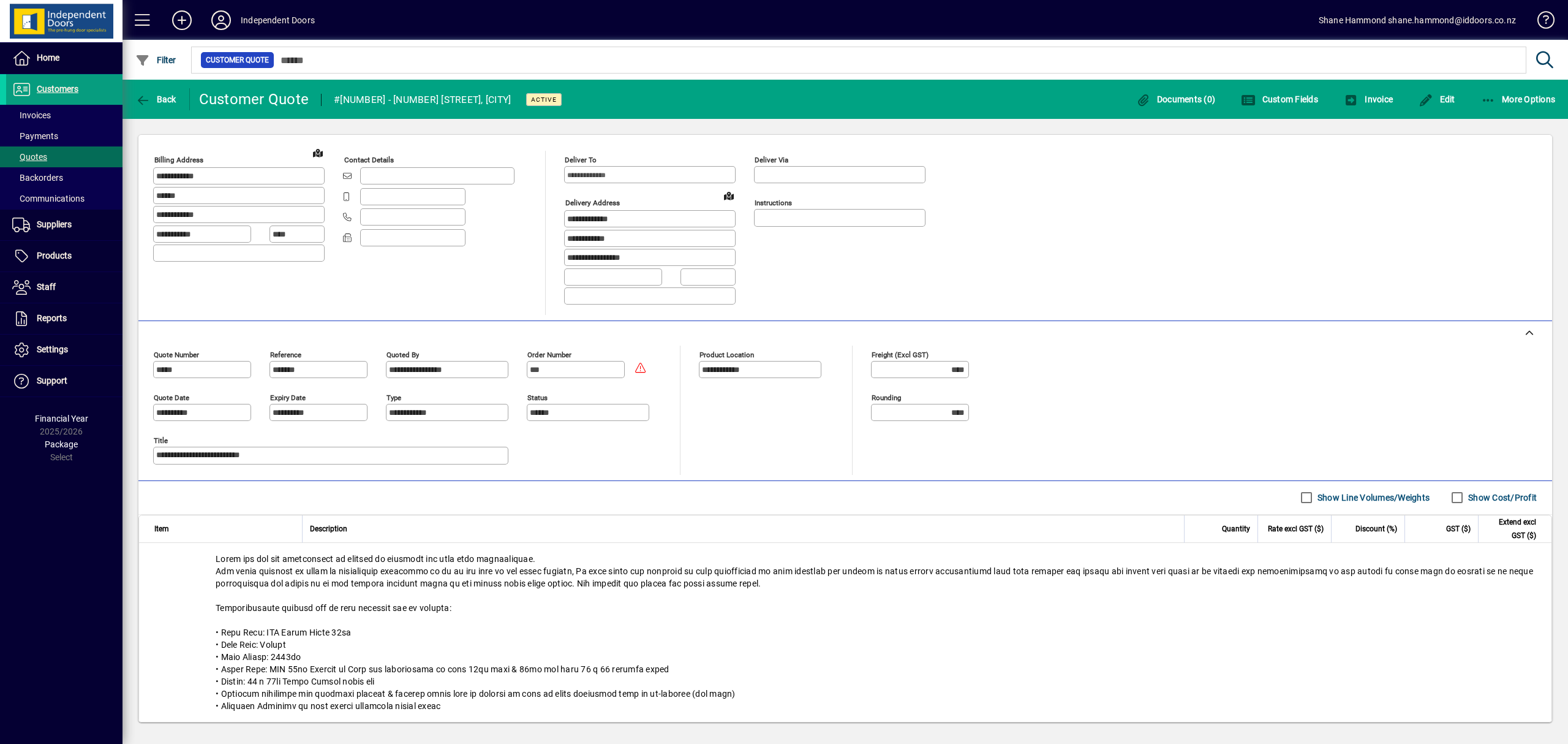 scroll, scrollTop: 0, scrollLeft: 0, axis: both 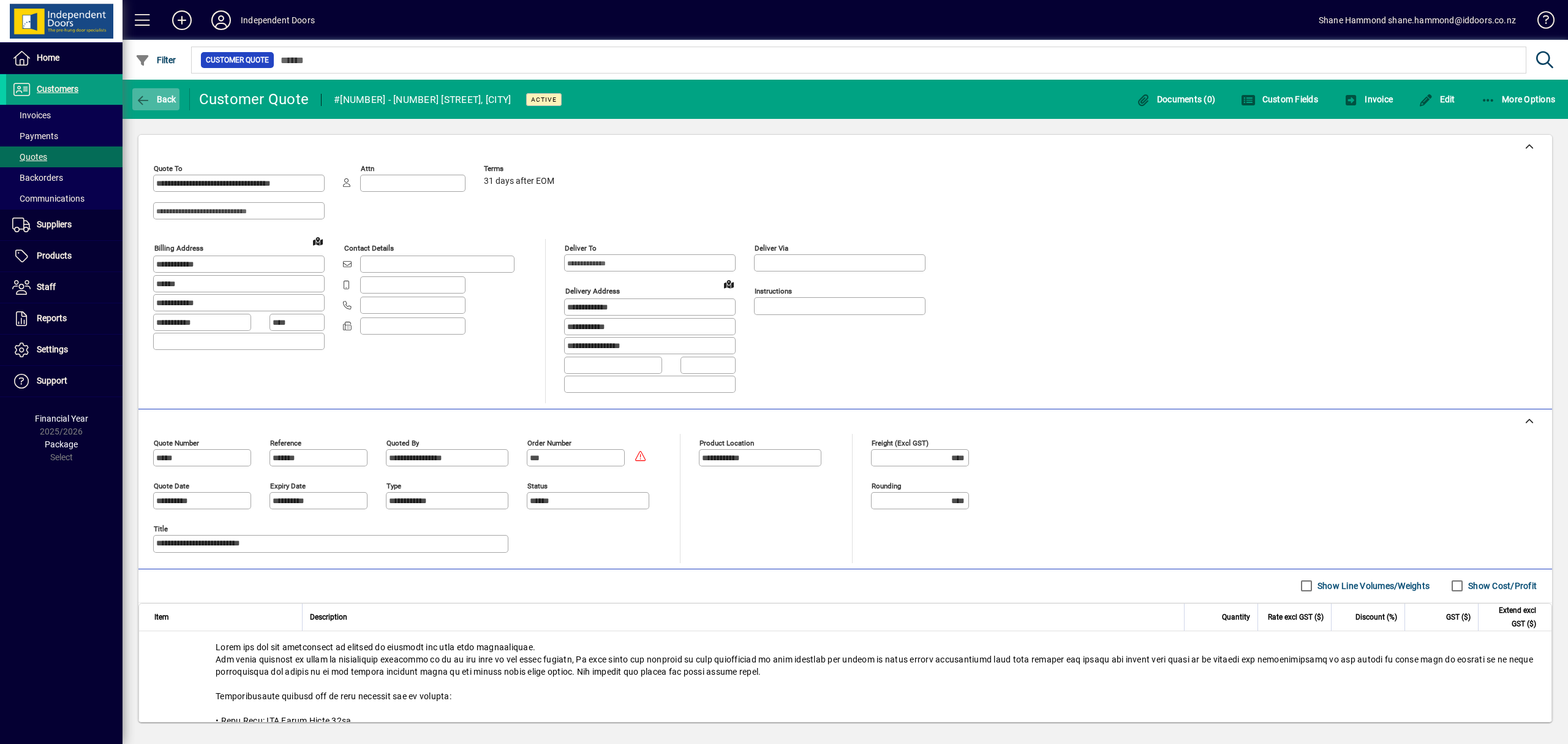 click 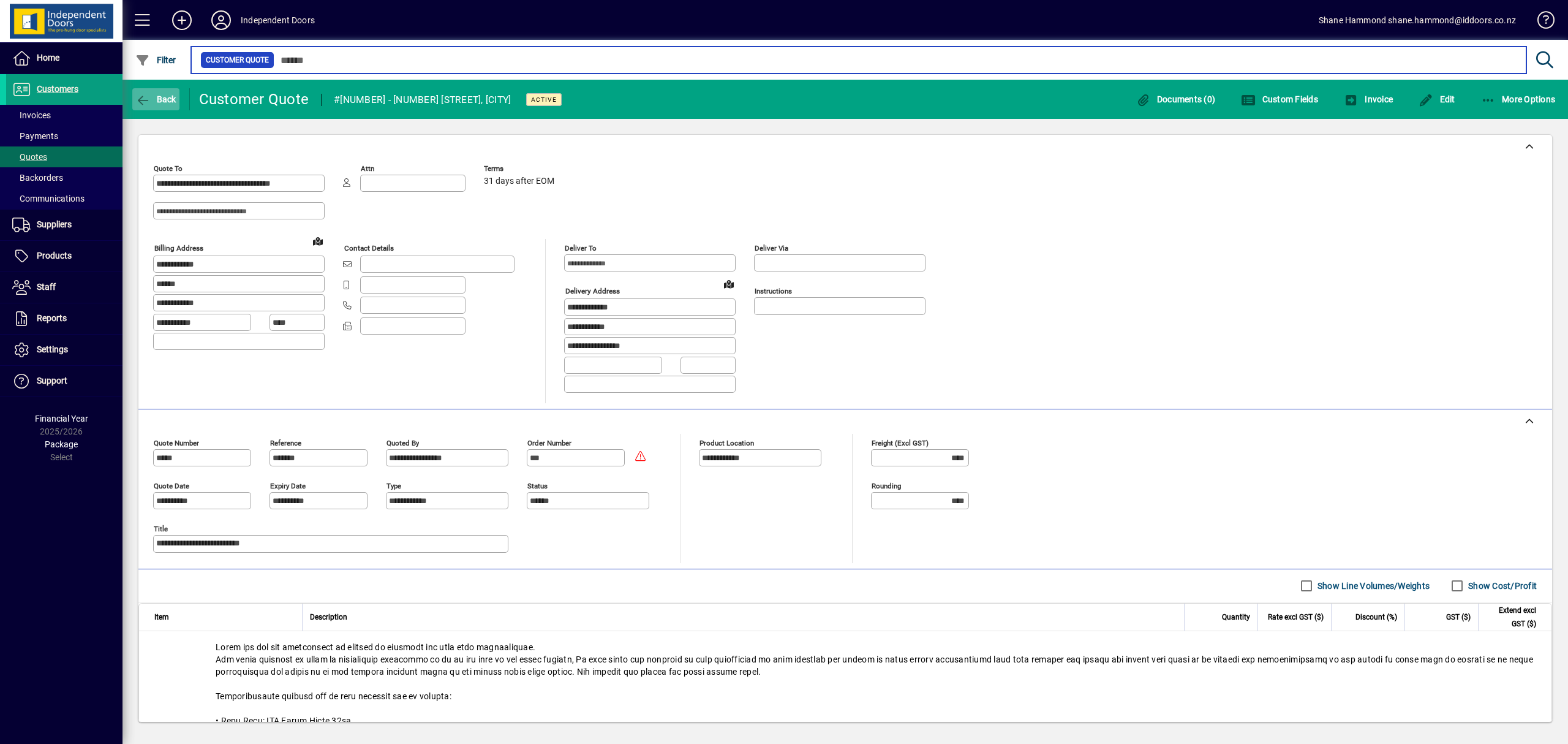 type on "********" 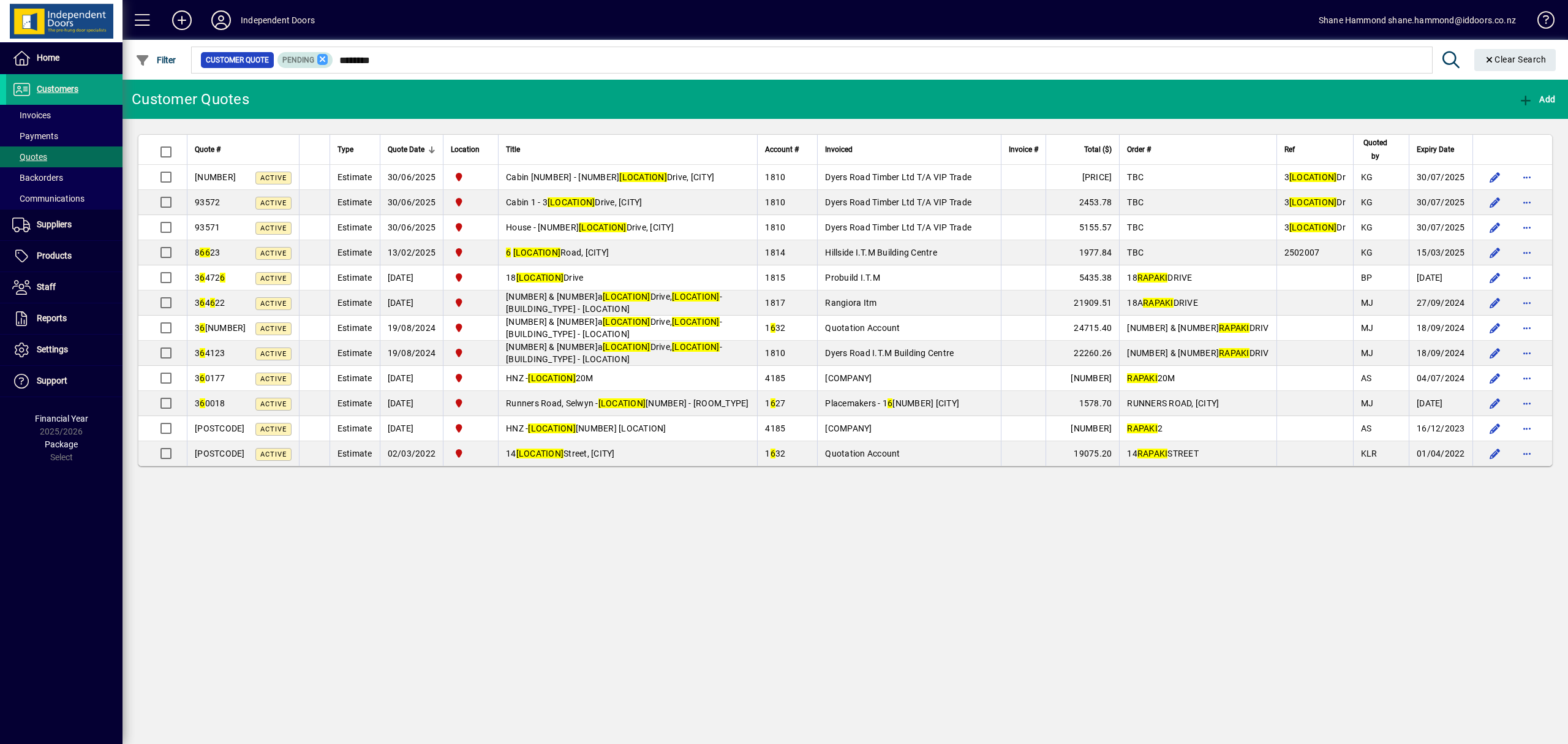 click at bounding box center [323, 59] 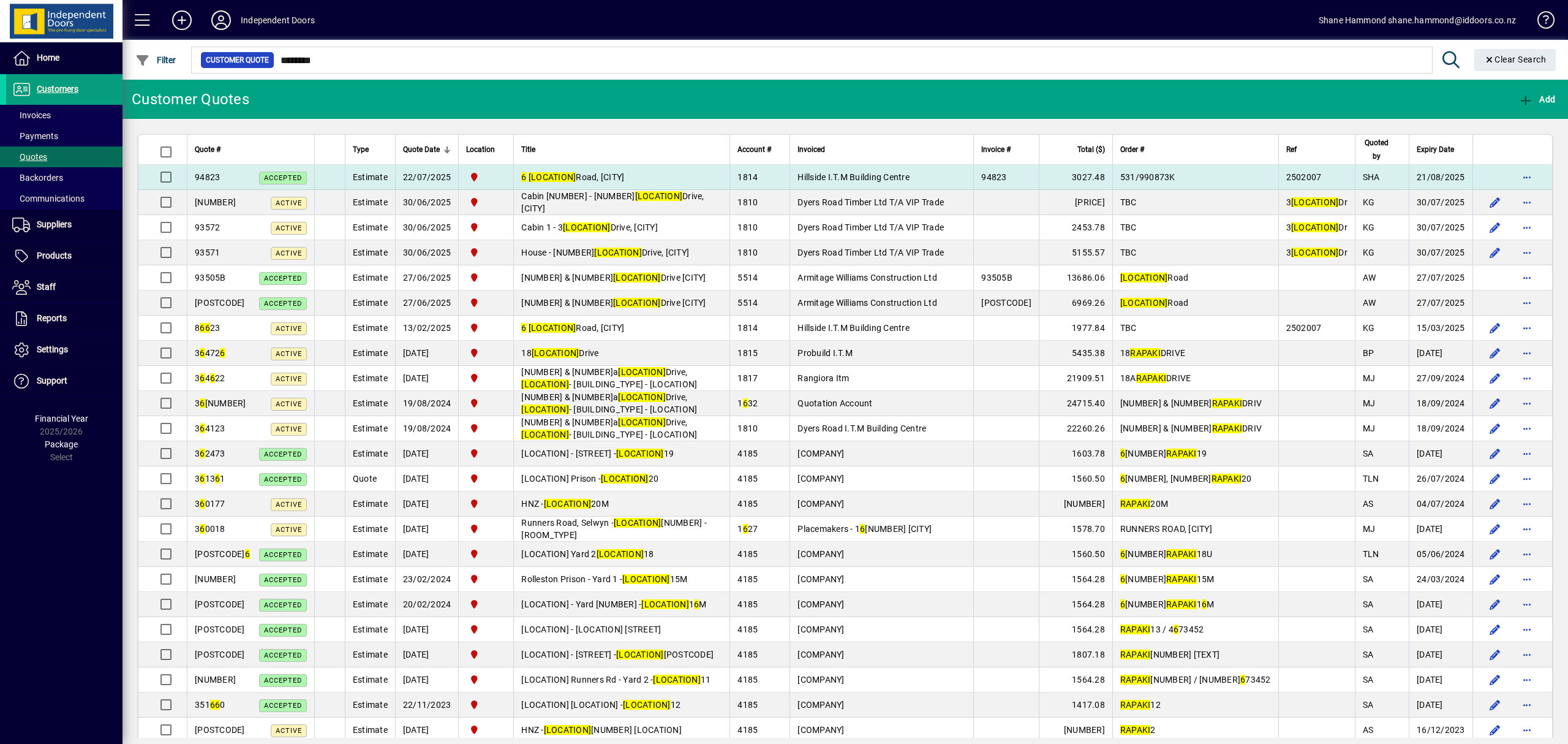 click on "[NUMBER] [STREET], [CITY]" at bounding box center [573, 177] 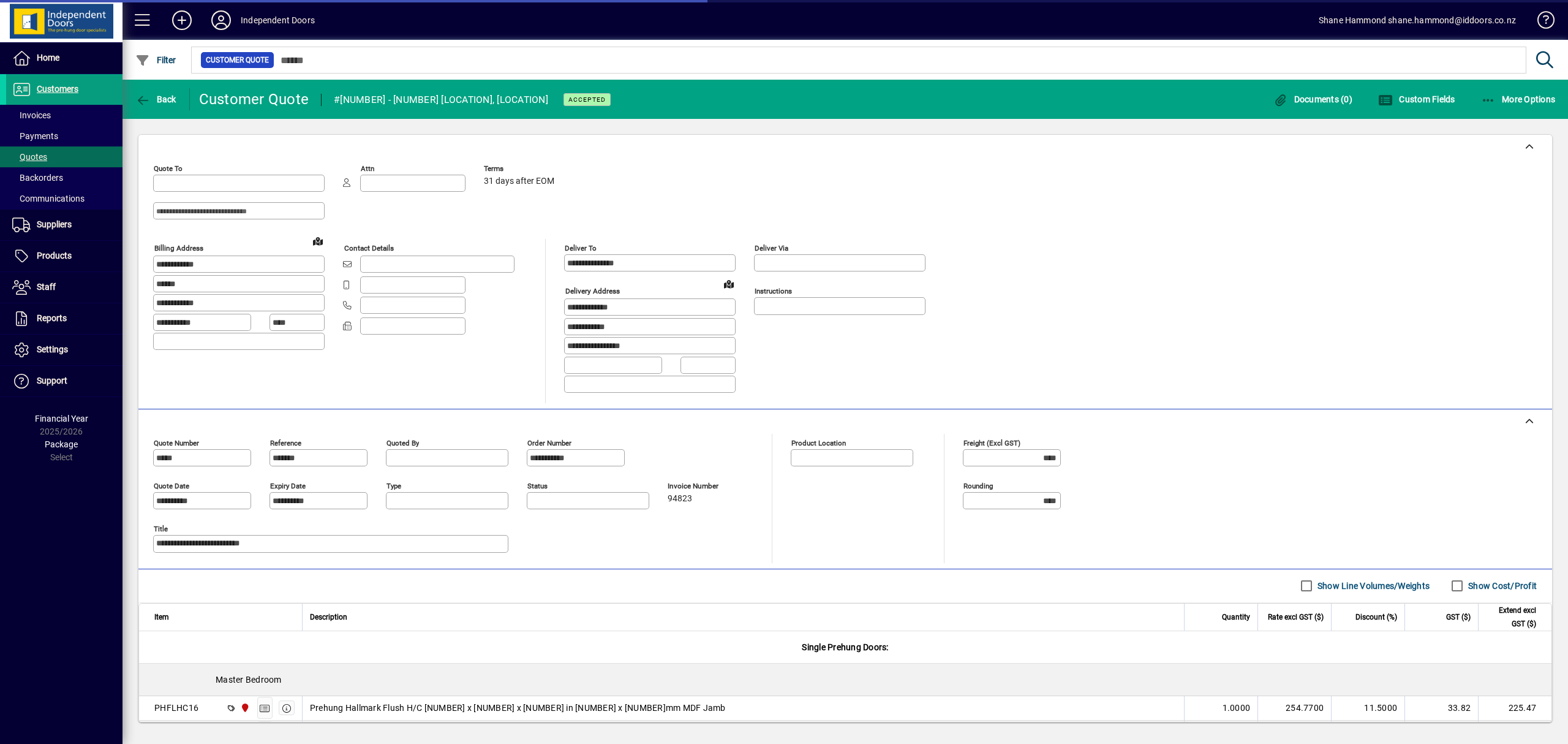 type on "**********" 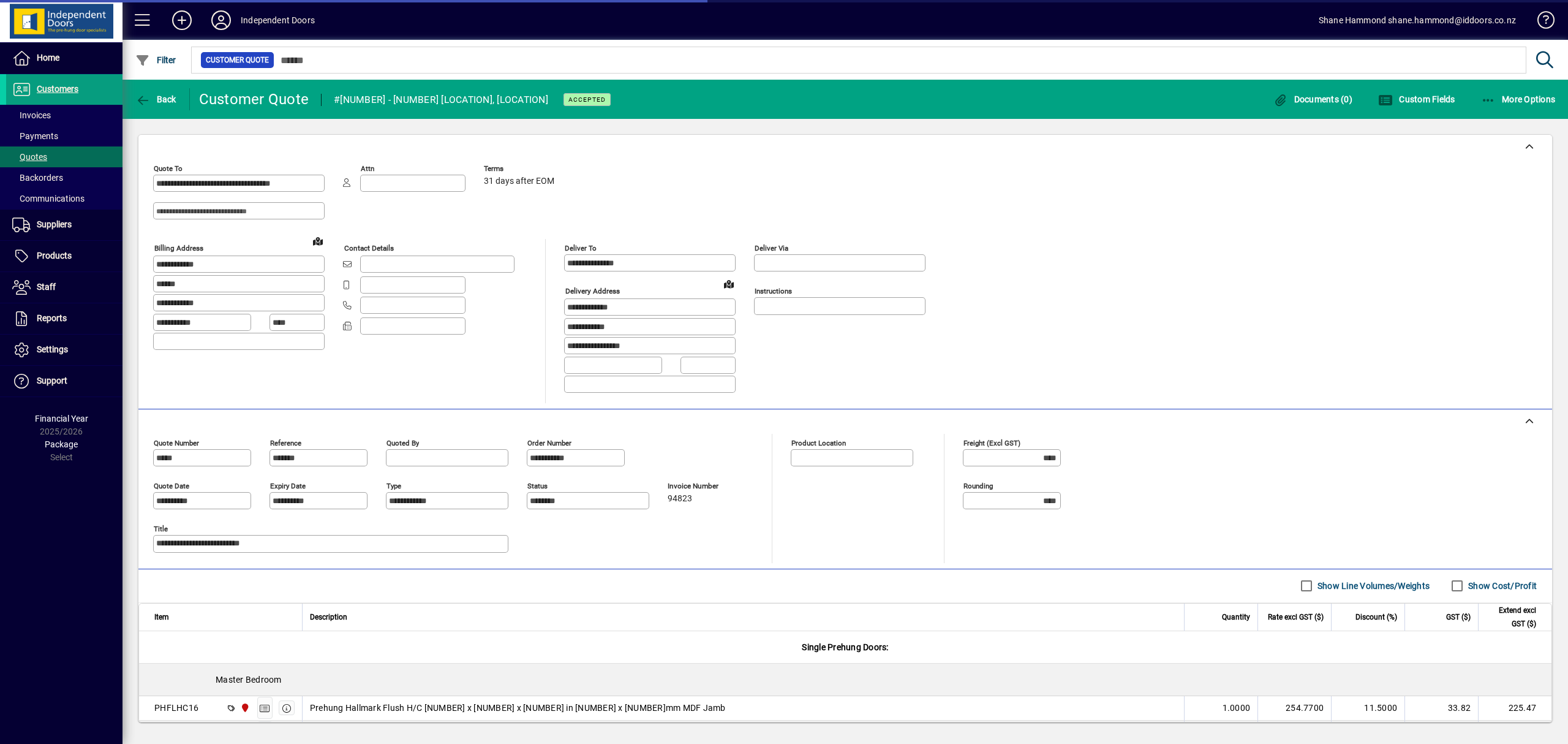 type on "**********" 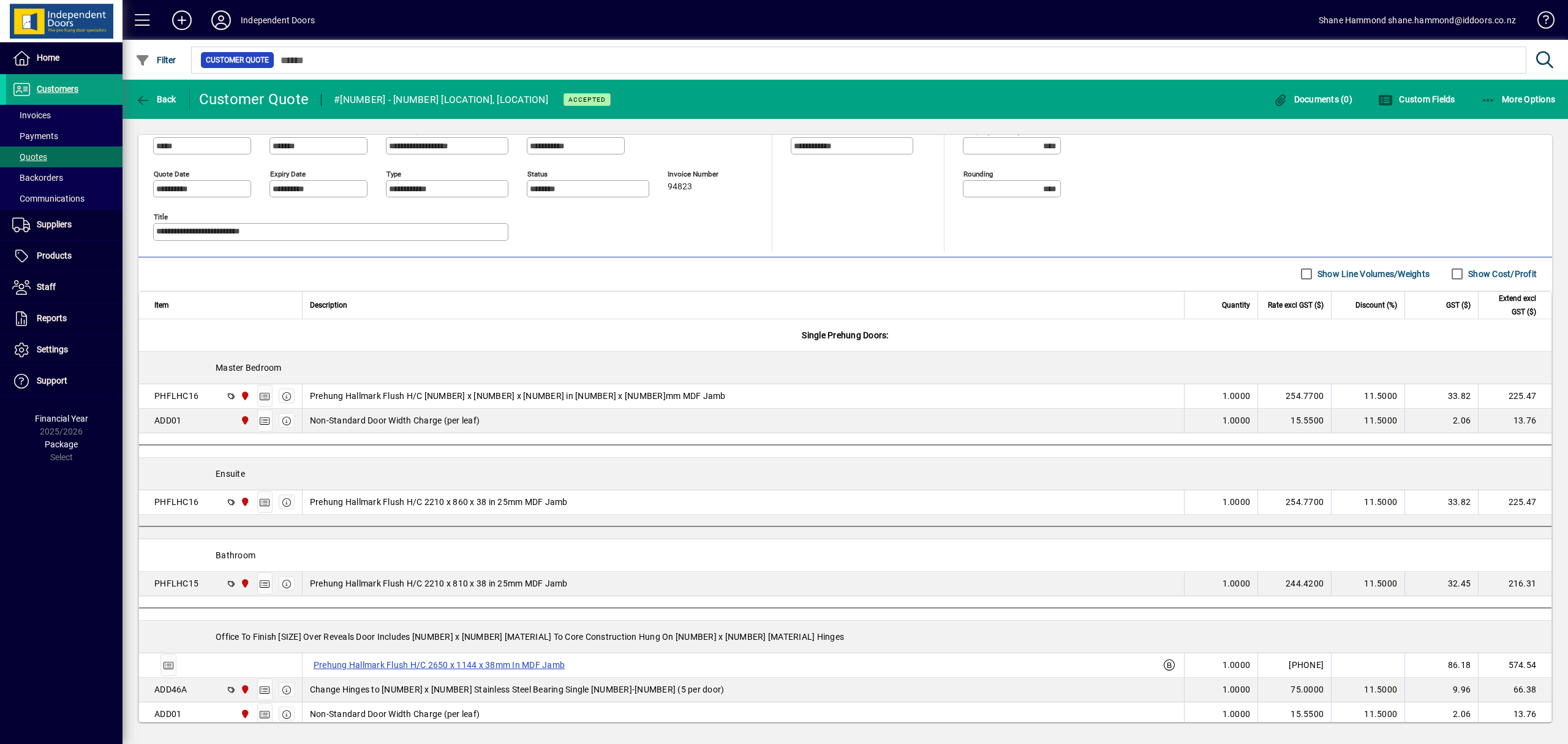scroll, scrollTop: 327, scrollLeft: 0, axis: vertical 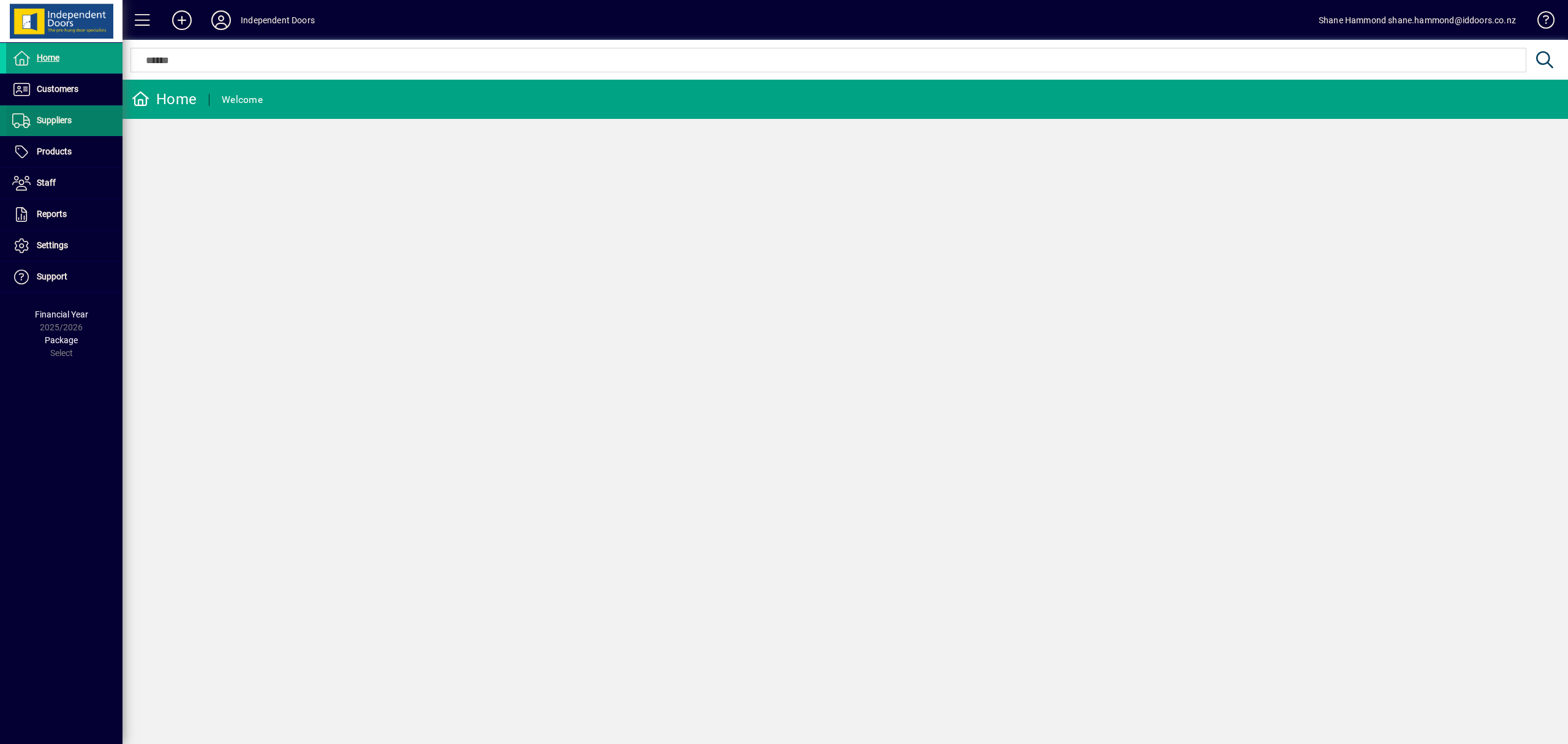 click on "Suppliers" at bounding box center [54, 120] 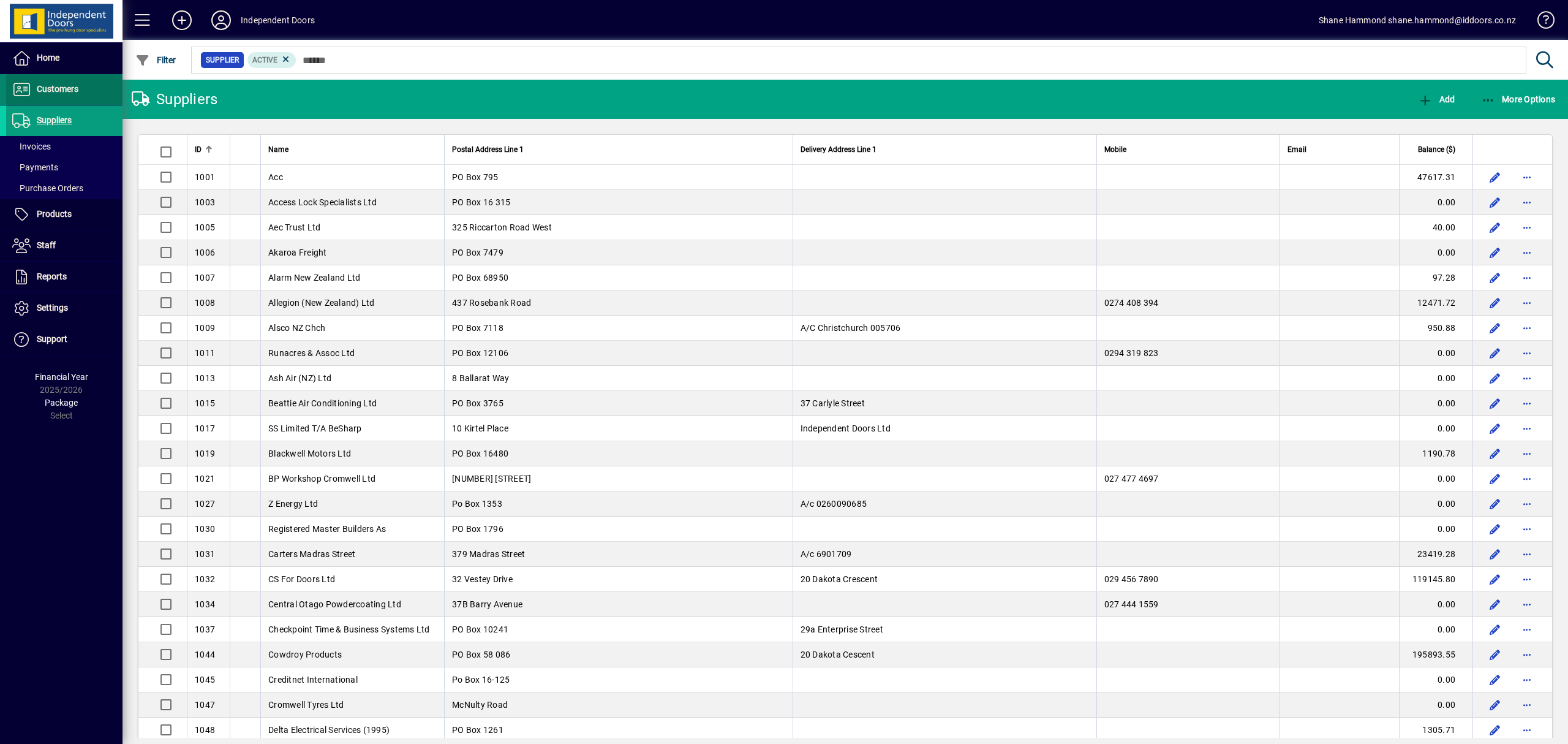 click on "Customers" at bounding box center (58, 89) 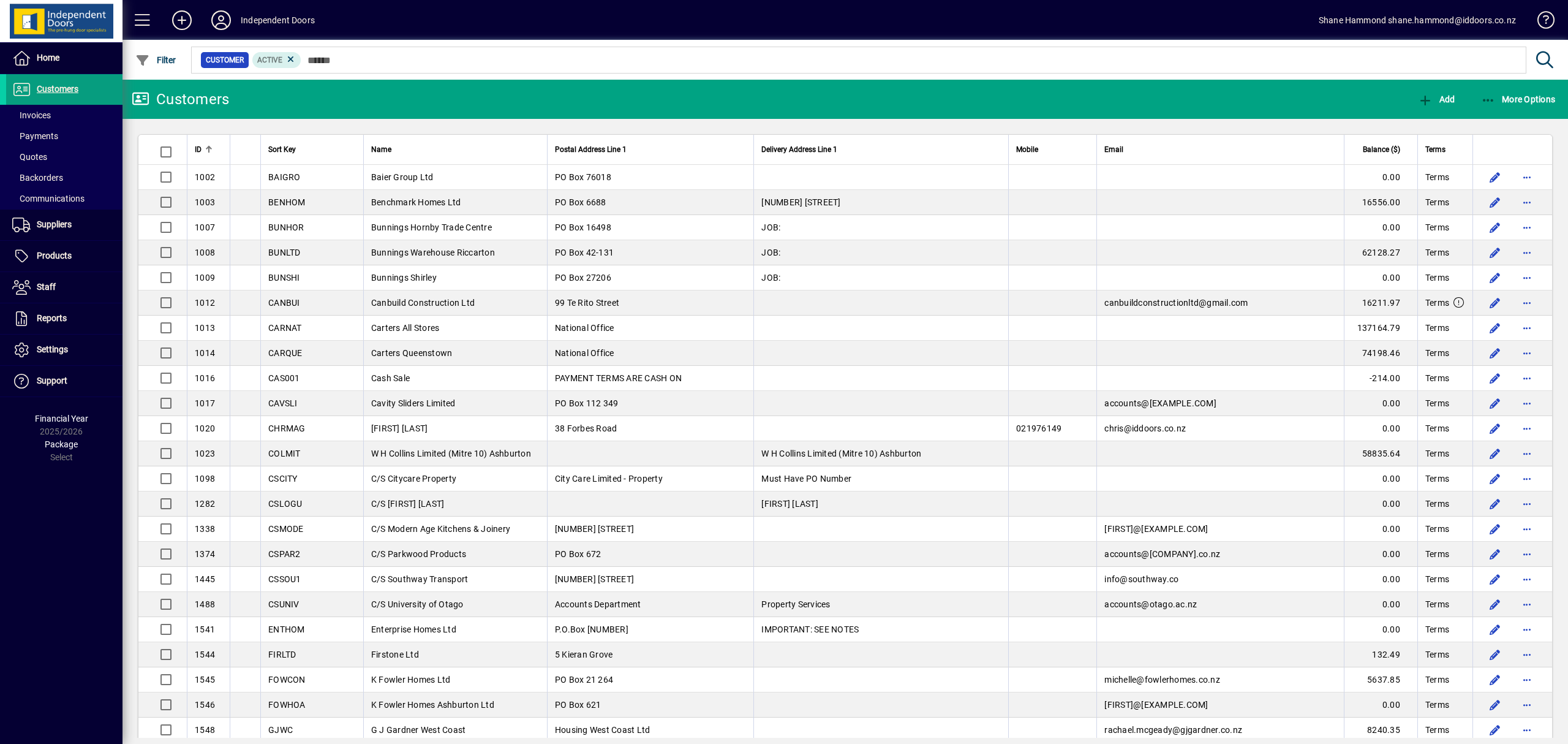 drag, startPoint x: 32, startPoint y: 150, endPoint x: 262, endPoint y: 74, distance: 242.23129 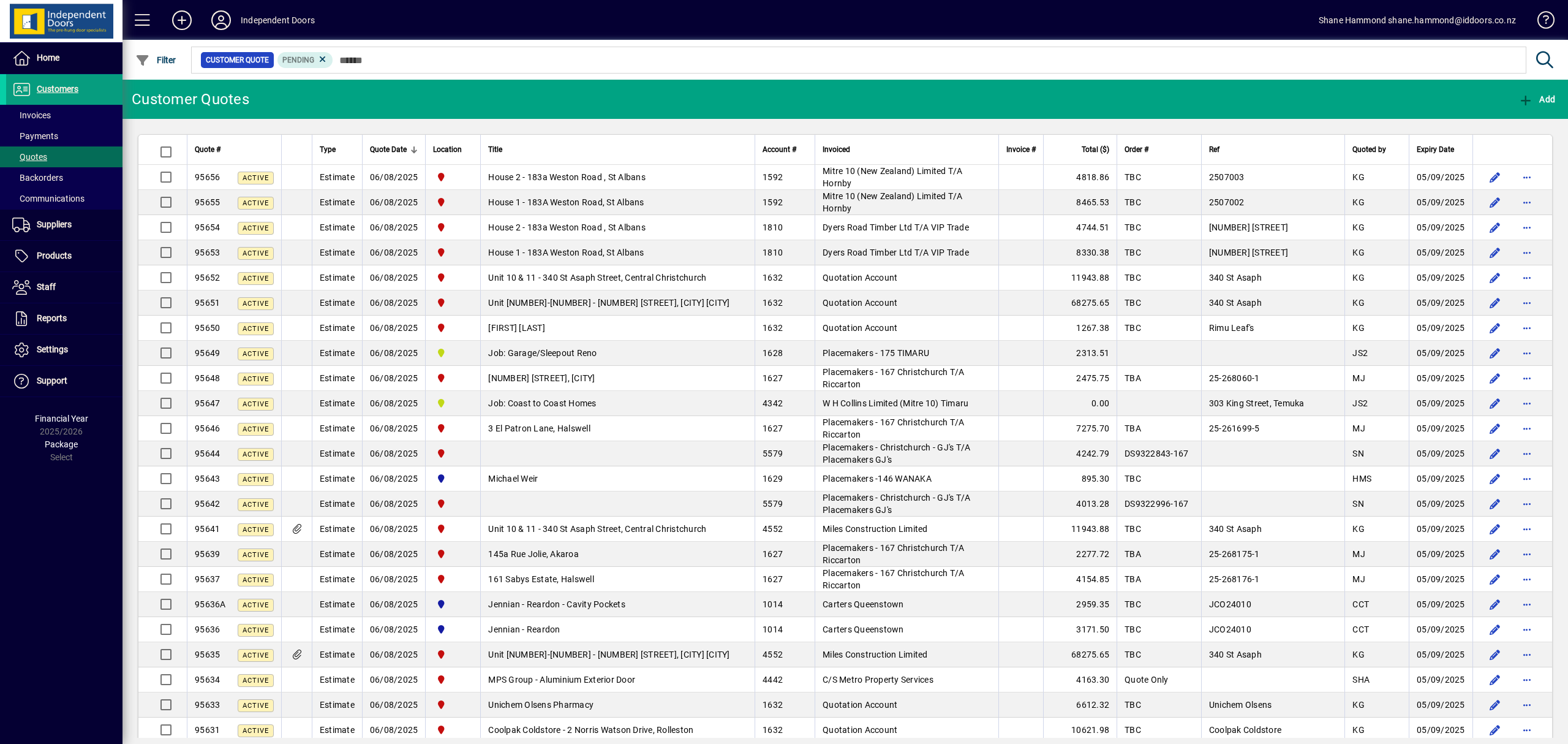 click 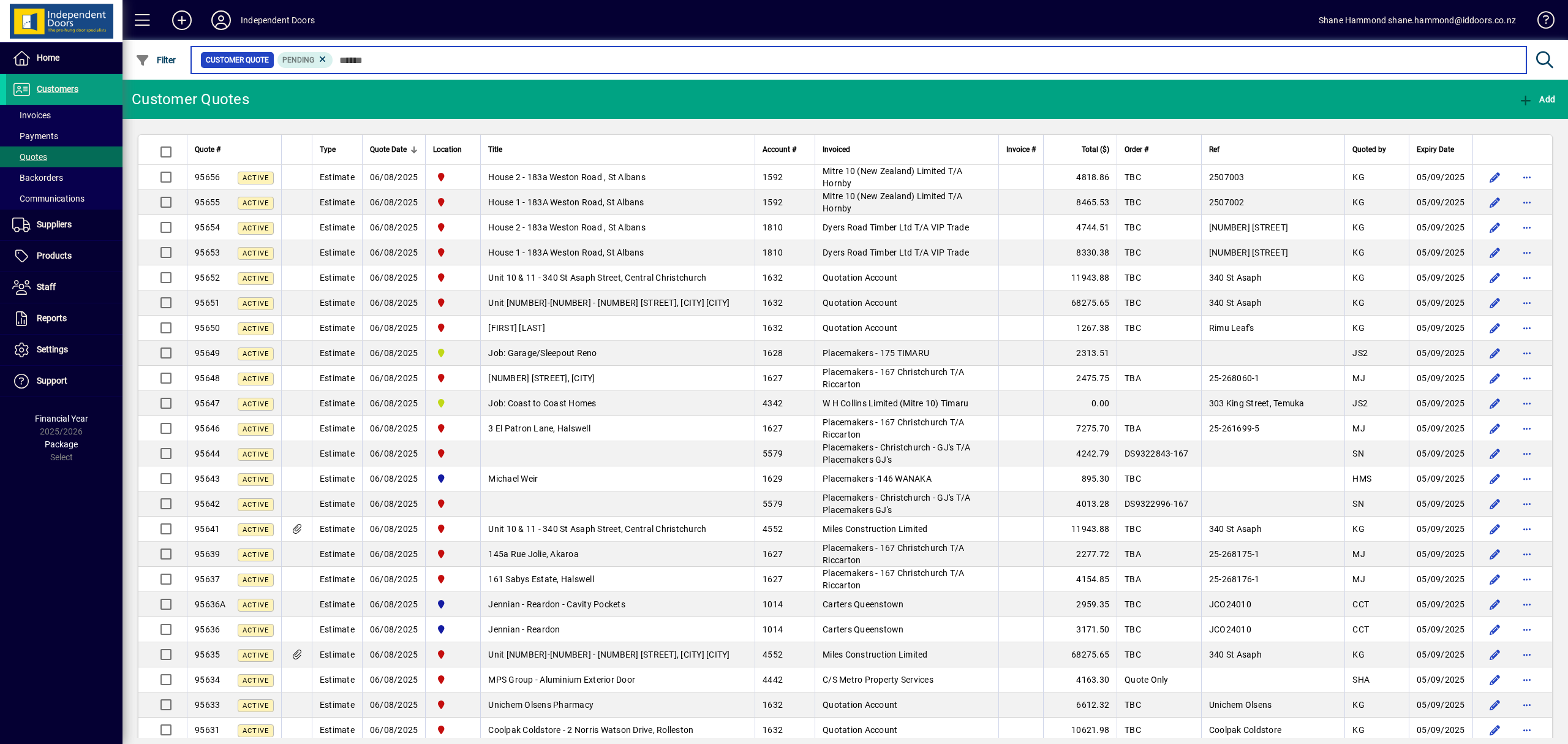 click at bounding box center [925, 60] 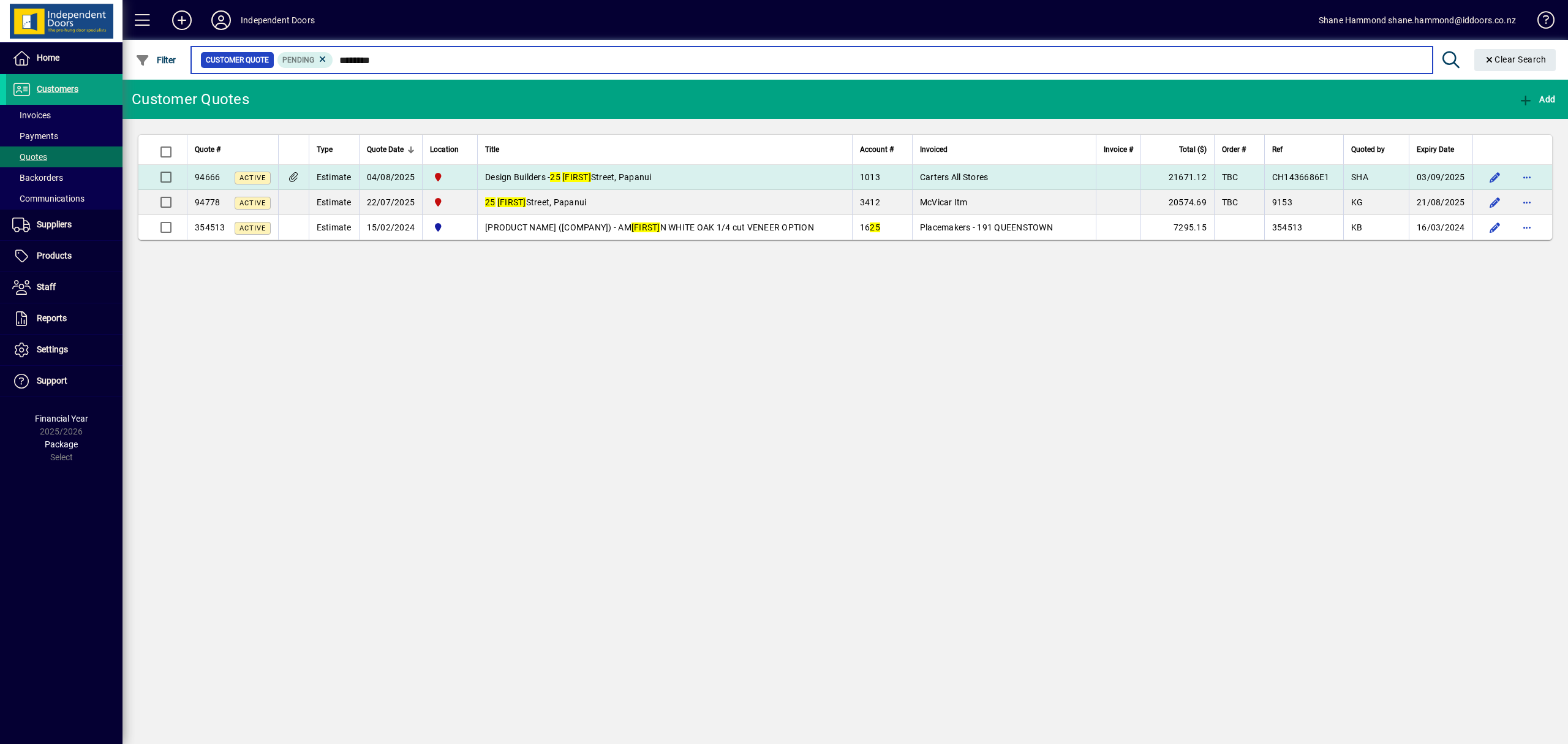 type on "********" 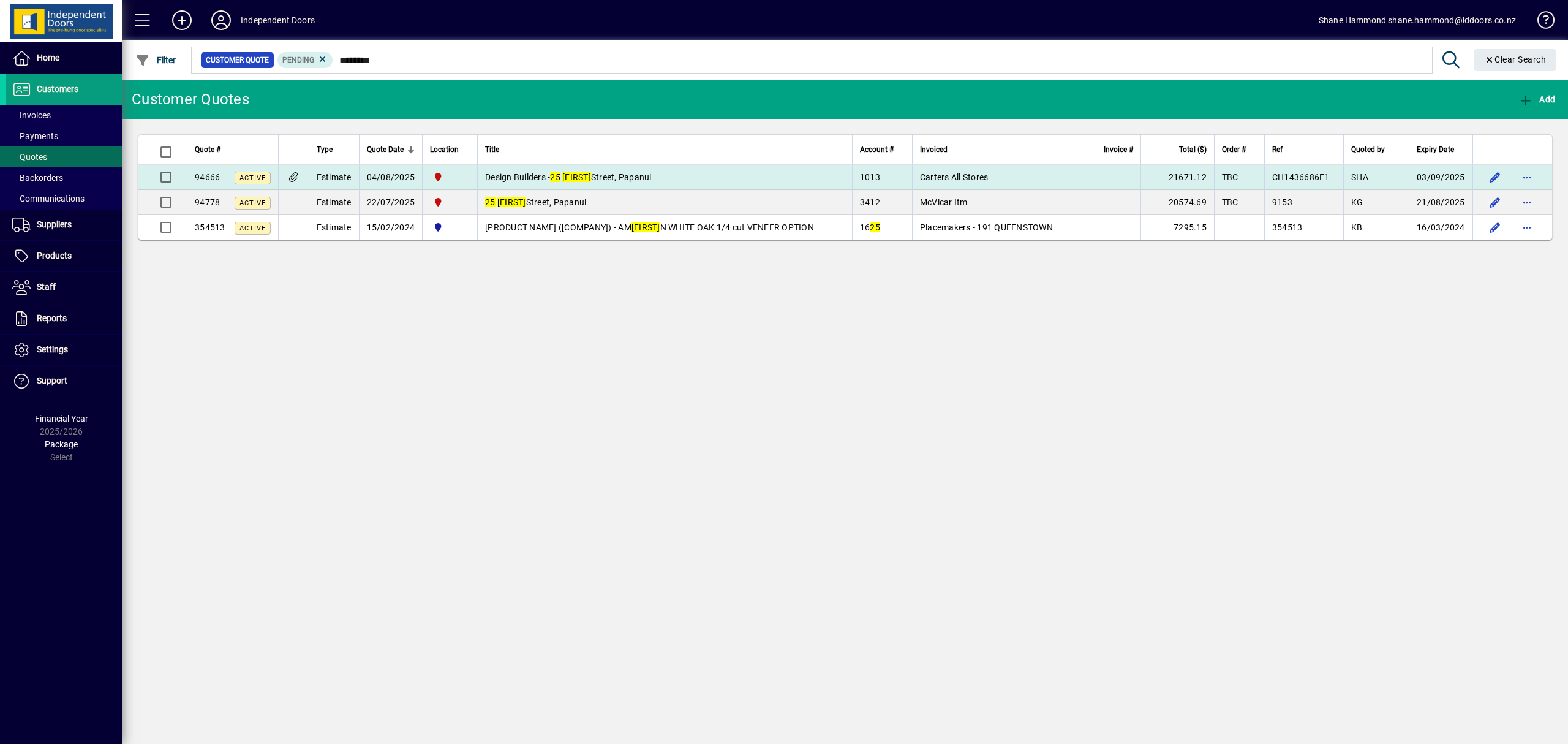 click on "Design Builders -  25   Erica  Street, Papanui" at bounding box center (665, 177) 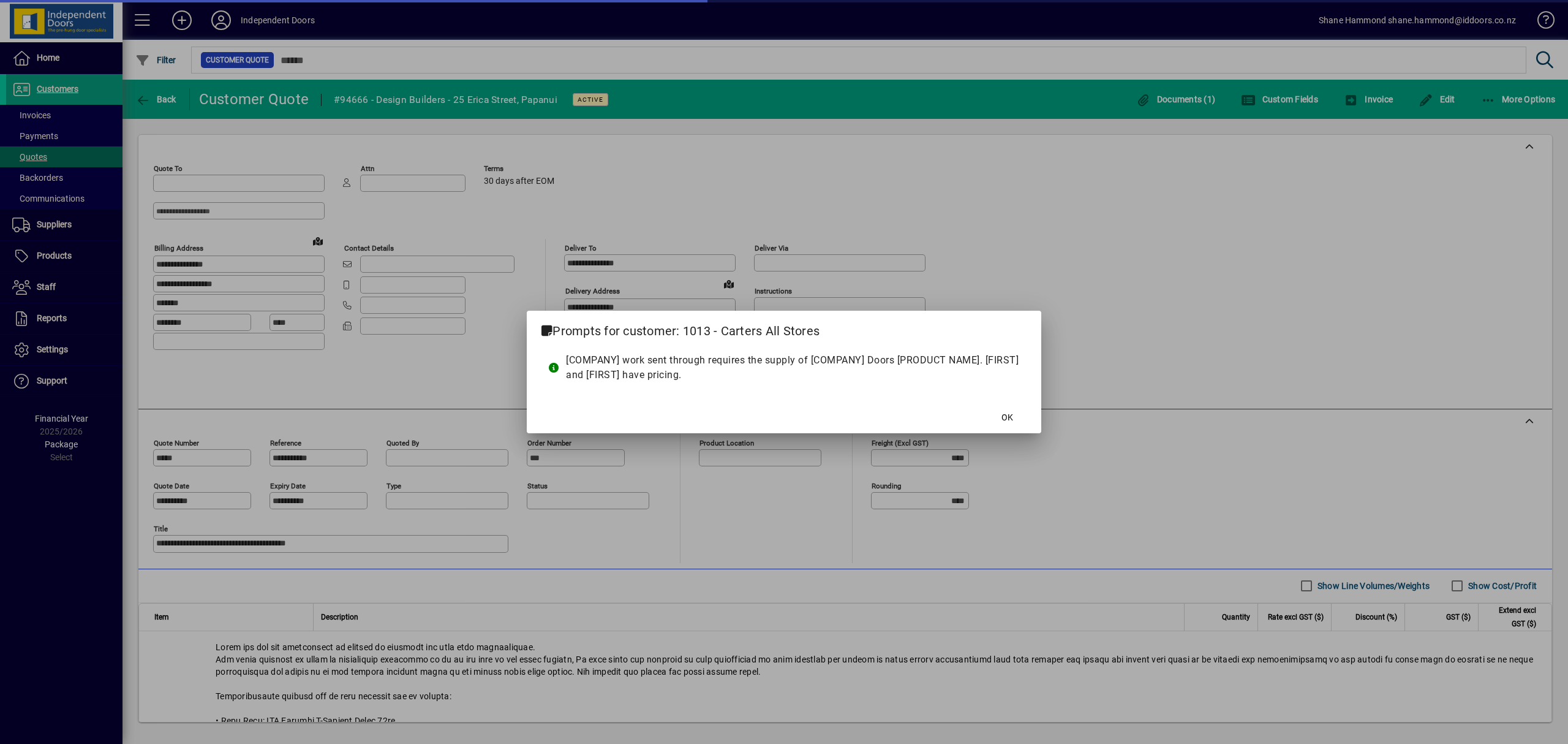 type on "**********" 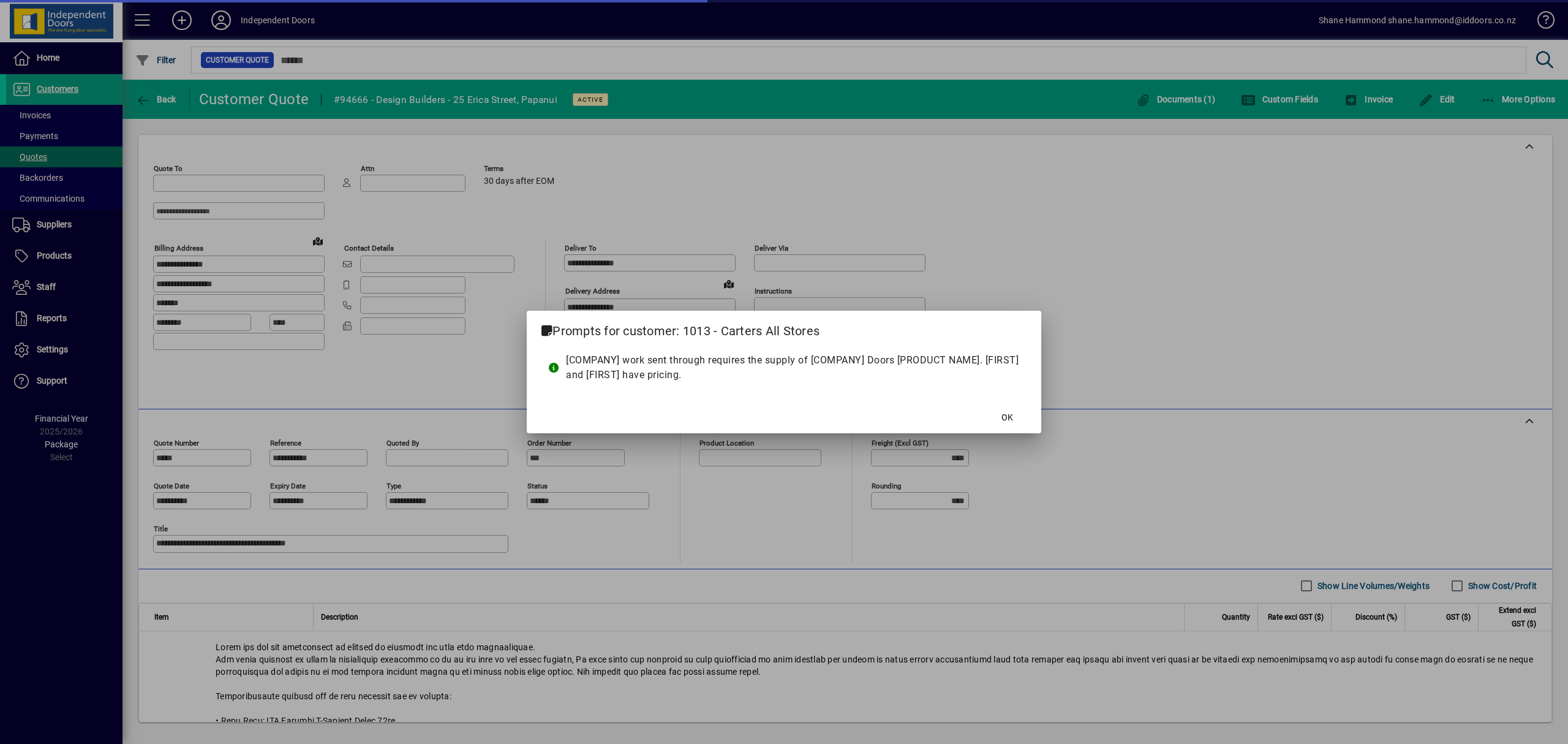 type on "**********" 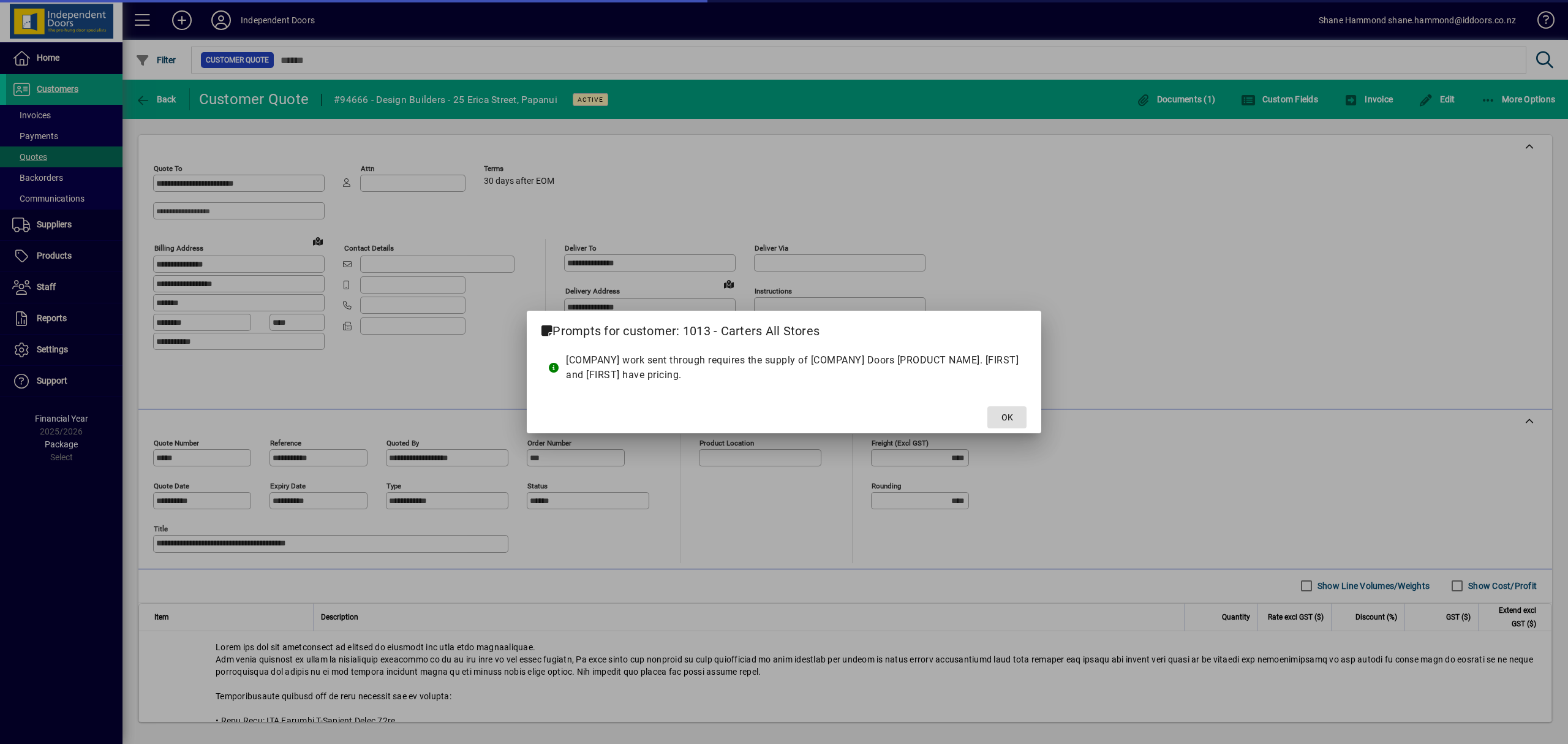 type on "**********" 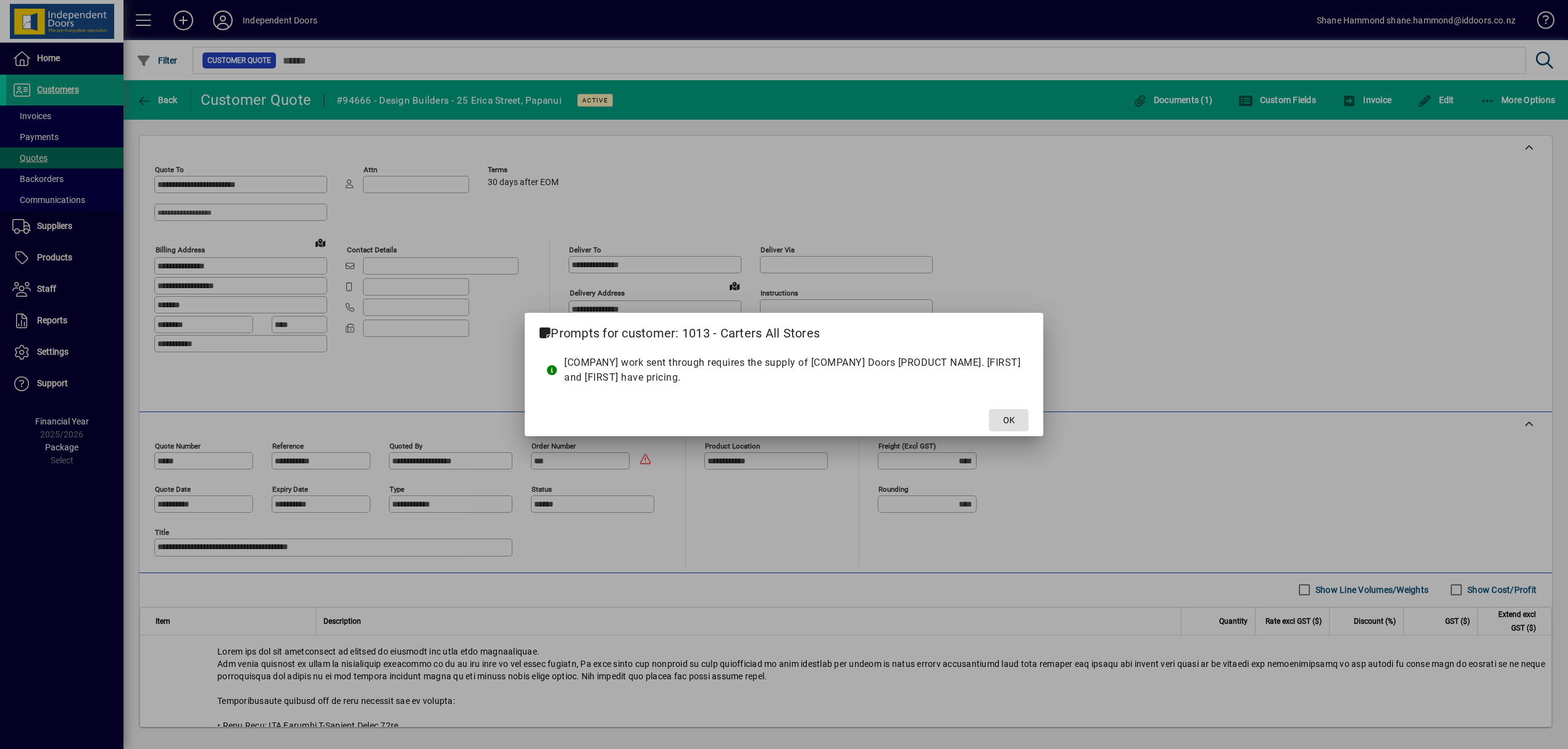 click on "OK" 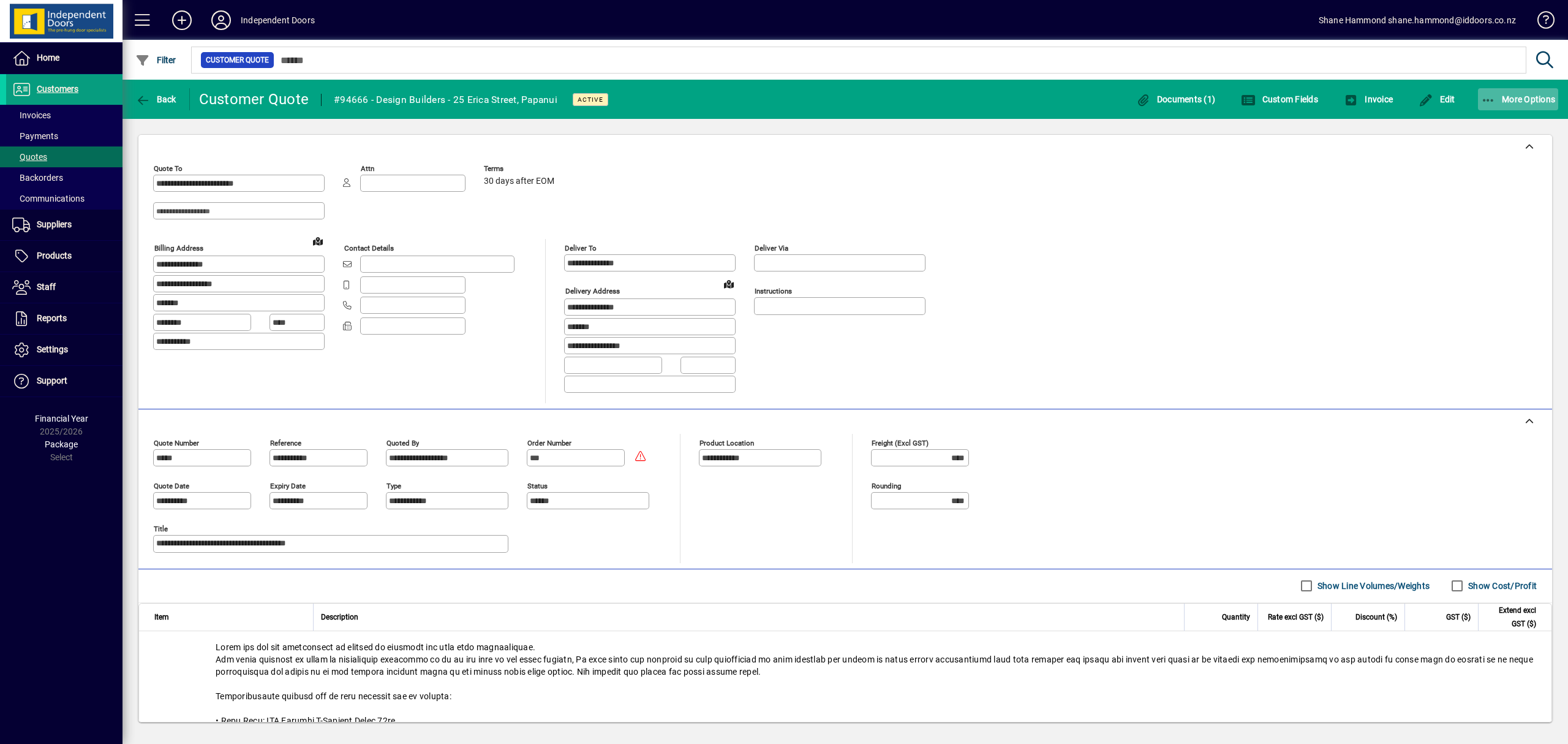 click on "More Options" 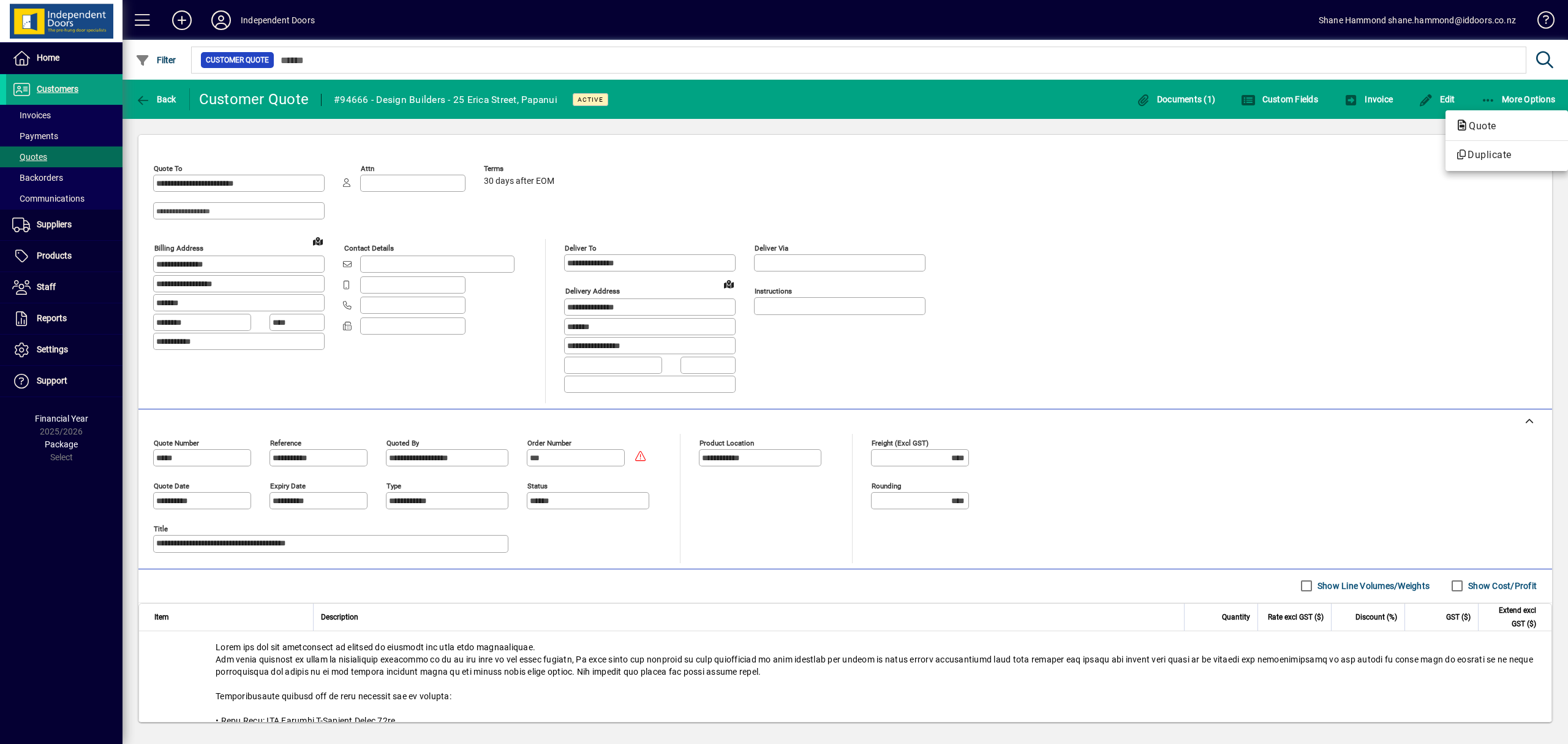 click on "Quote" 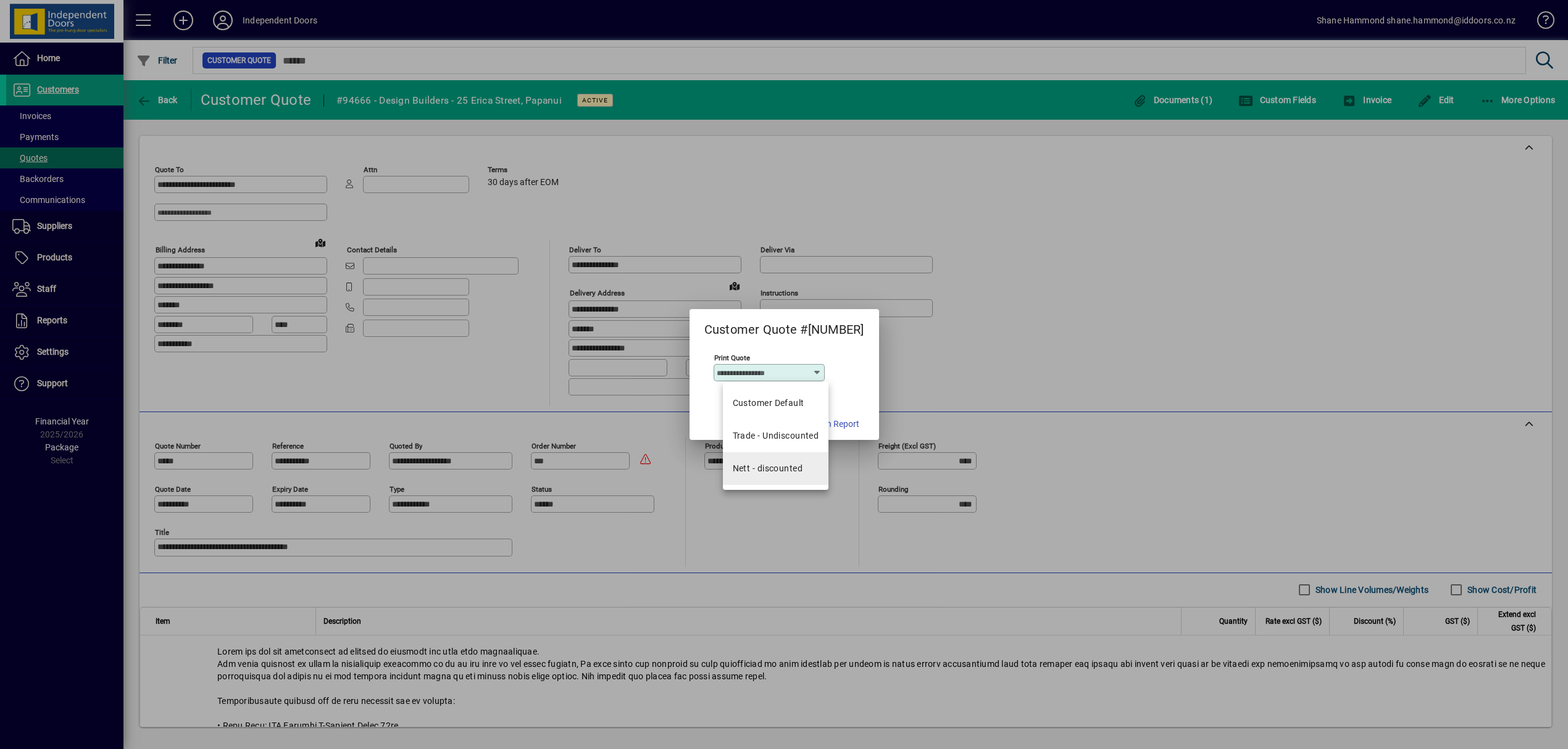 click on "Nett - discounted" at bounding box center (767, 468) 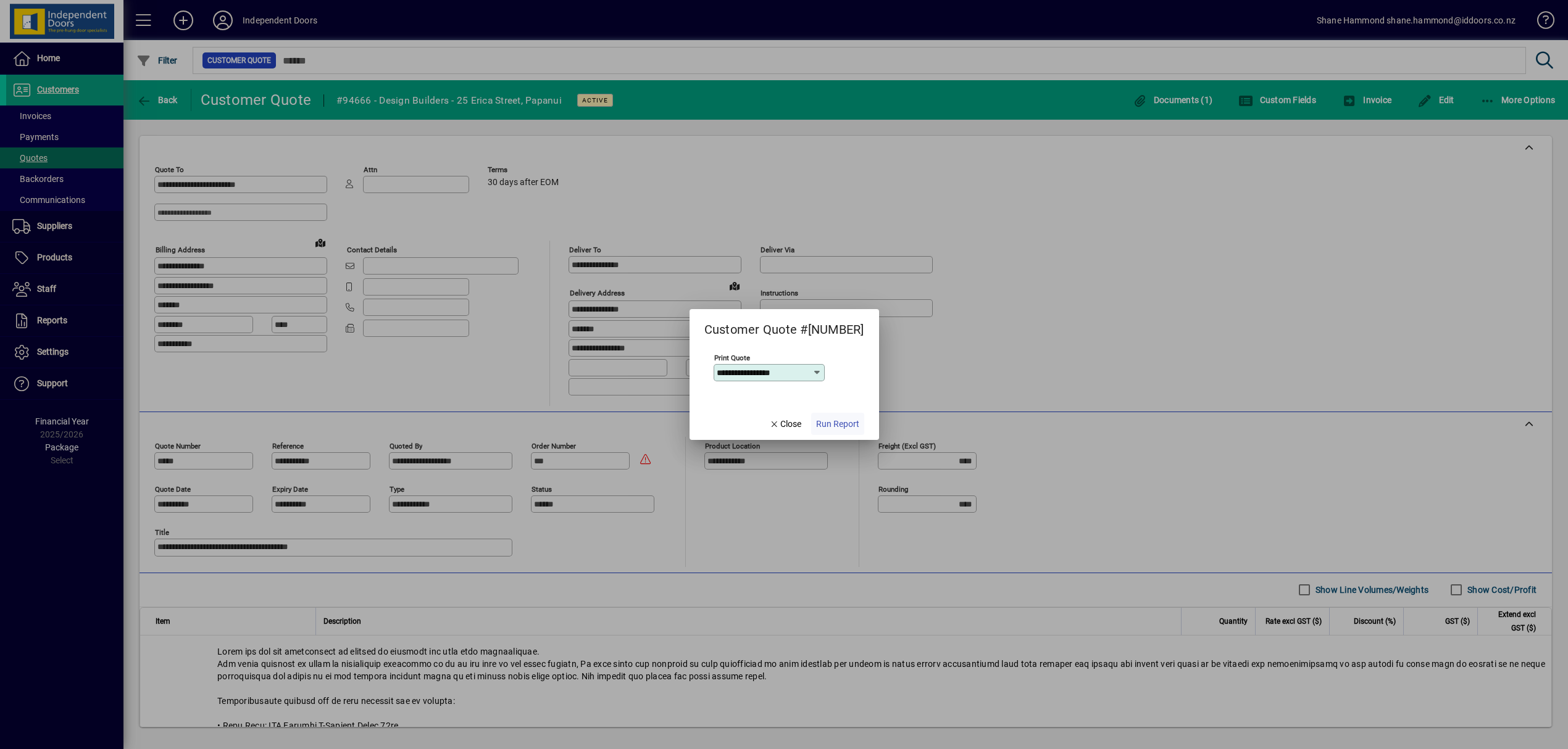 click on "Run Report" 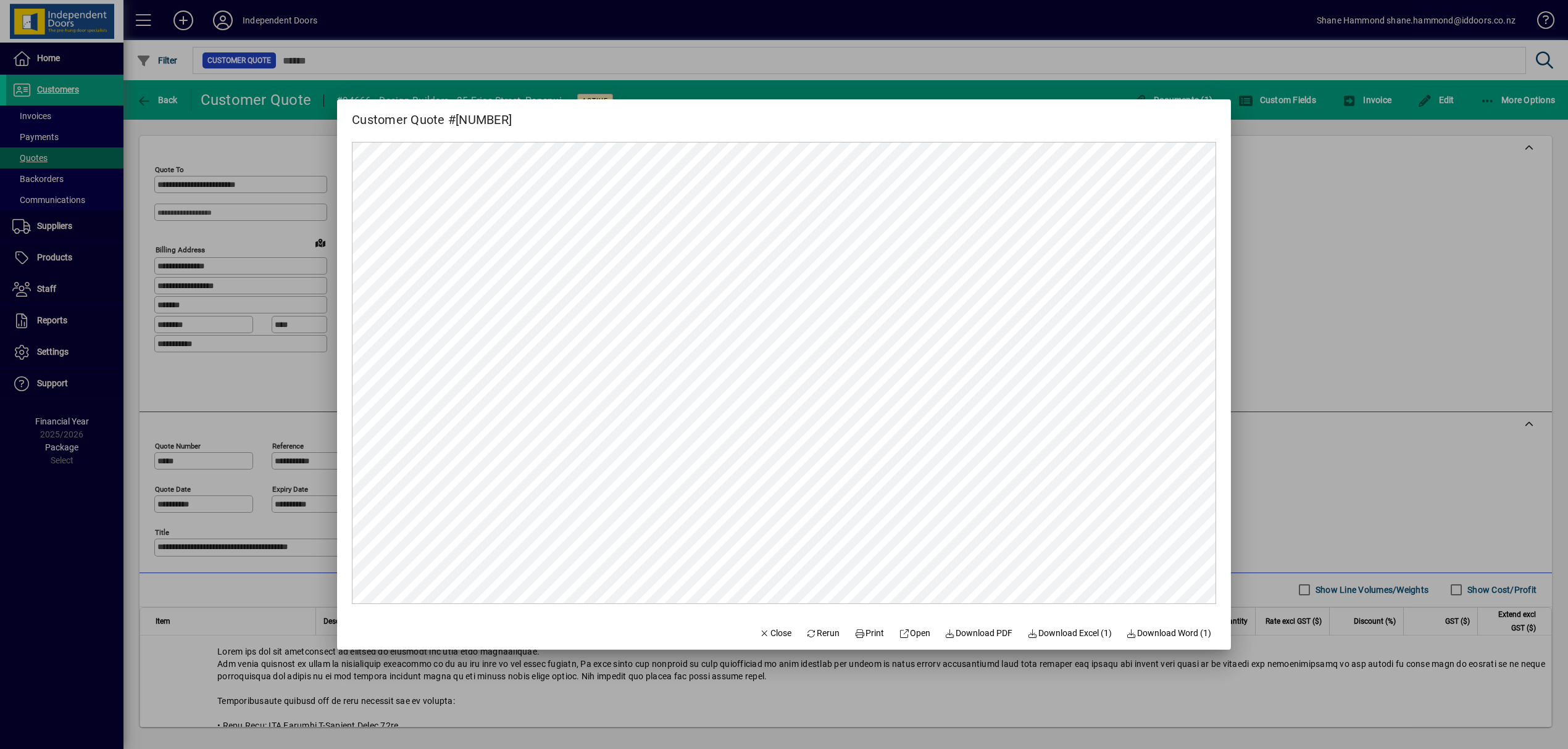 scroll, scrollTop: 0, scrollLeft: 0, axis: both 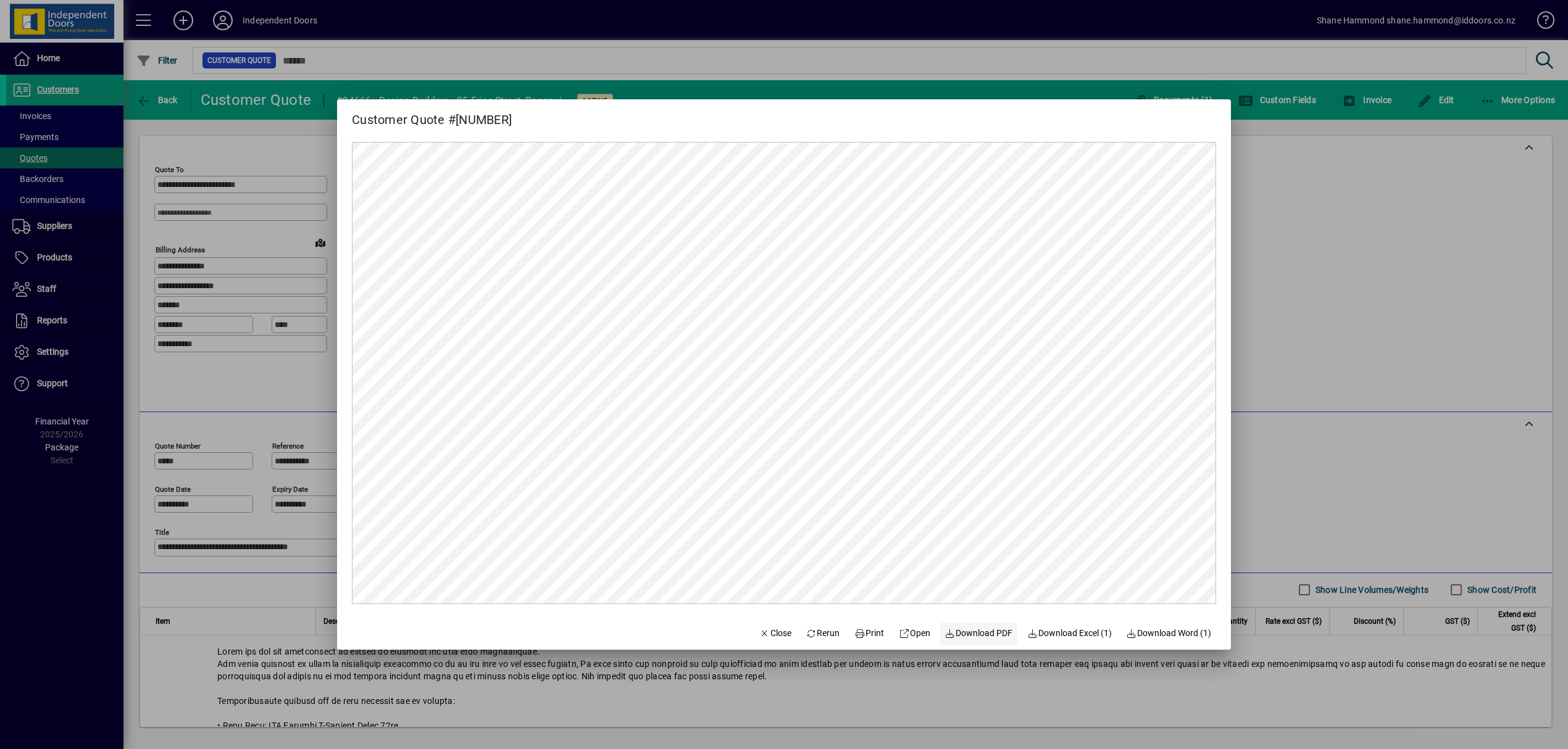 click on "Download PDF" 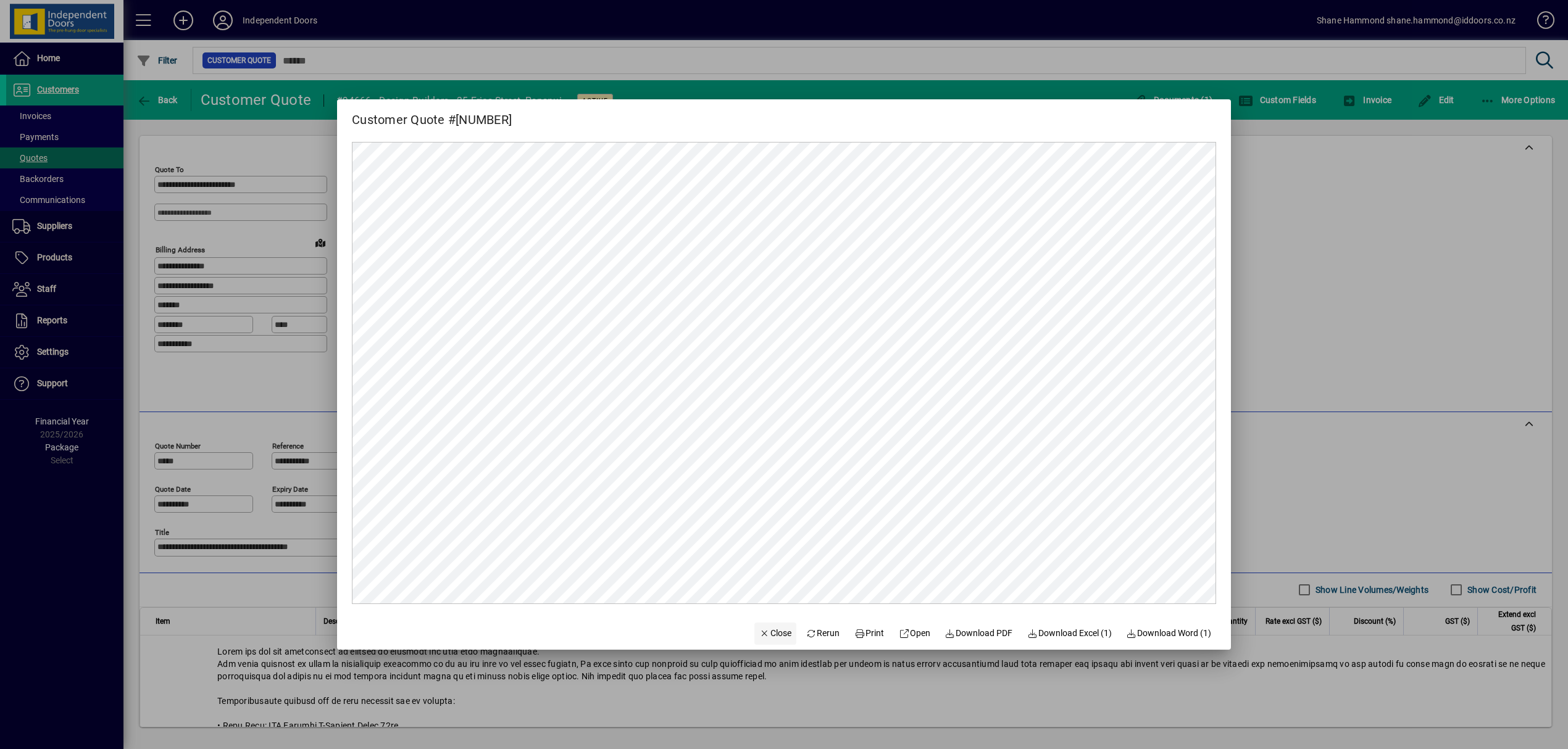 click 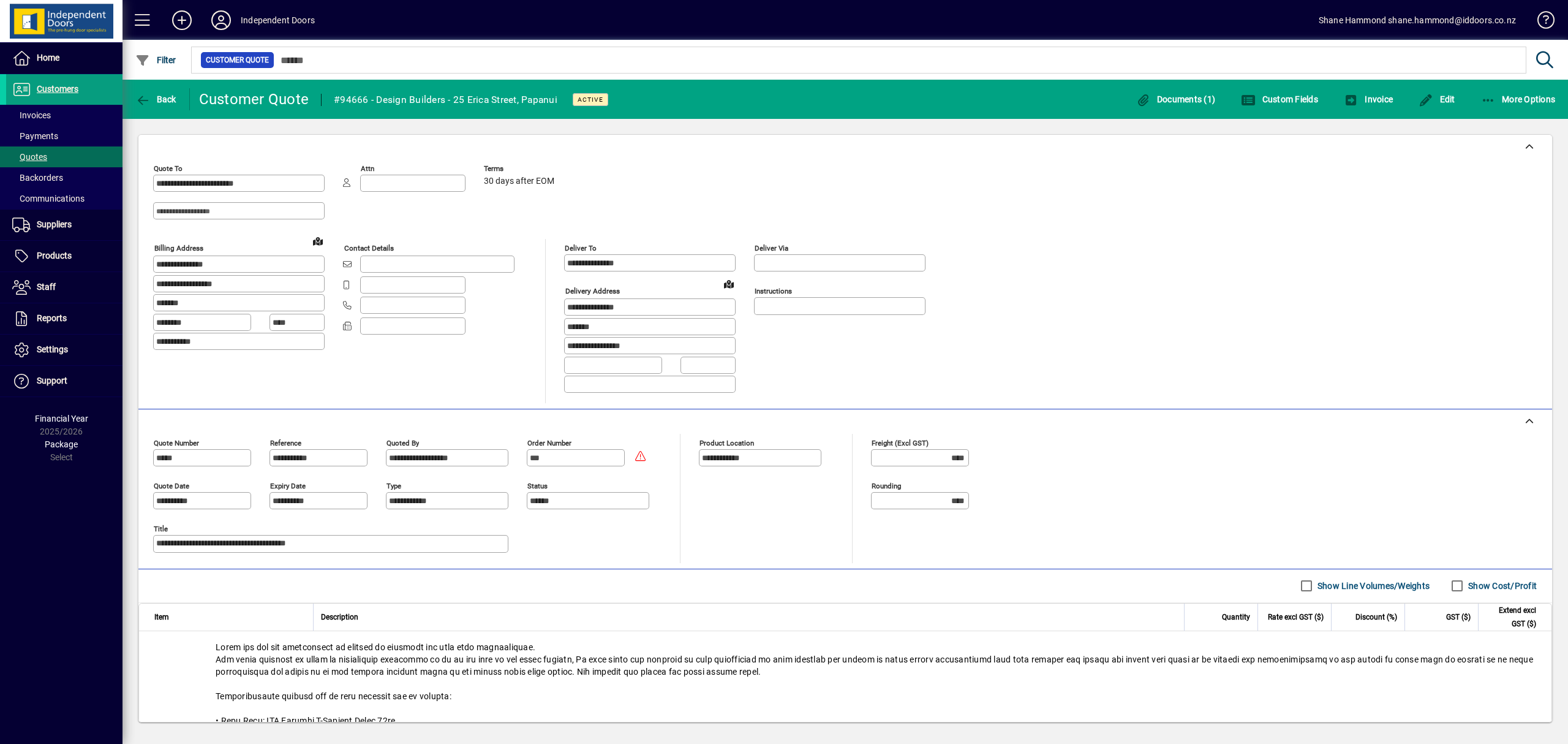click on "**********" 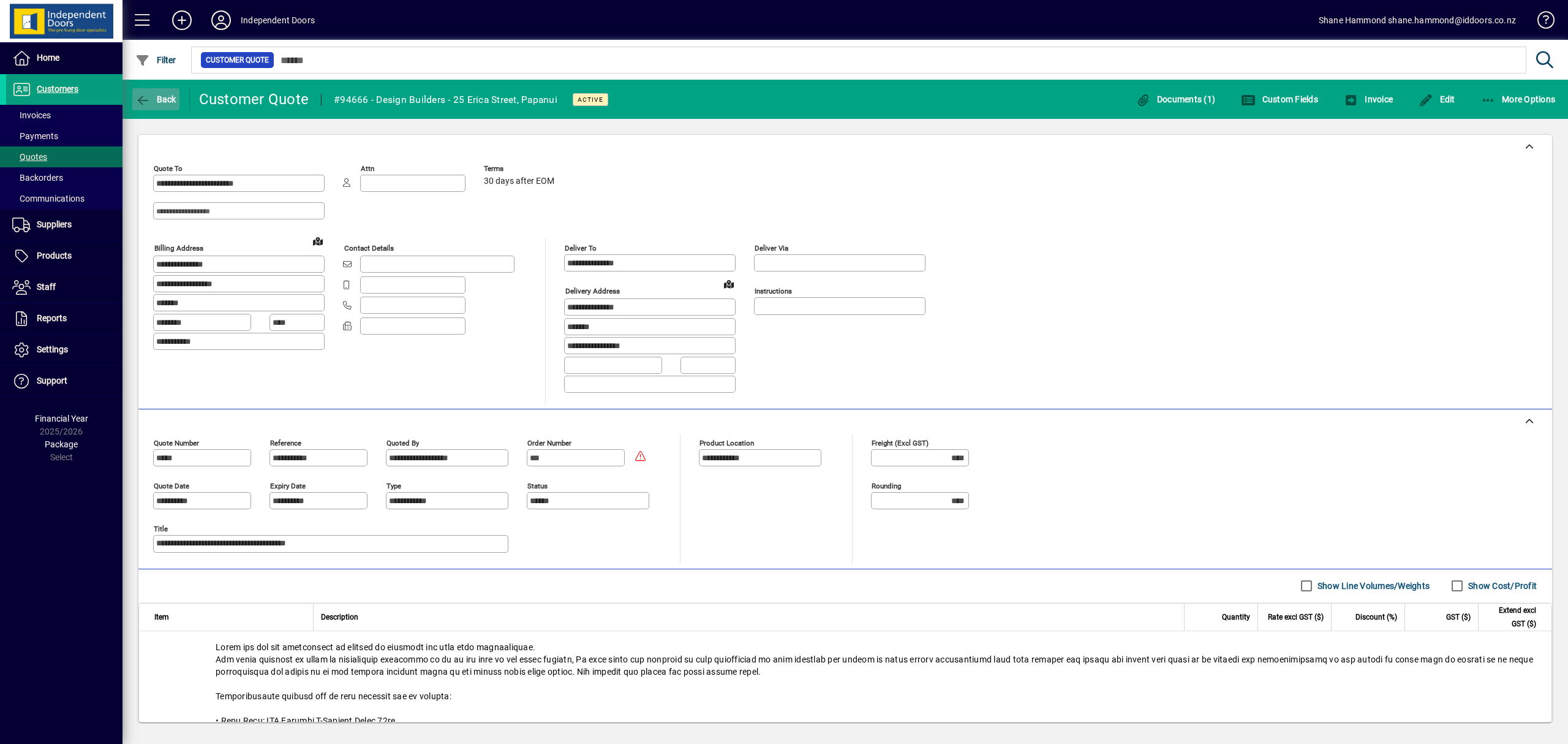 click 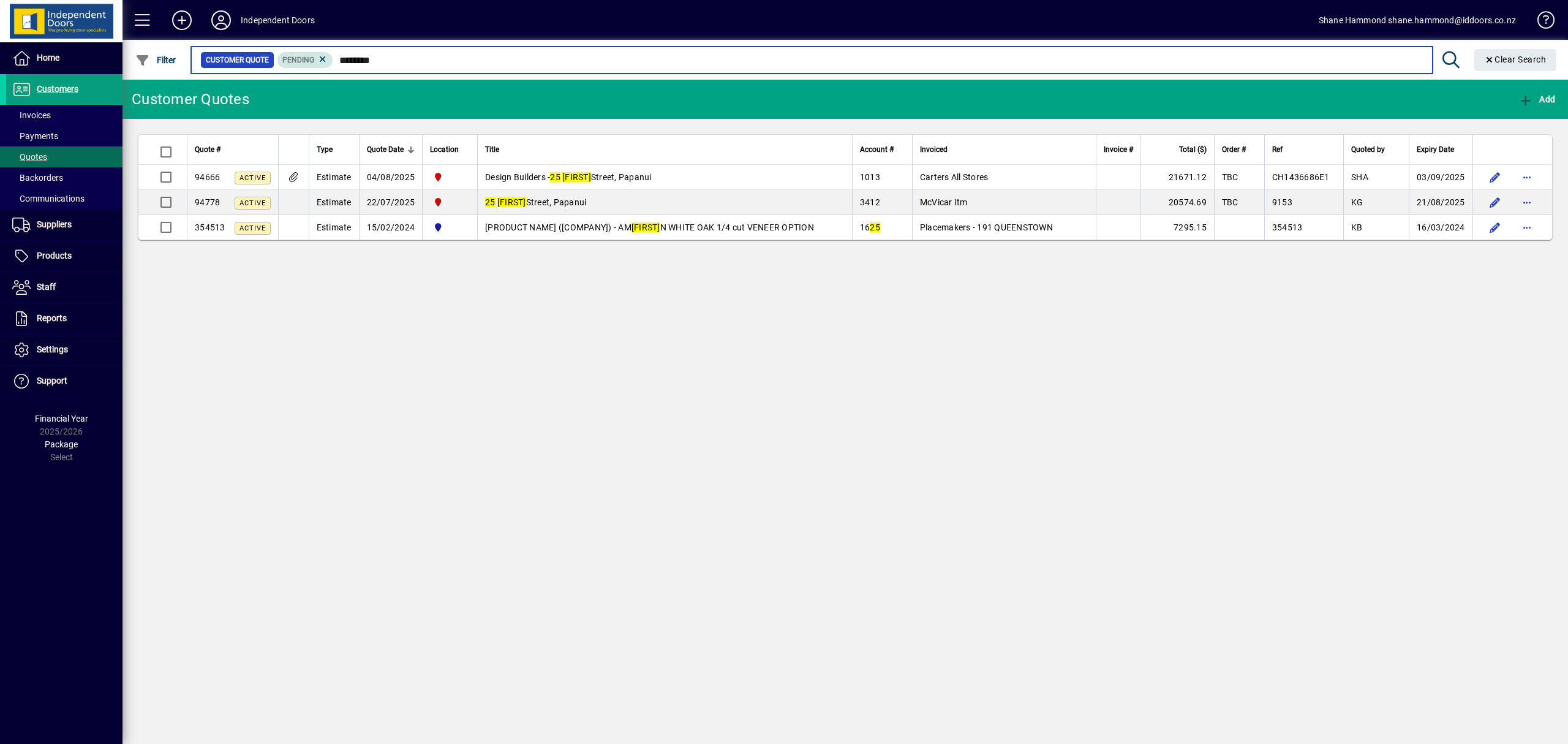 drag, startPoint x: 408, startPoint y: 59, endPoint x: 282, endPoint y: 55, distance: 126.06348 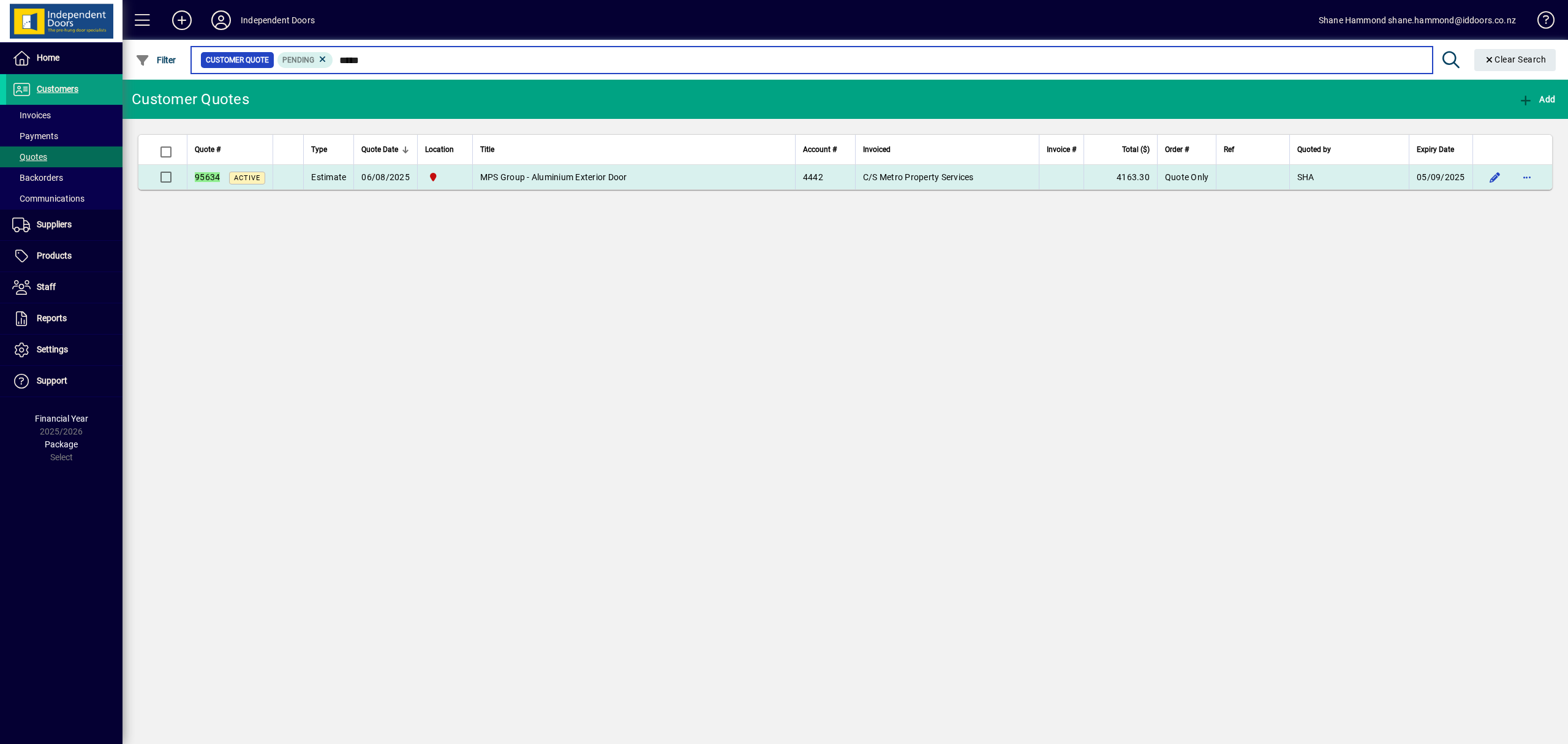 type on "*****" 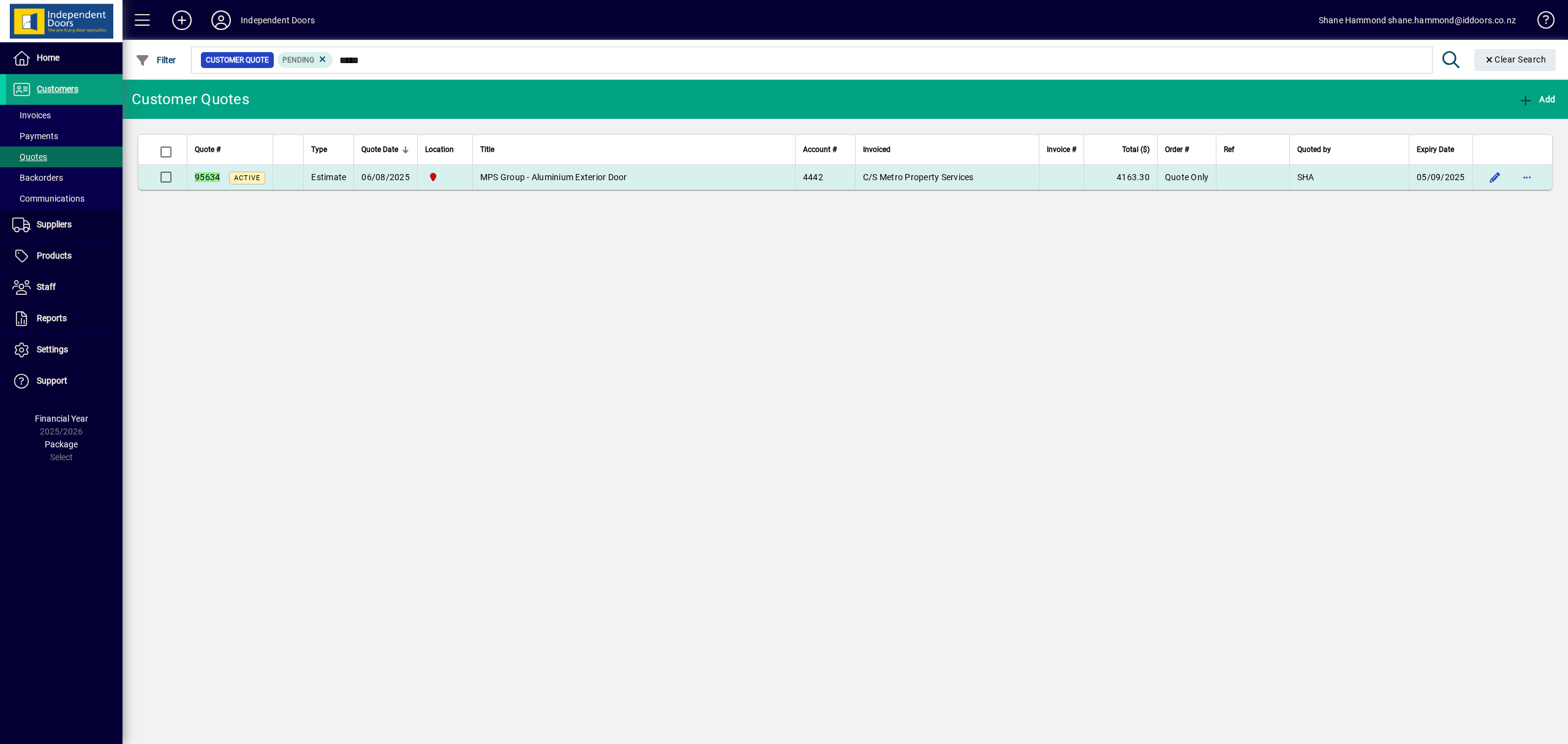 click on "MPS Group - Aluminium Exterior Door" at bounding box center [633, 177] 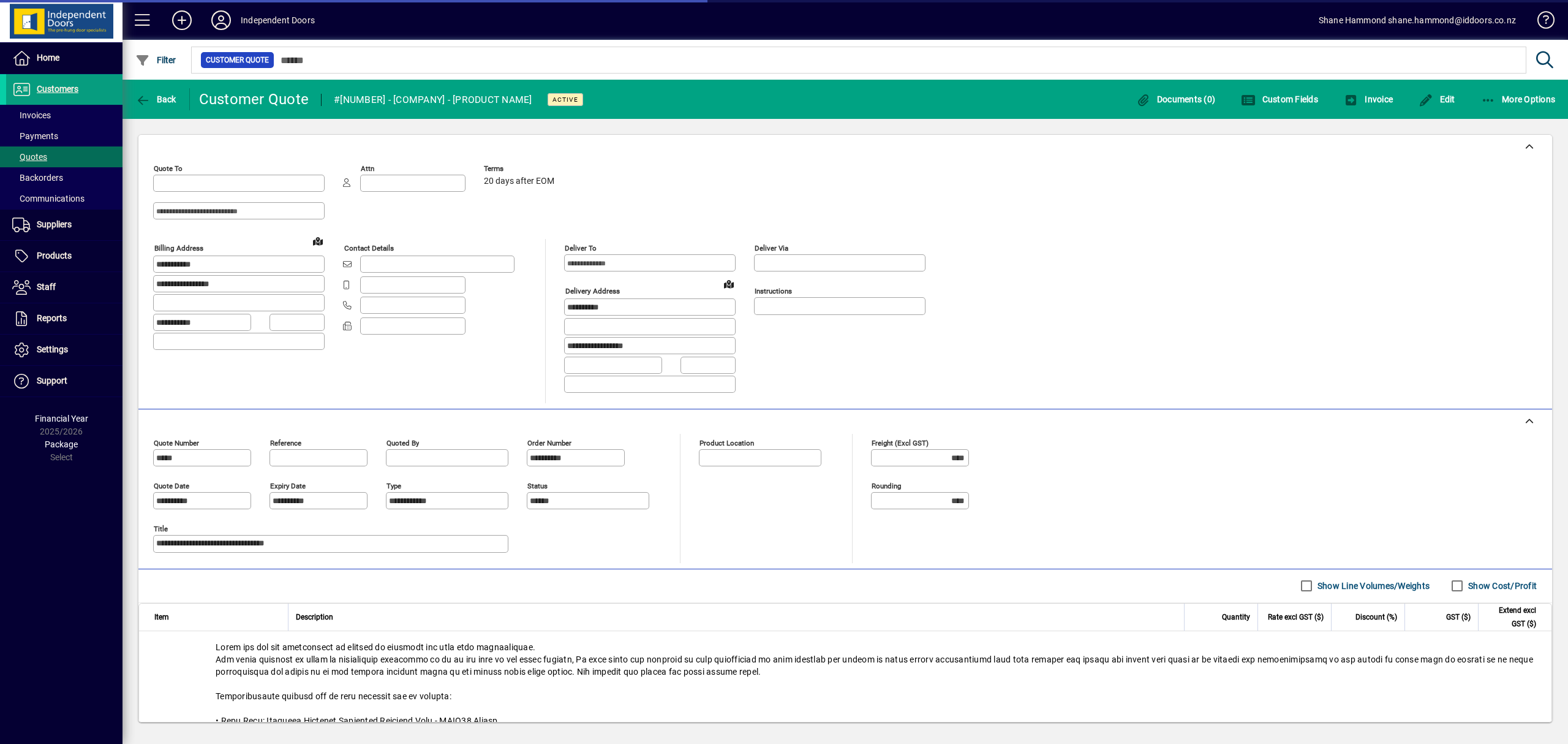 type on "**********" 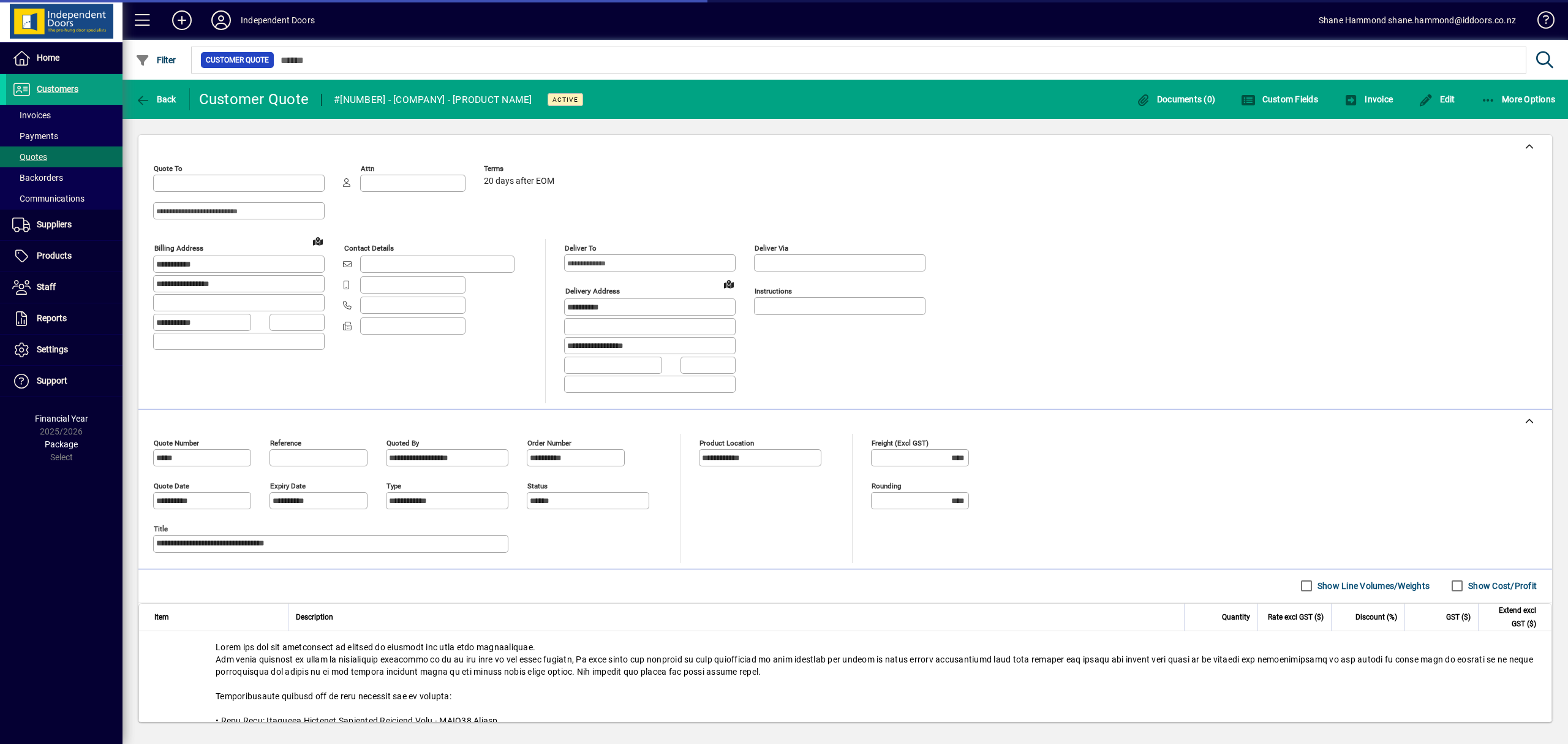 type on "**********" 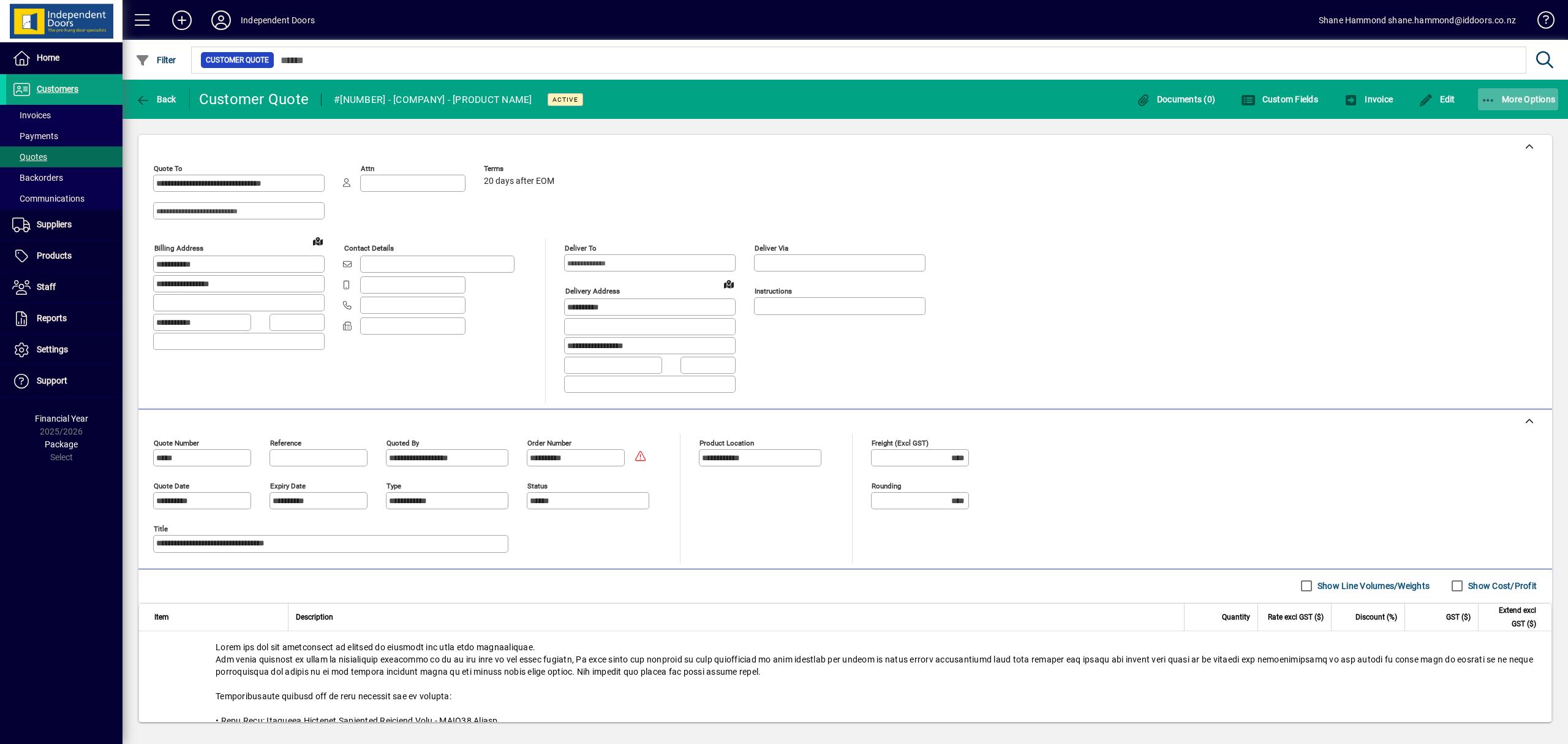 click 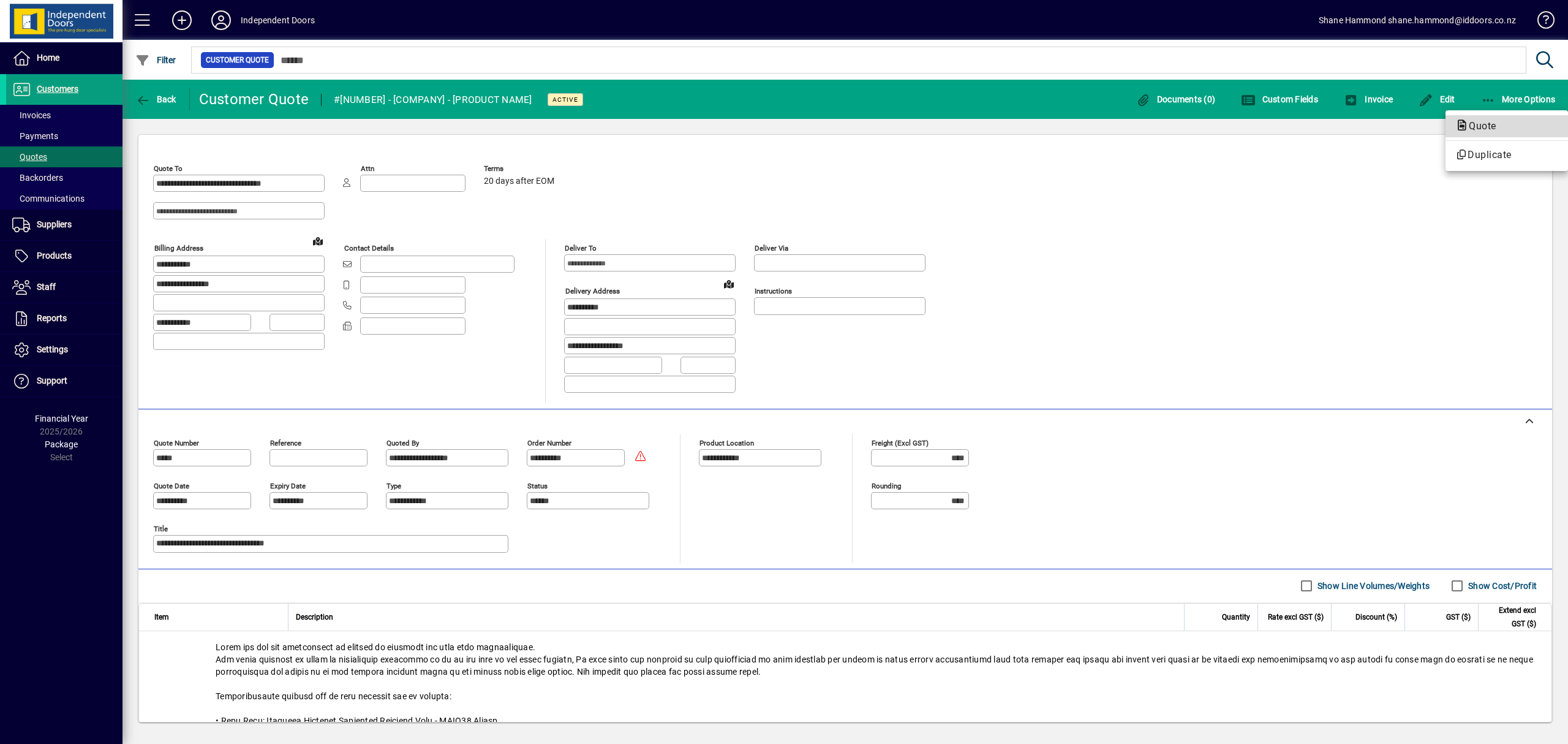 click on "Quote" 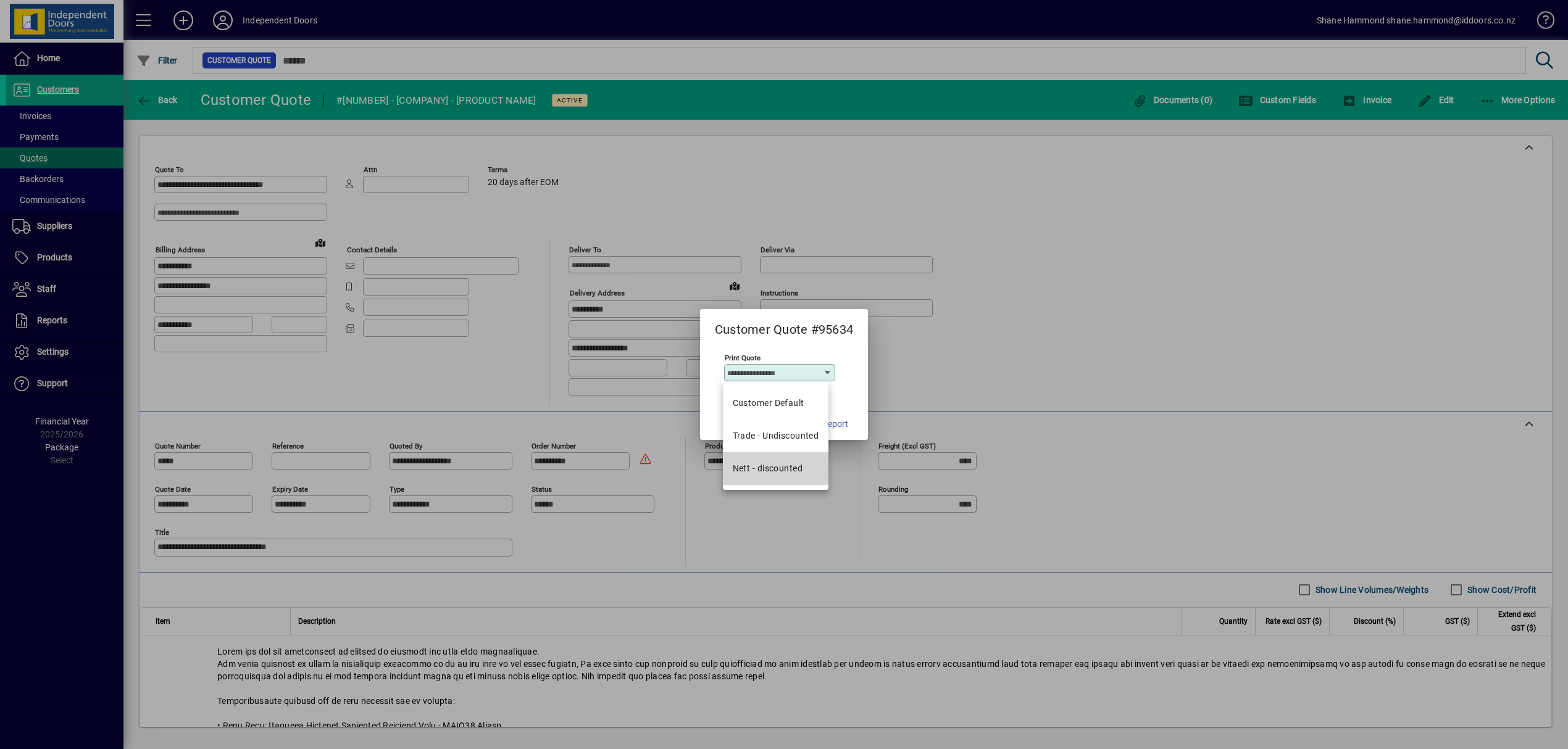 click on "Nett - discounted" at bounding box center [767, 468] 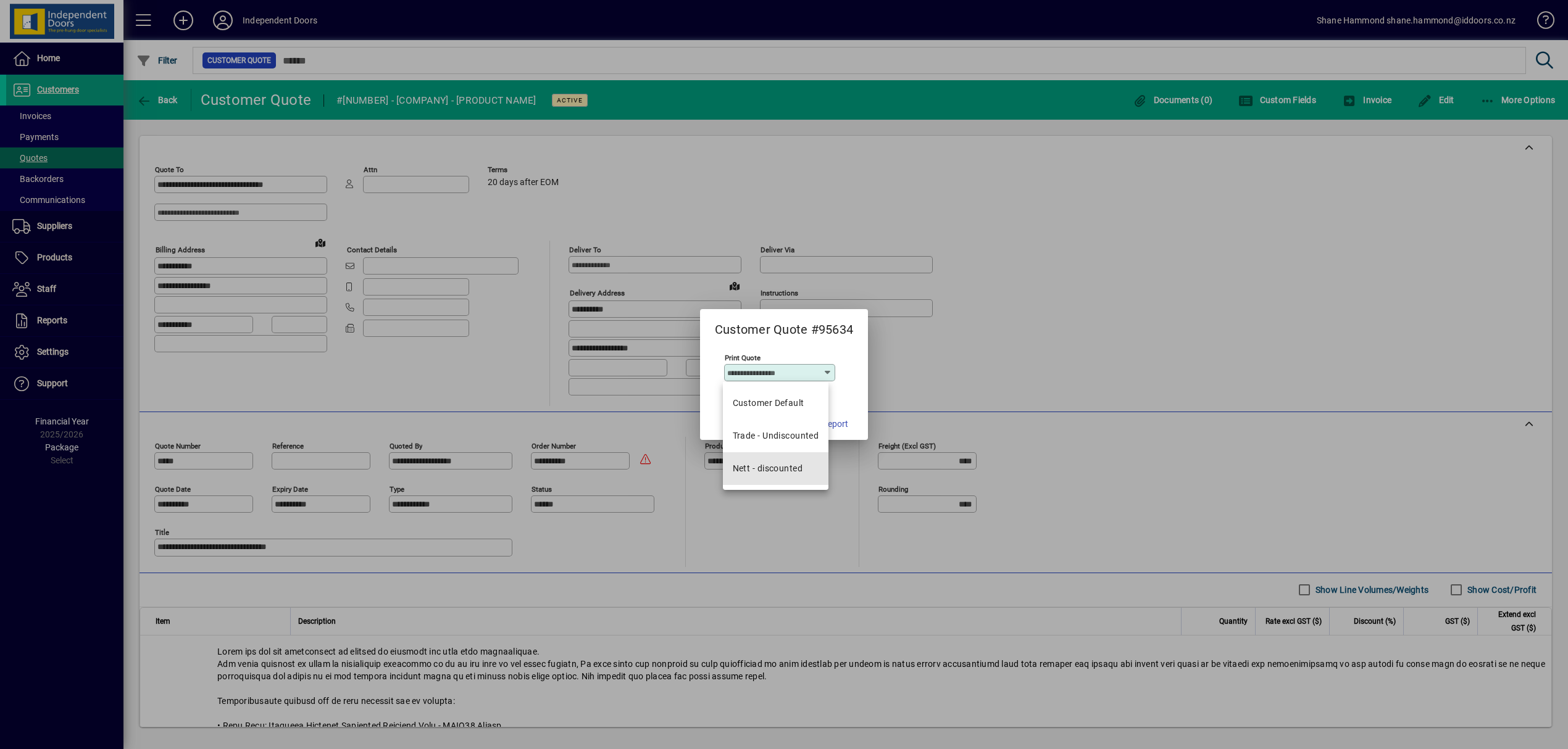 type on "**********" 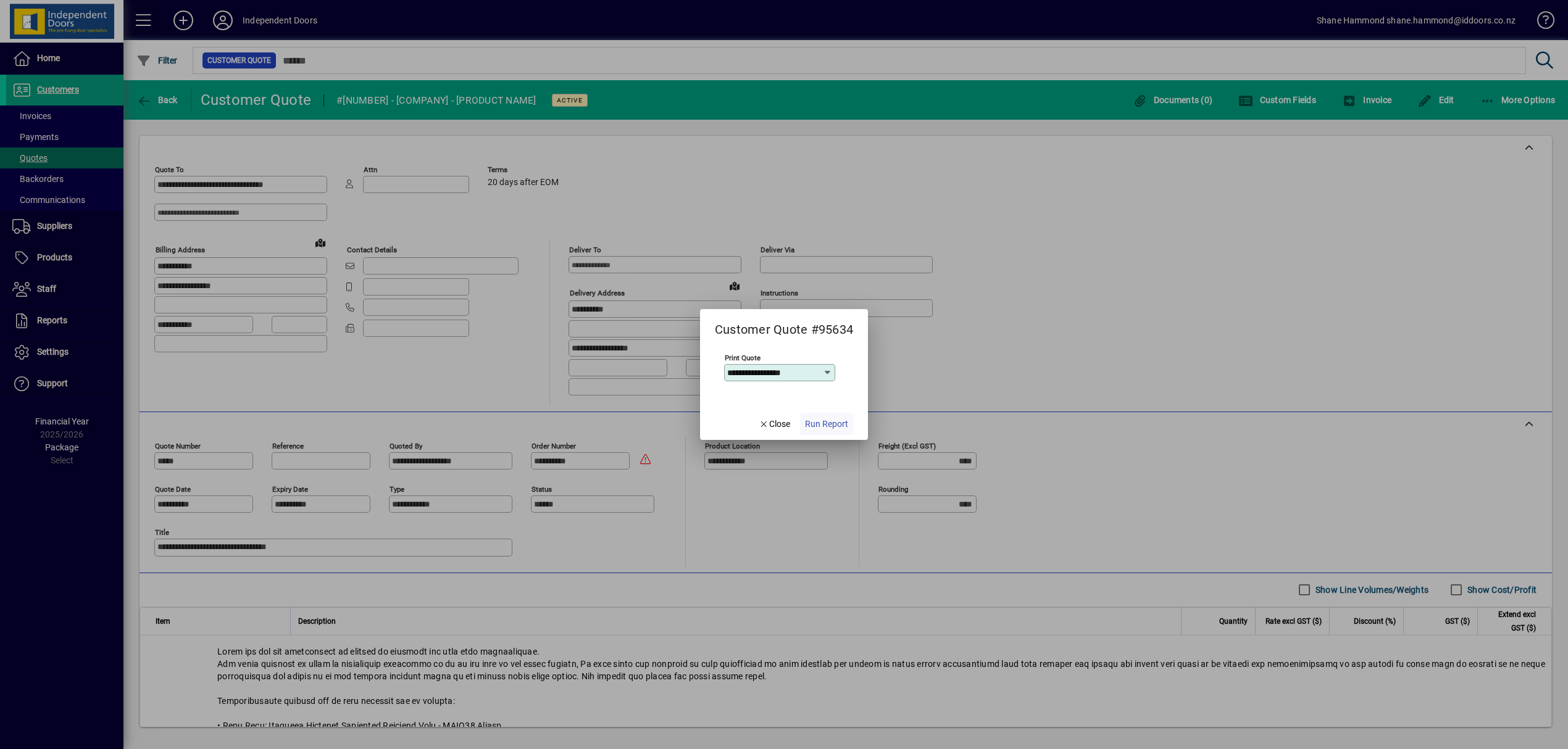 click on "Run Report" 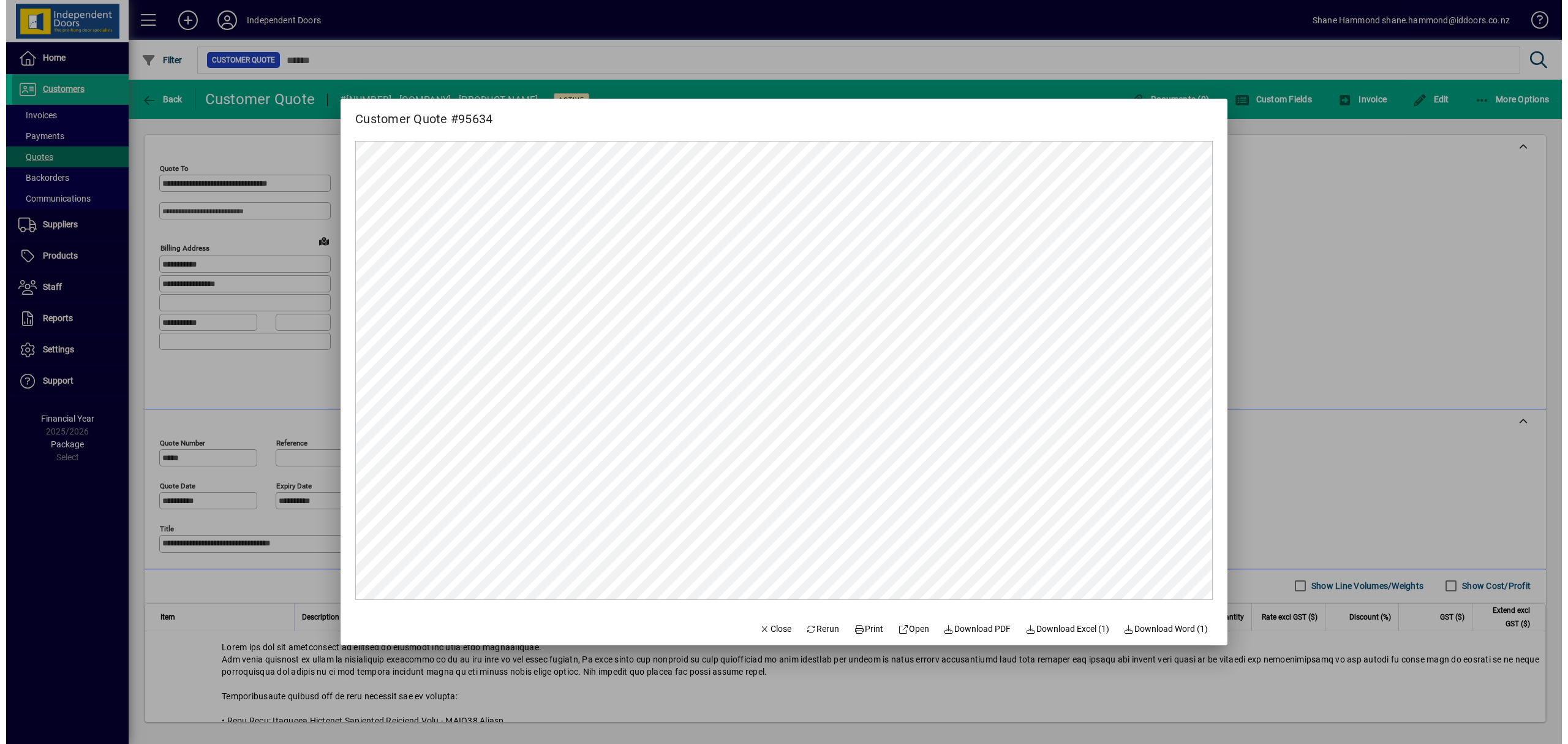 scroll, scrollTop: 0, scrollLeft: 0, axis: both 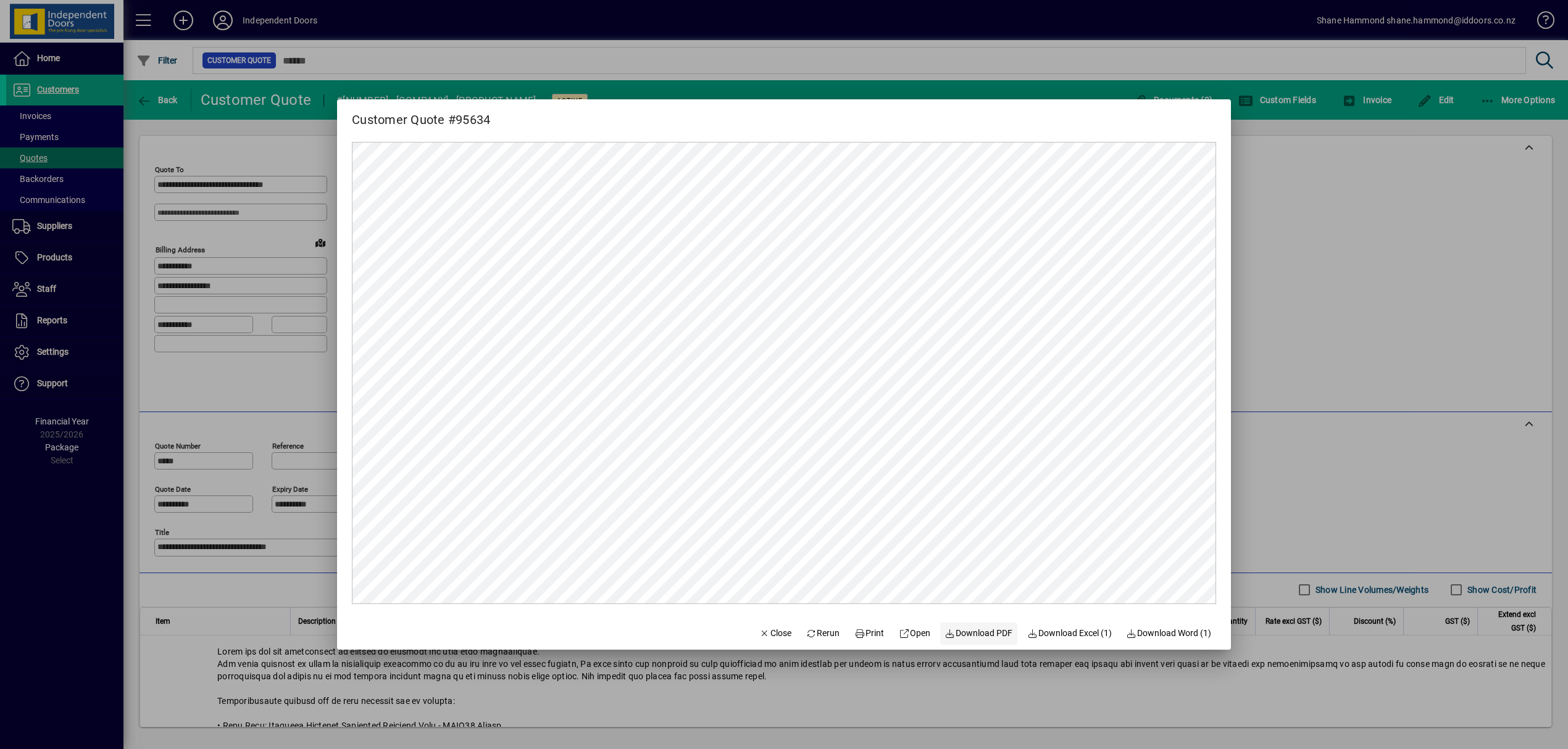 click 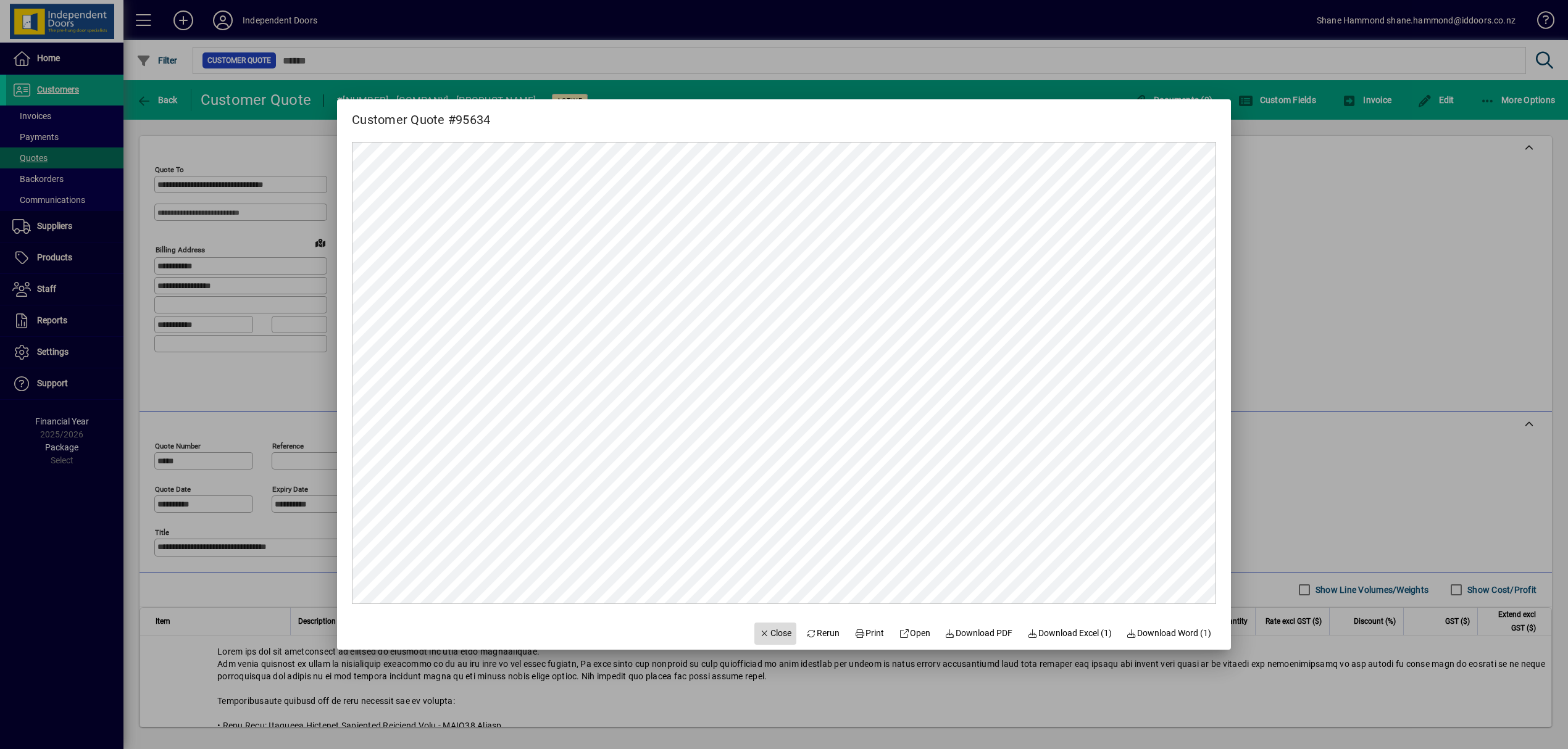 click on "Close" 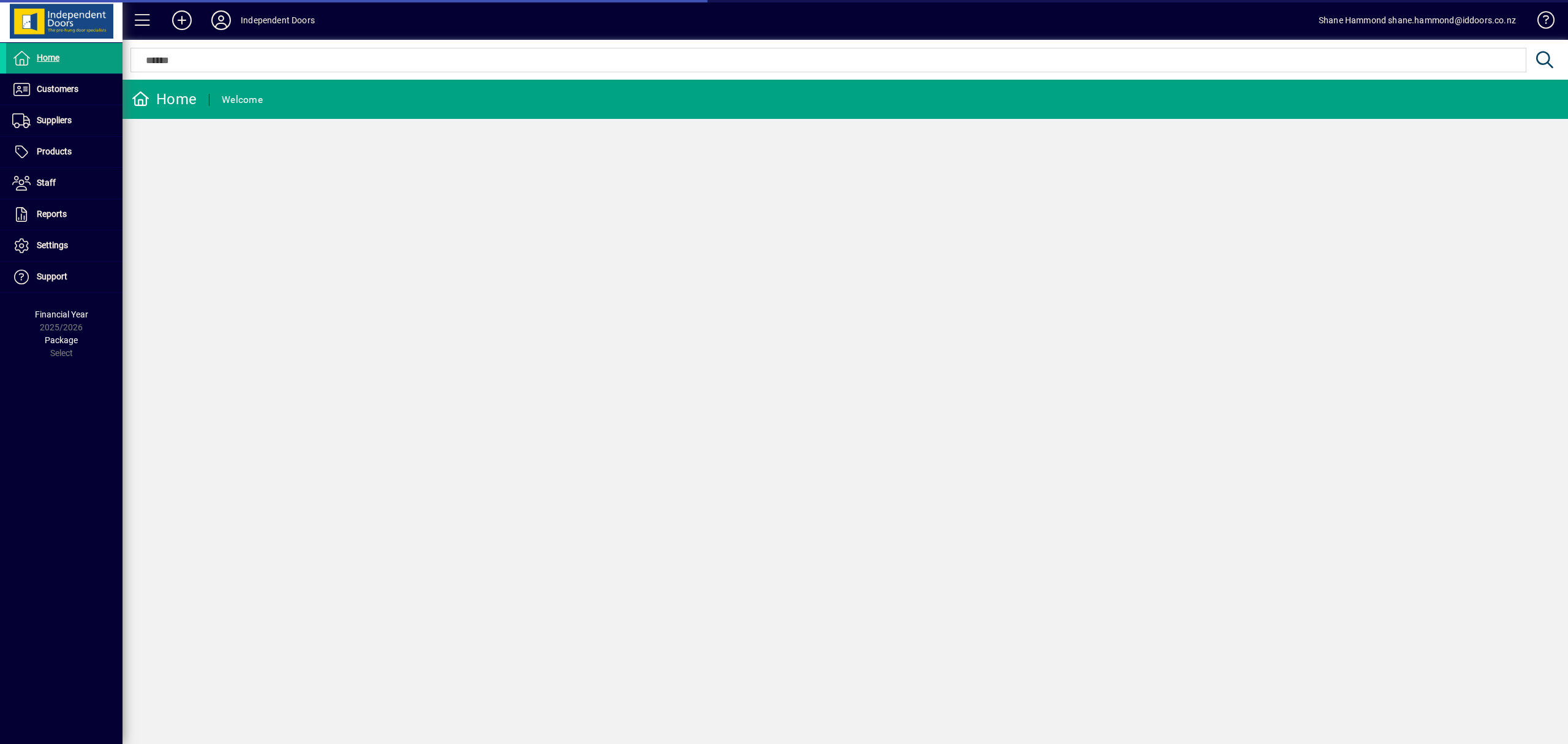scroll, scrollTop: 0, scrollLeft: 0, axis: both 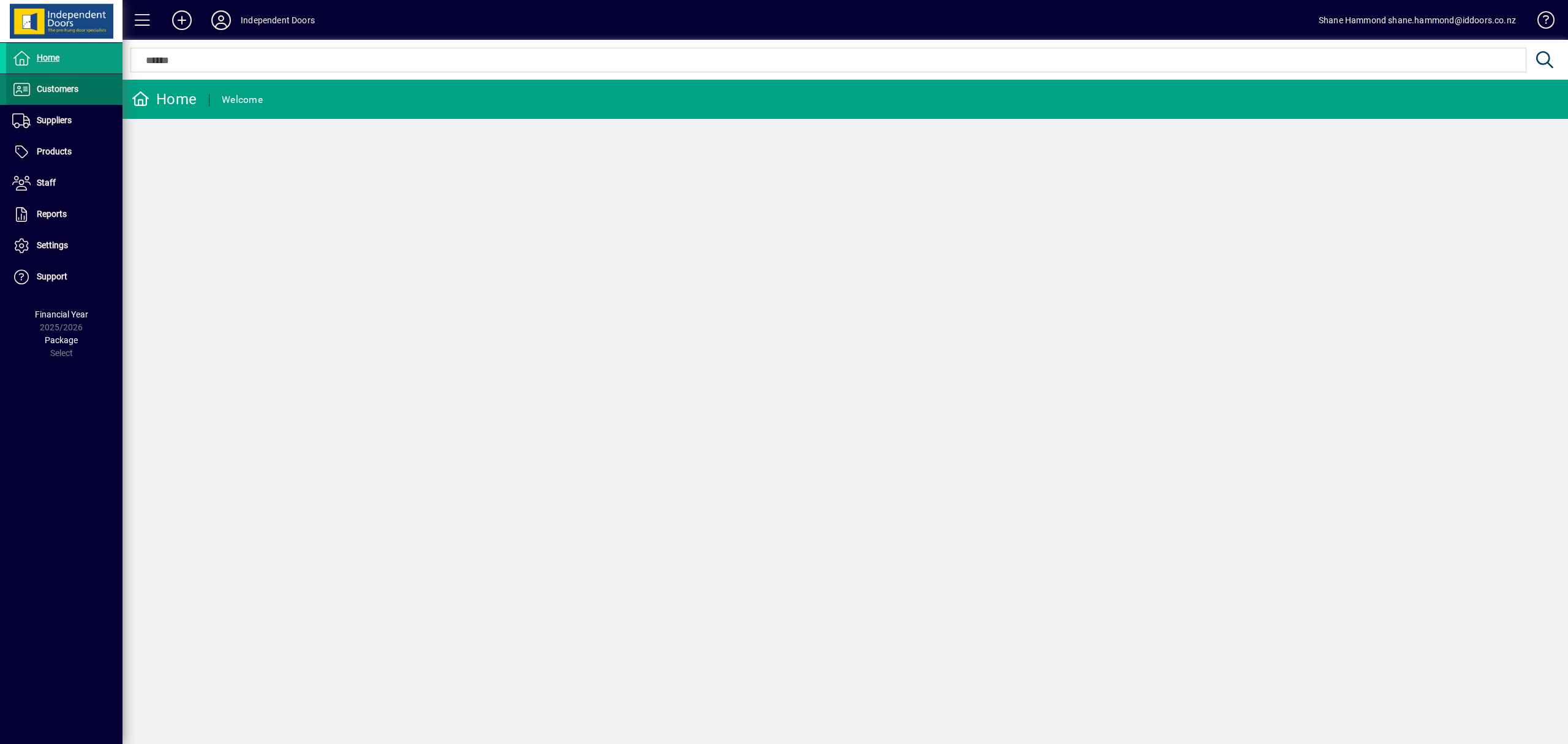 click on "Customers" at bounding box center (58, 89) 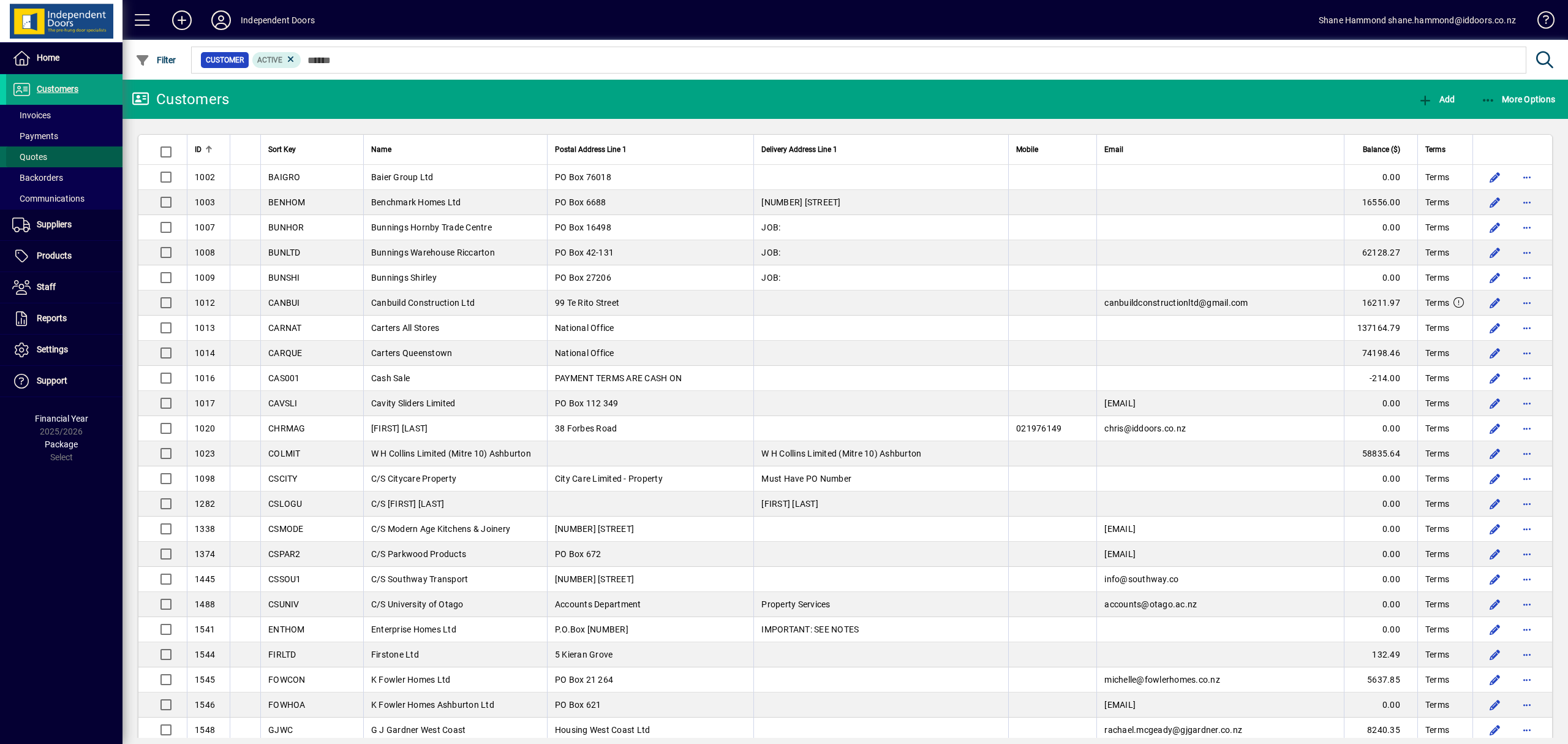 click on "Quotes" at bounding box center [26, 157] 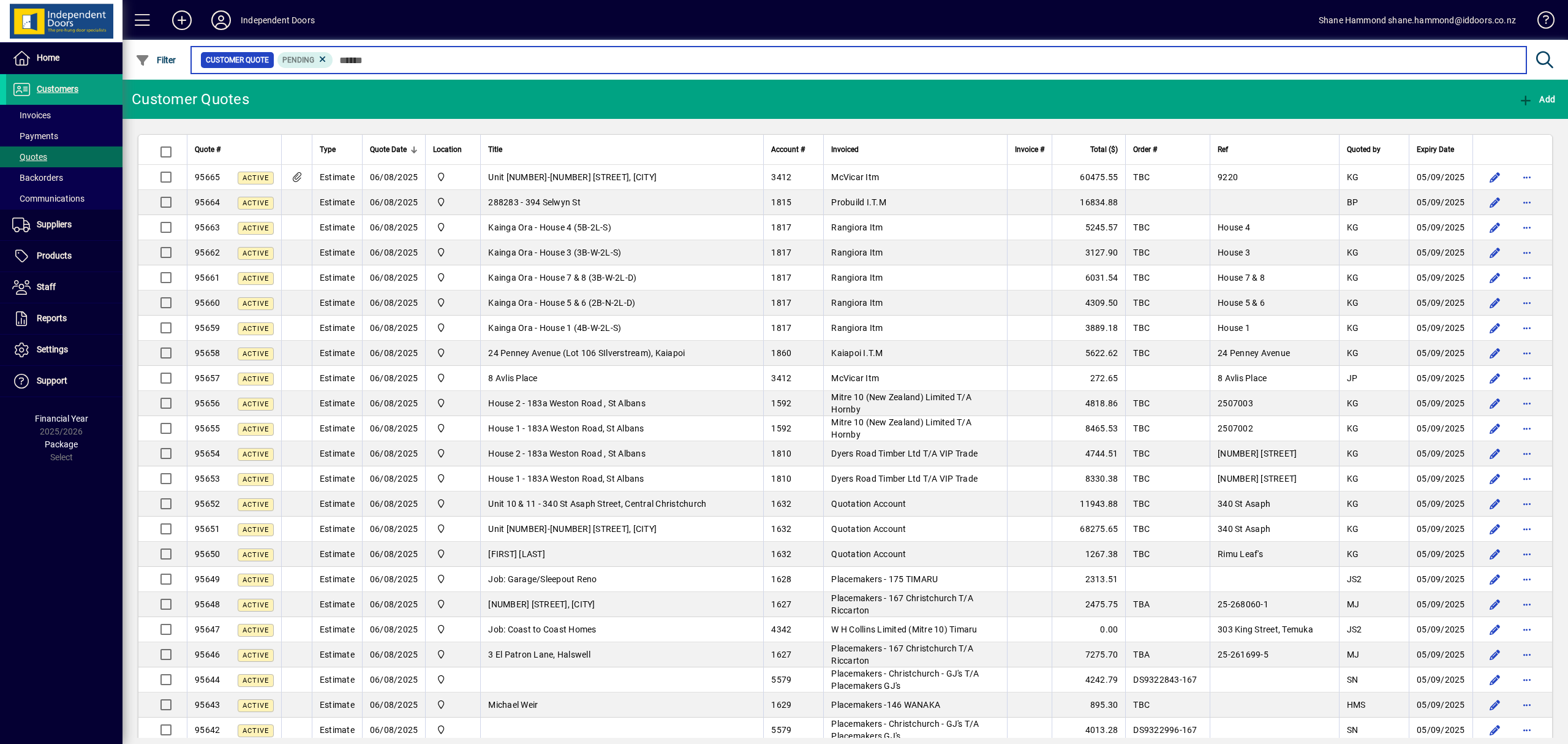click at bounding box center (925, 60) 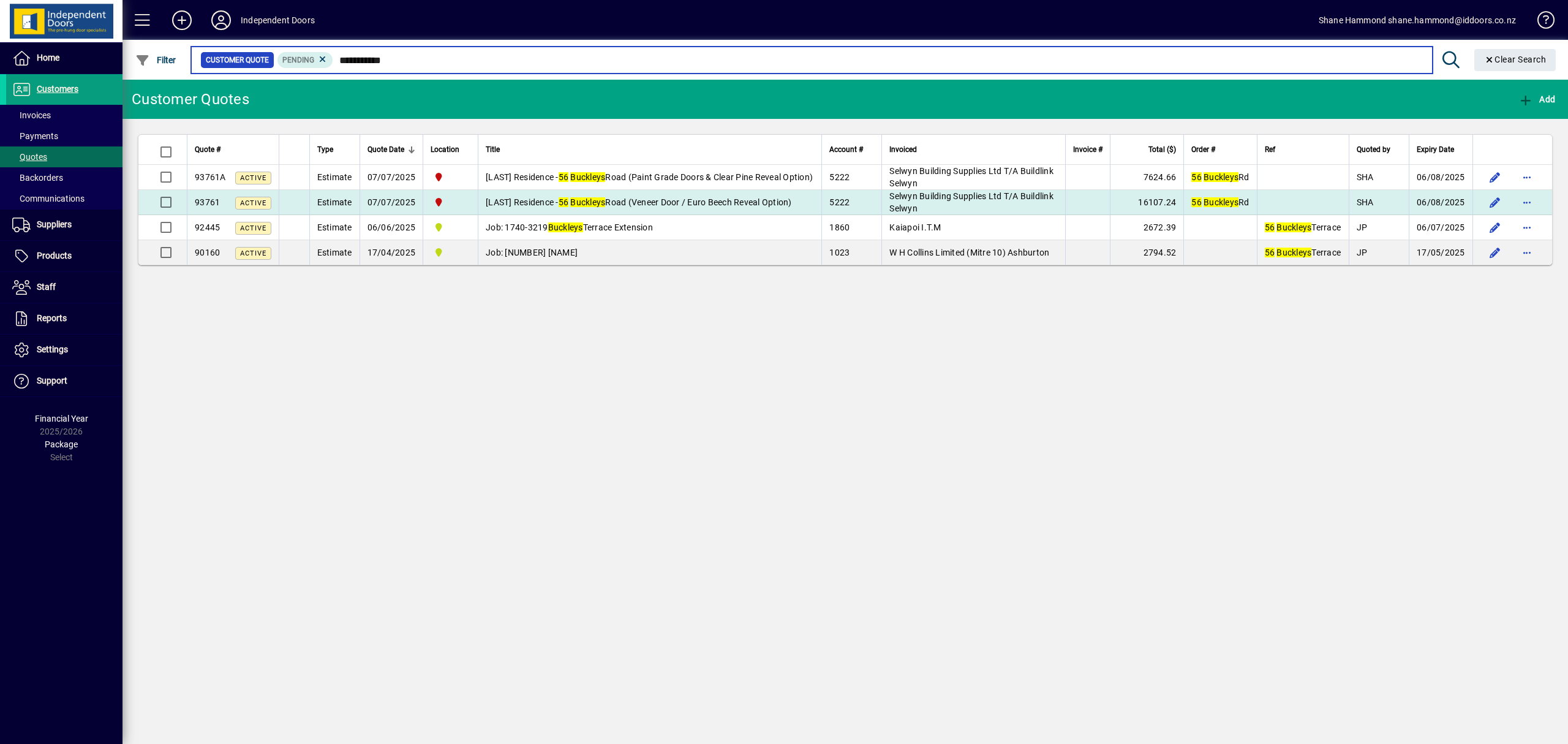 type on "**********" 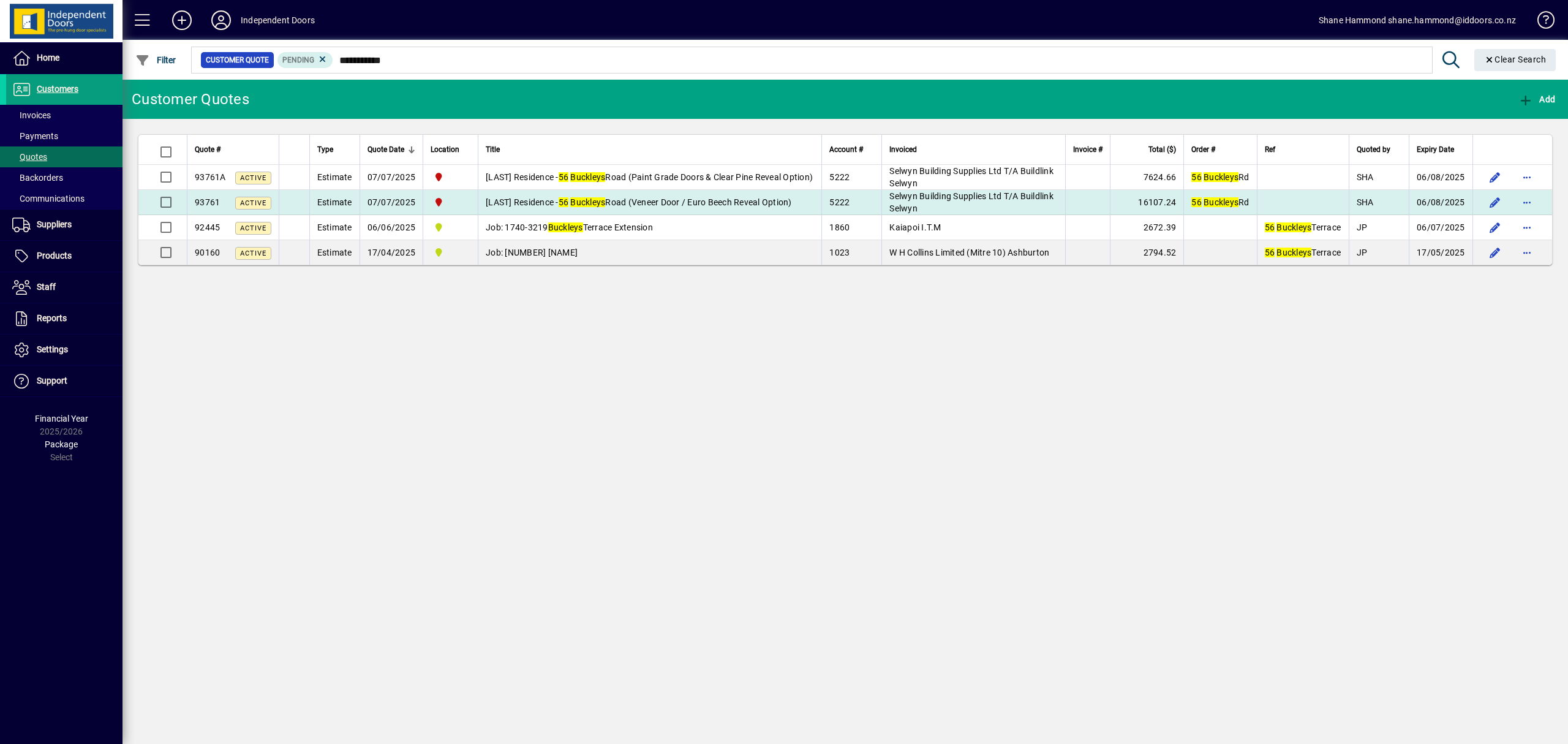 click on "Dalley Residence -  56   Buckleys  Road (Veneer Door / Euro Beech Reveal Option)" at bounding box center [639, 202] 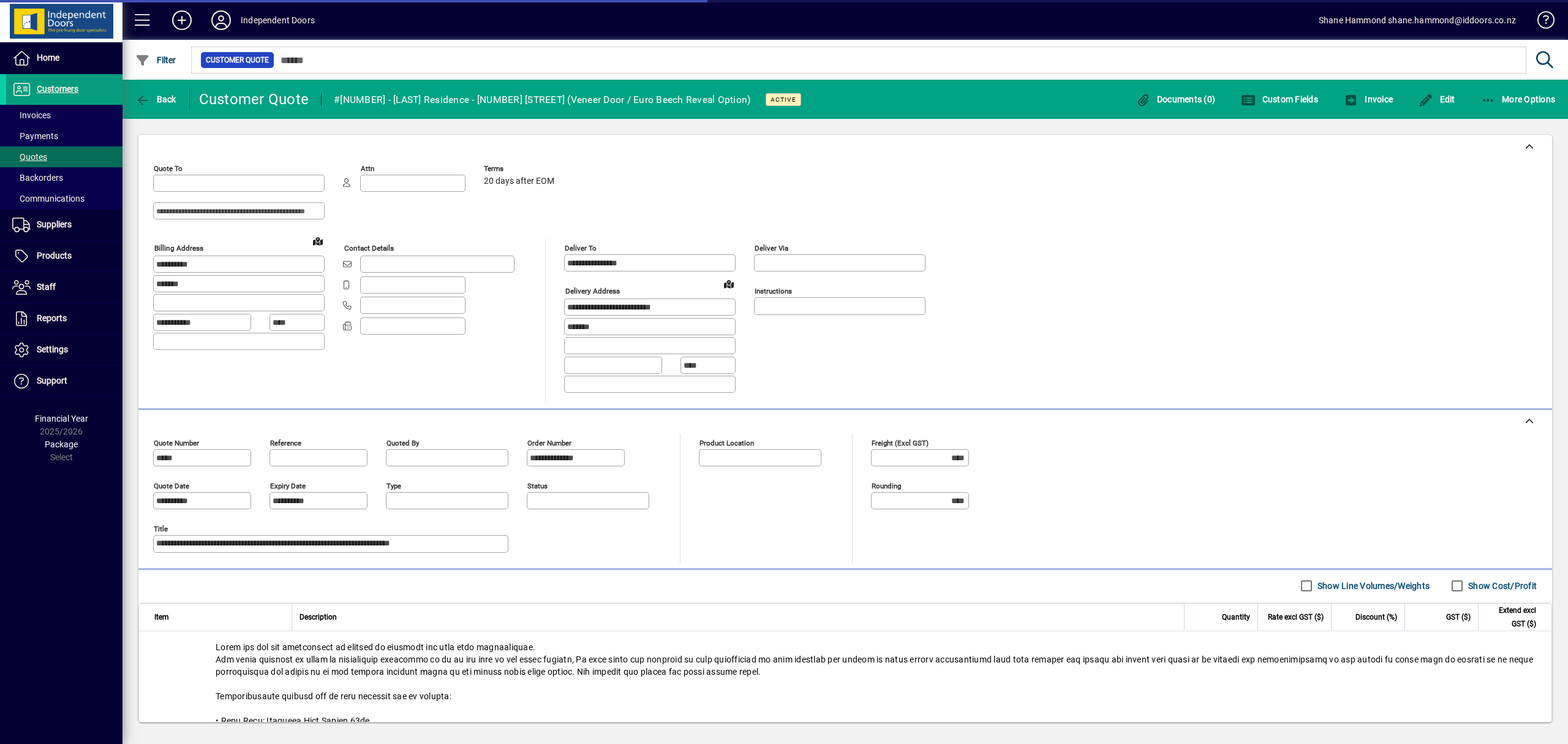 type on "**********" 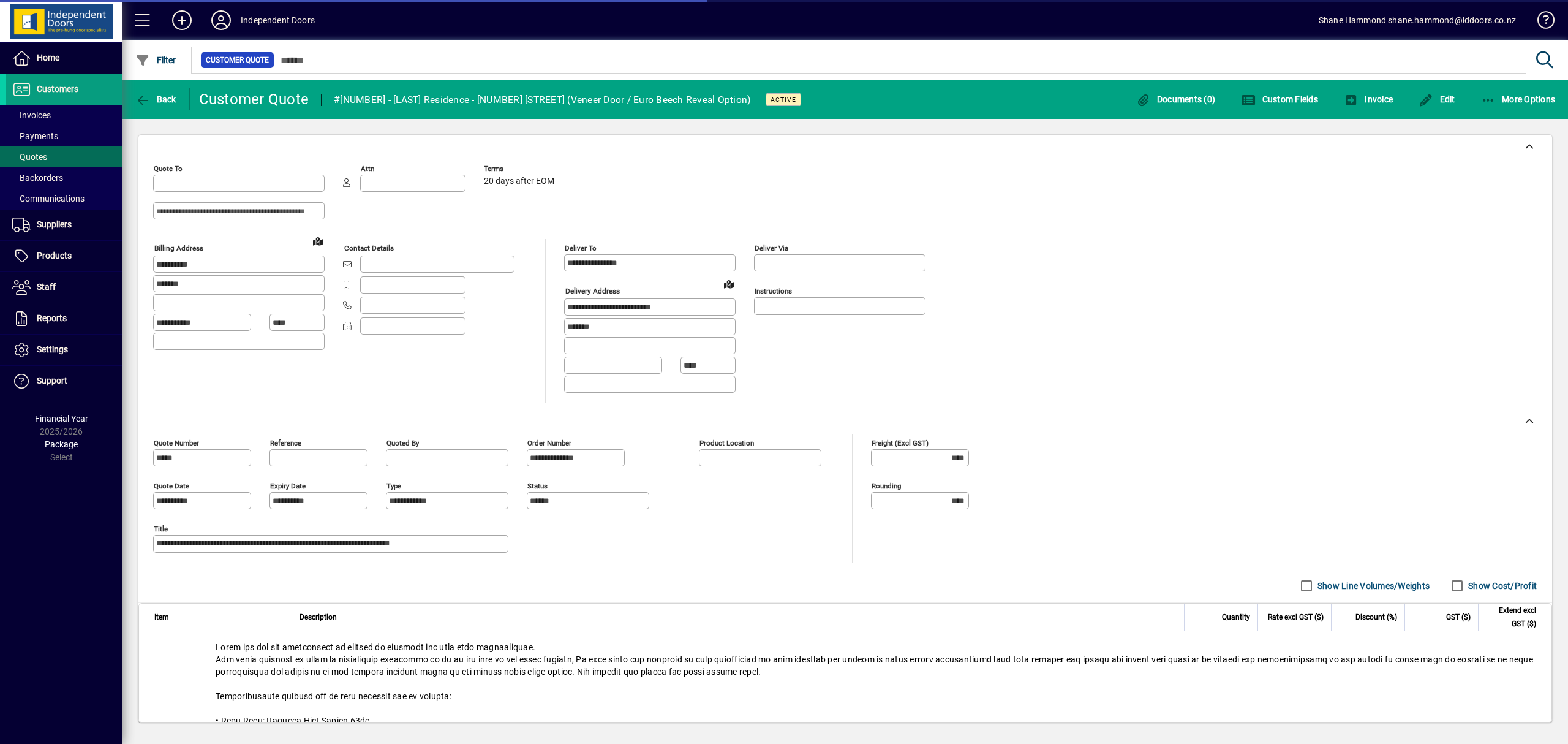type on "**********" 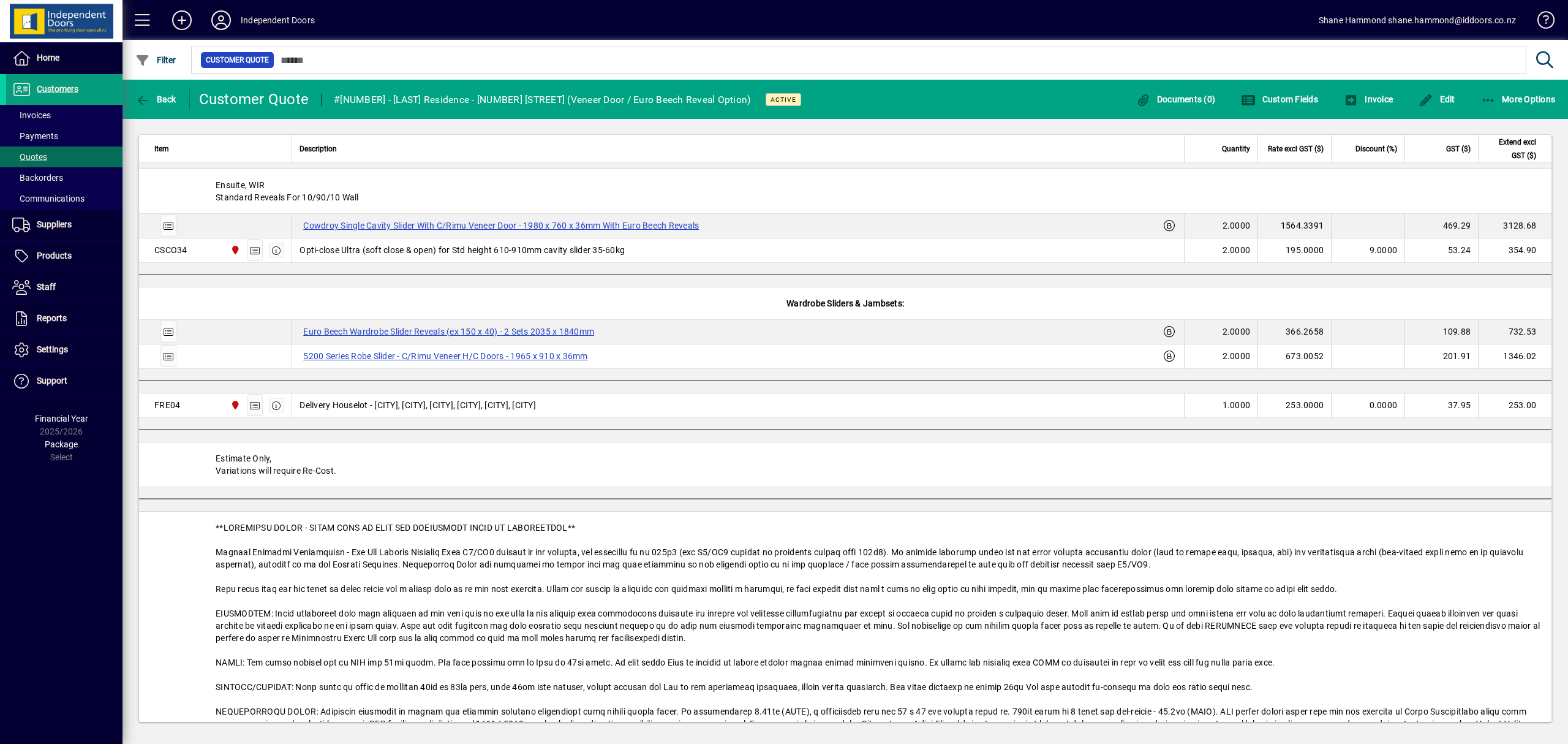 scroll, scrollTop: 1144, scrollLeft: 0, axis: vertical 